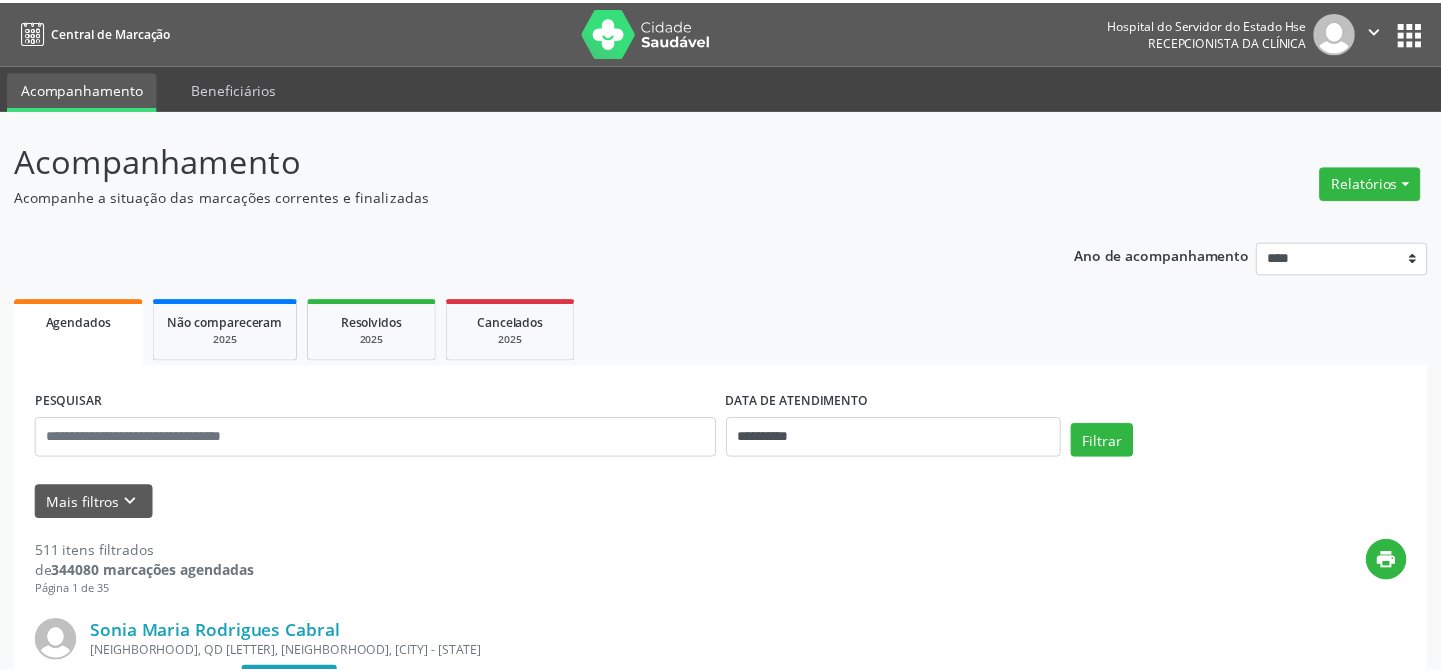 scroll, scrollTop: 0, scrollLeft: 0, axis: both 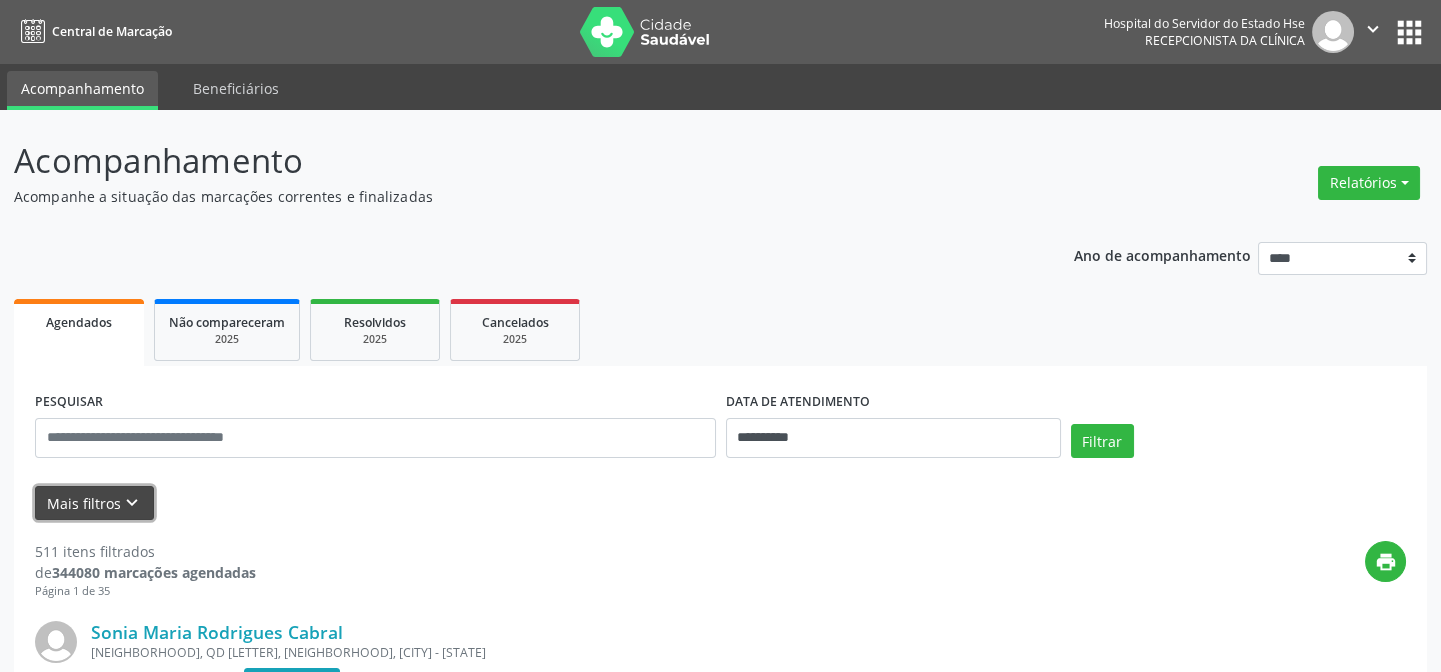 click on "keyboard_arrow_down" at bounding box center (132, 503) 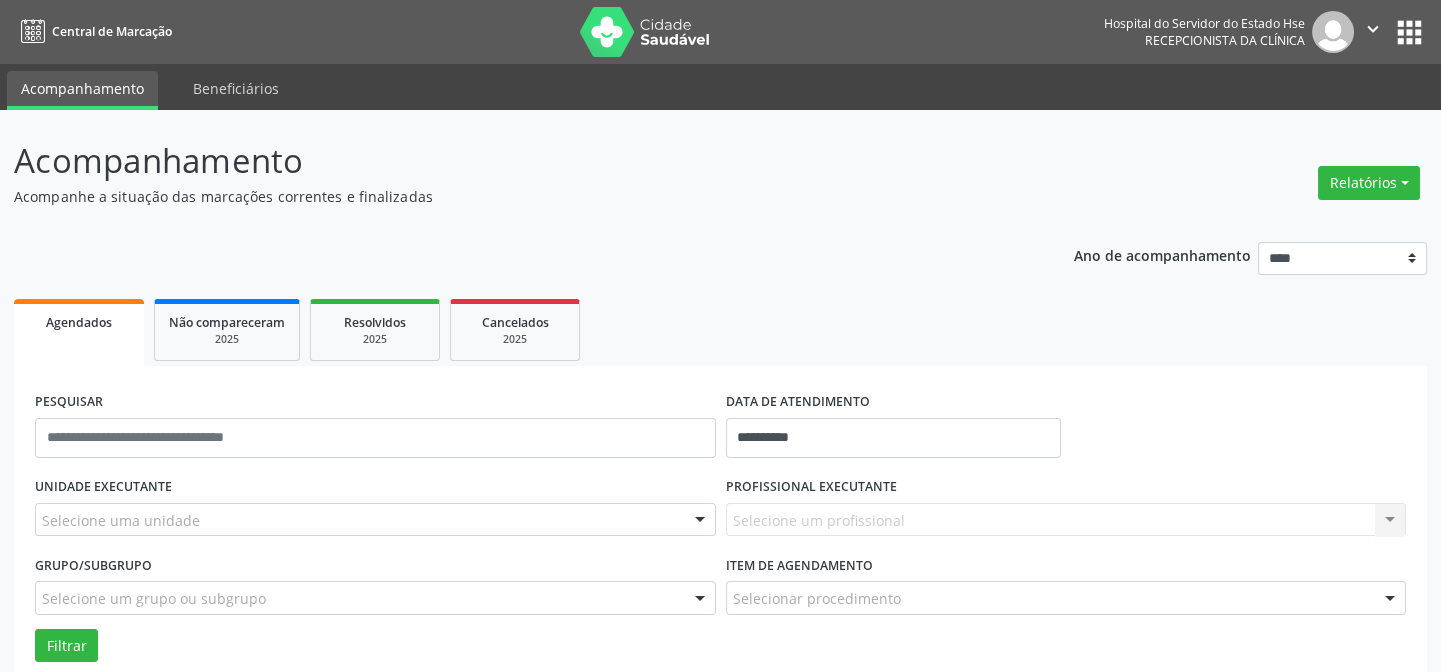 scroll, scrollTop: 181, scrollLeft: 0, axis: vertical 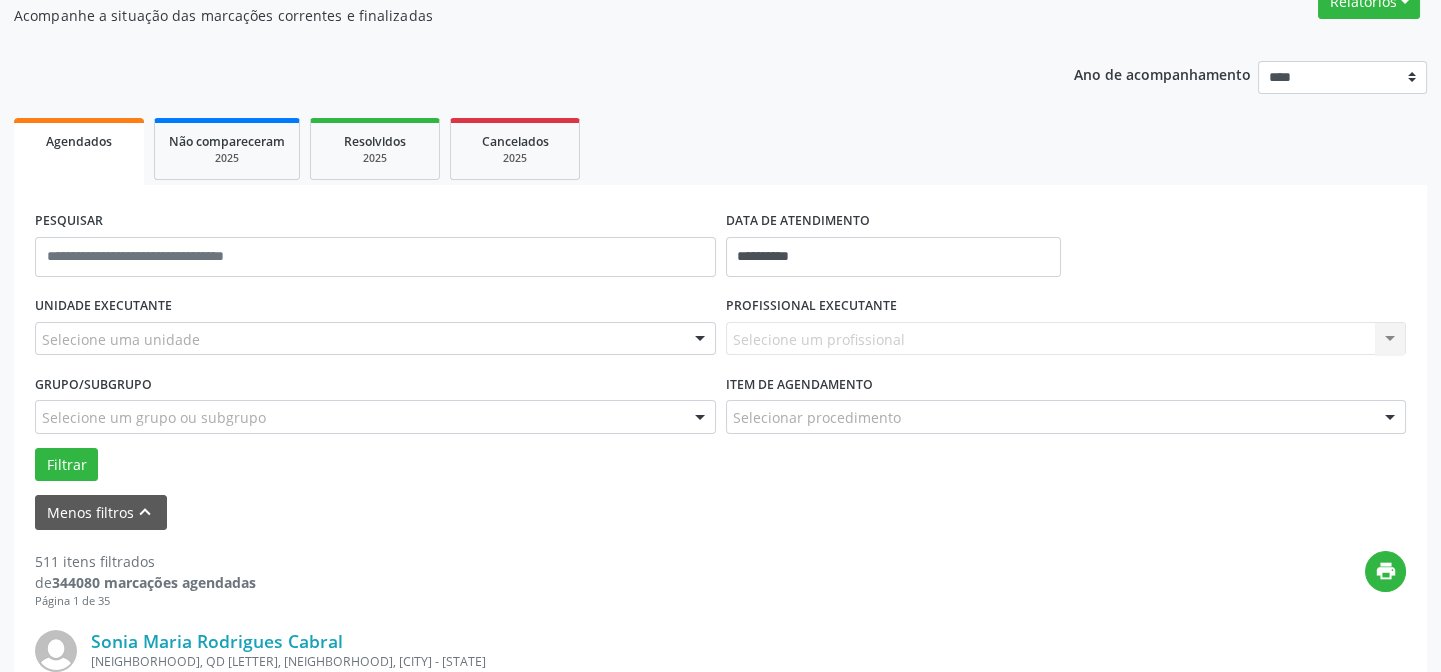 click on "Selecione uma unidade" at bounding box center (375, 339) 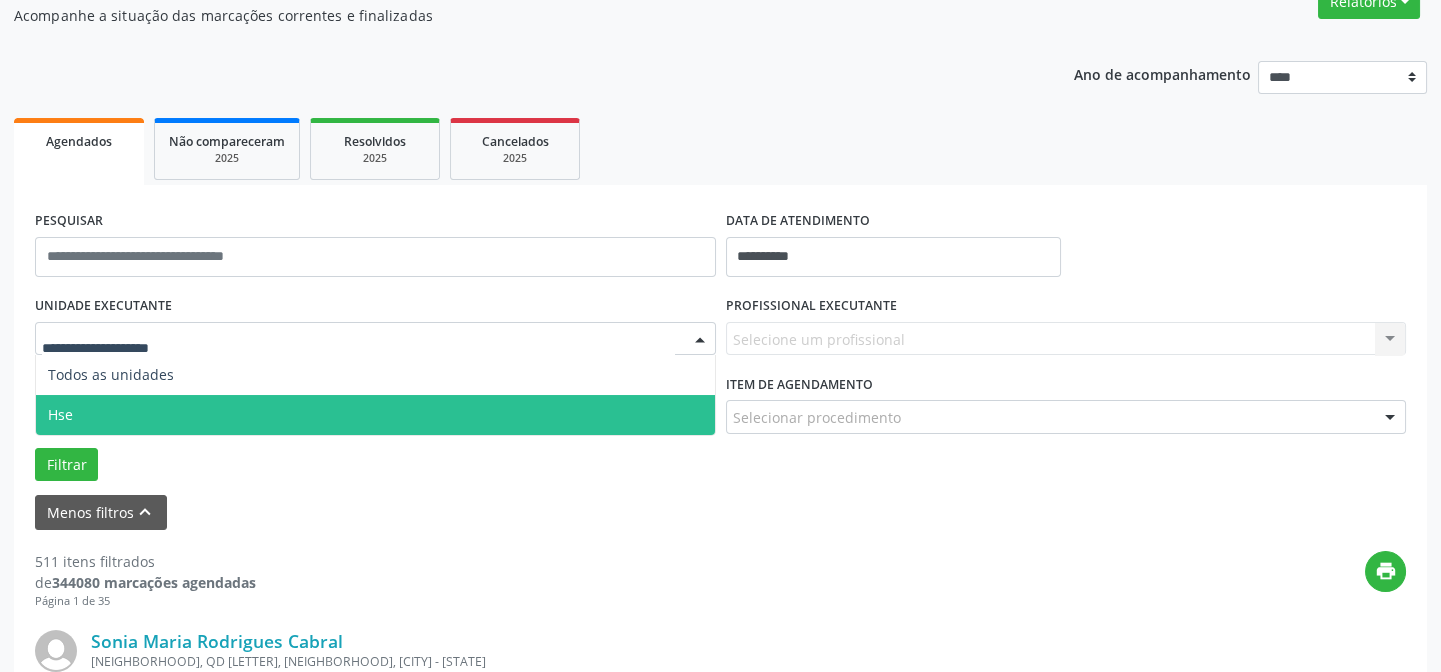 click on "Hse" at bounding box center (375, 415) 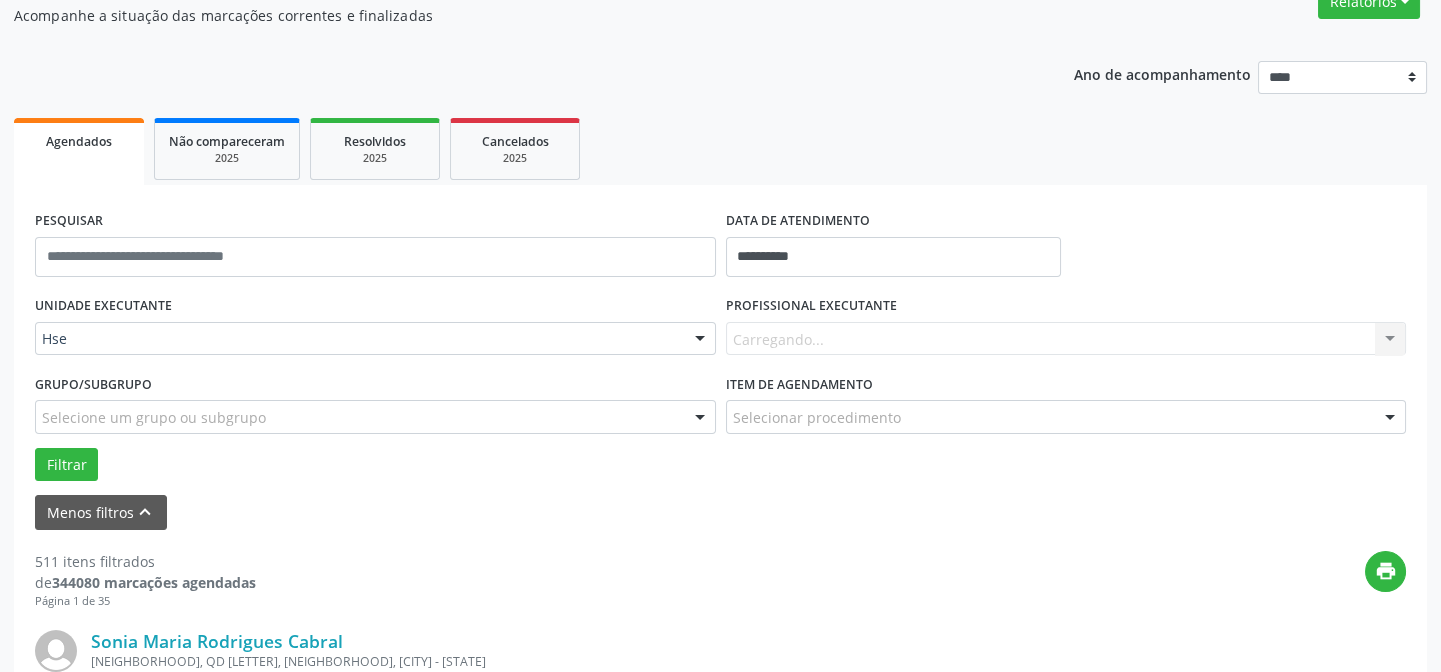click on "Carregando...
Nenhum resultado encontrado para: "   "
Não há nenhuma opção para ser exibida." at bounding box center (1066, 339) 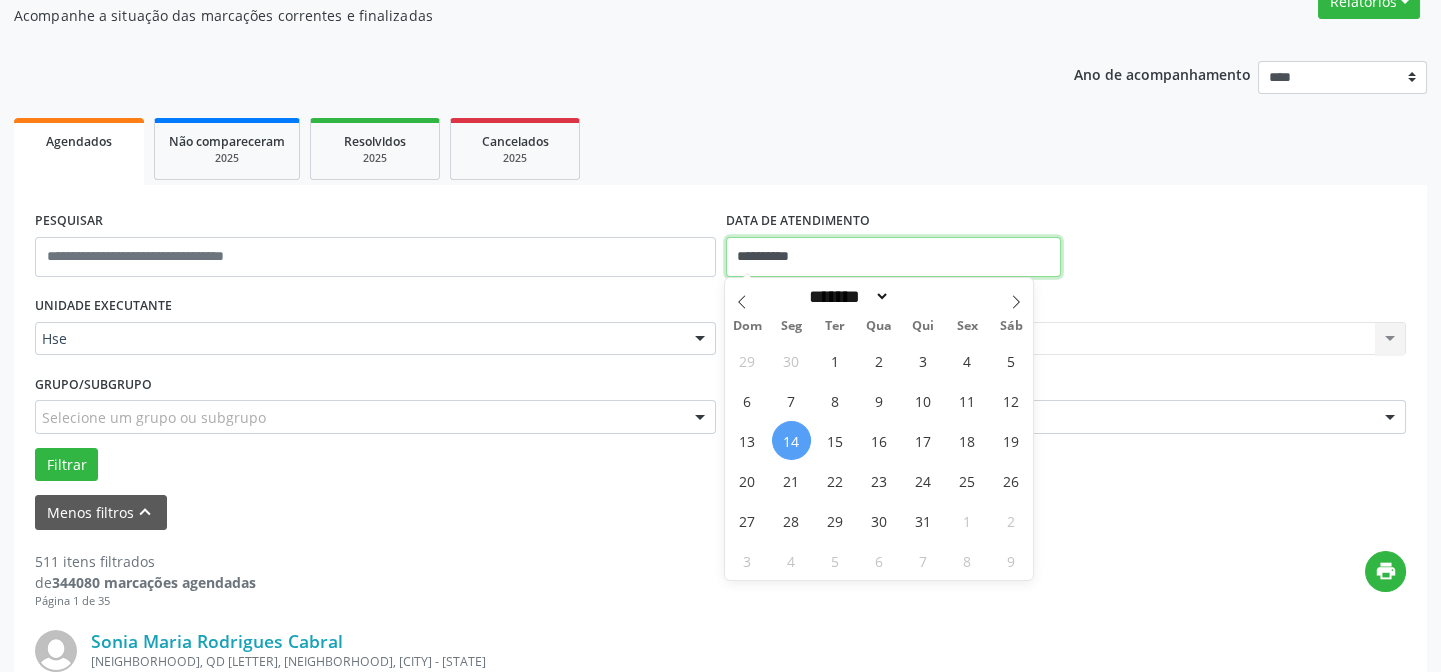 click on "**********" at bounding box center [893, 257] 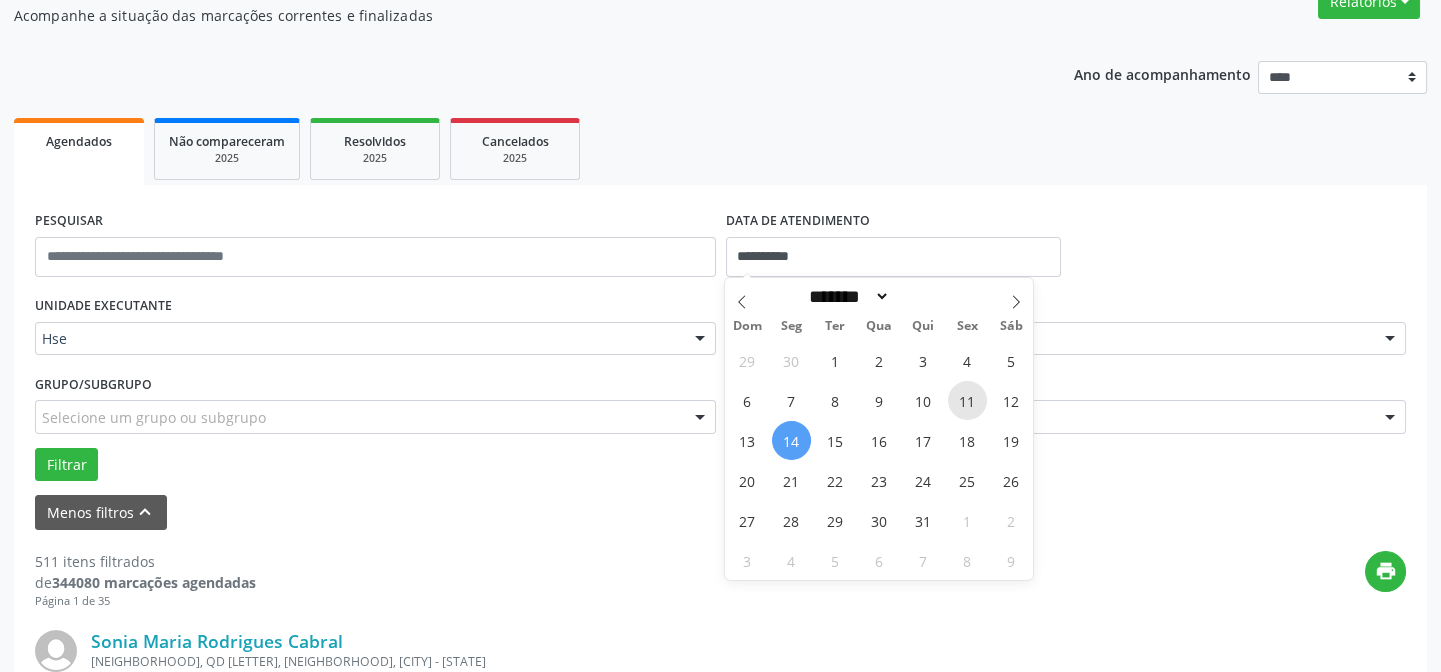 click on "11" at bounding box center [967, 400] 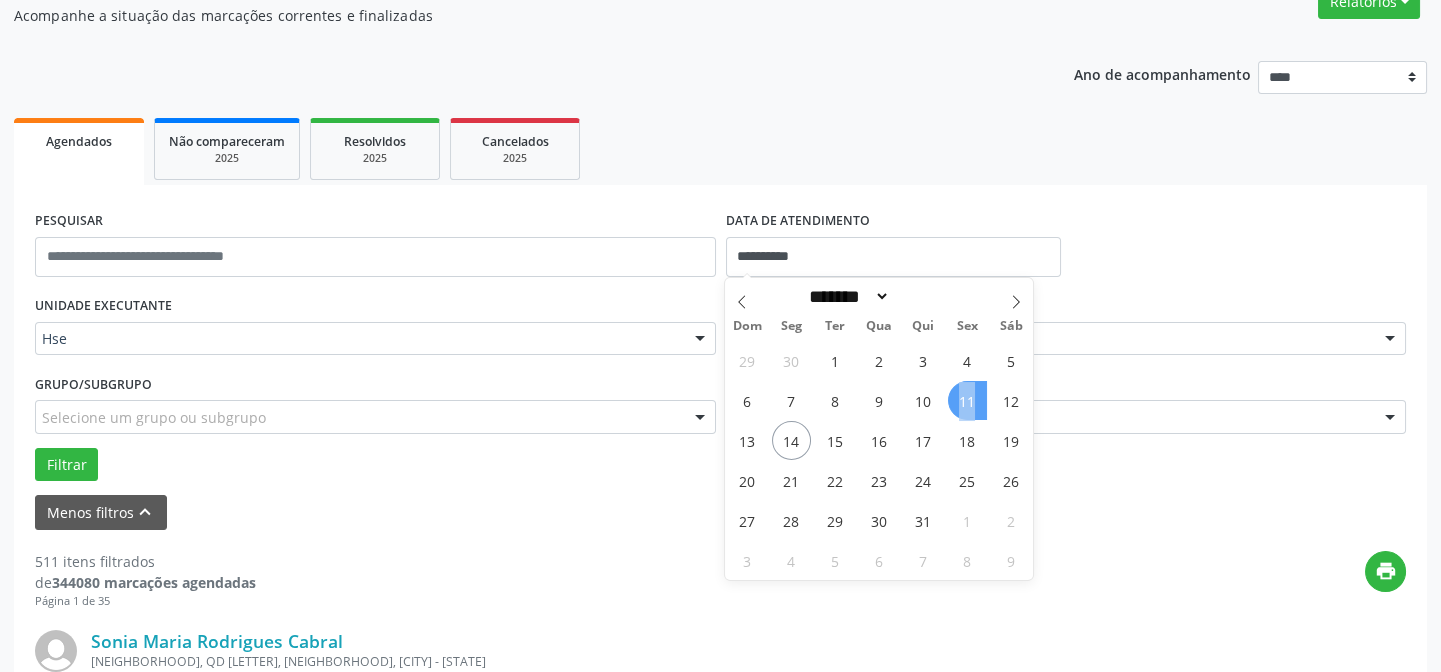 click on "11" at bounding box center [967, 400] 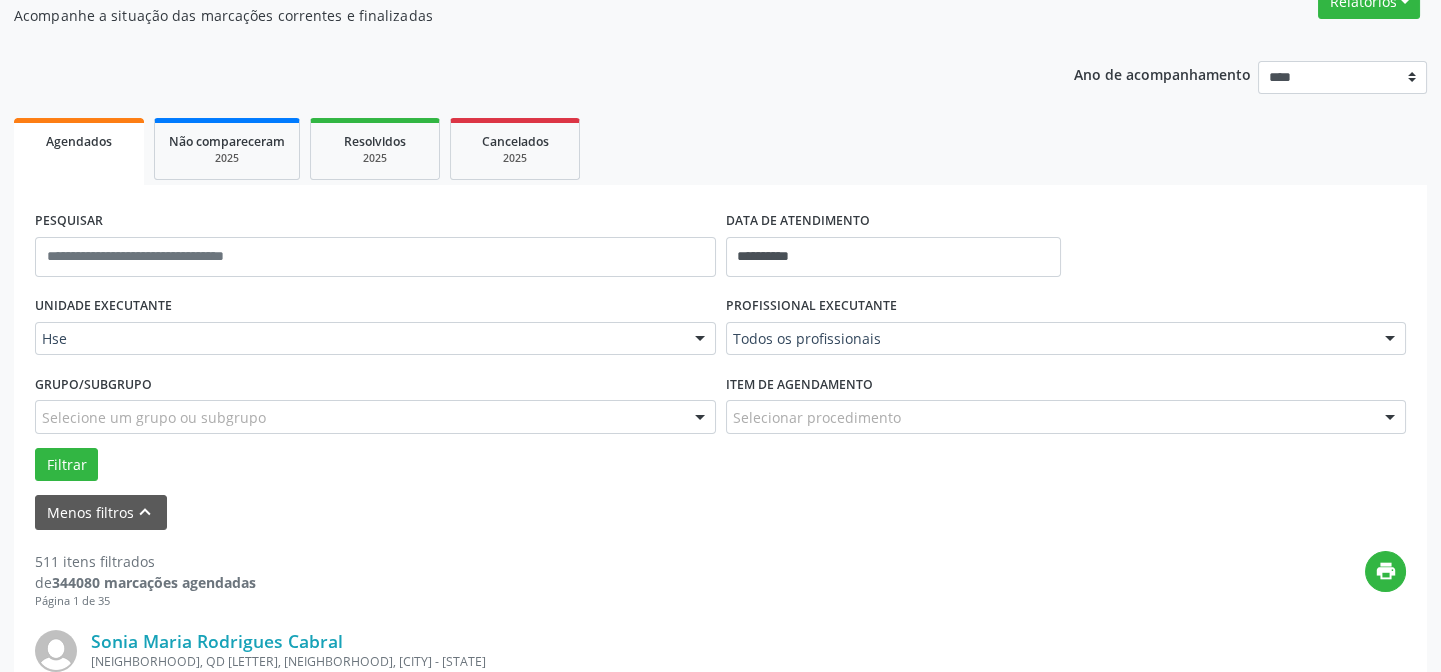 click on "PROFISSIONAL EXECUTANTE
Todos os profissionais         Todos os profissionais   Adalberto Aguiar Interaminense Junior   Adriana Velozo Goncalves   Adriana Xavier Tavares - Professor(A) Nassau   Adriano Carneiro da Costa - Cirurgião Geral e Cirurgião Oncológico   Alberto Barros Araujo   Alessandra Ferraz de Sa - Professor(A) Nassau   Alex Rodrigues da Cruz   Alex Rodrigues da Cruz - Perícia Neurodivergente   Alexandre Dantas - Professor(A) Nassau | Geral   Alexandre David de Souza   Alexey Alves (Ortopedia Nassau)   Alexey Alves Garcez | Geral, Coluna, Cotovelo, Ombro e Joelho   Aleyde Loureiro   Aline Alves Nunes - Professor(A) Nassau   Allan Vinicius Martins de Barros   Amanda Brito Barros   Amanda Vilma Brito Pires do Rego Barros   Ana Carla da Silva Oliveira   Ana Carolina Cavalcanti Pessoa de Souza - Professor(A) Nassau   Ana Catarina de Melo Rodrigues   Ana Isabel da Silva Cavalcanti   Ana Karla Lopes   Ana Luiza de Lima Goncalves   Ana Tereza Coimbra Cesar de Albuquerque" at bounding box center (1066, 330) 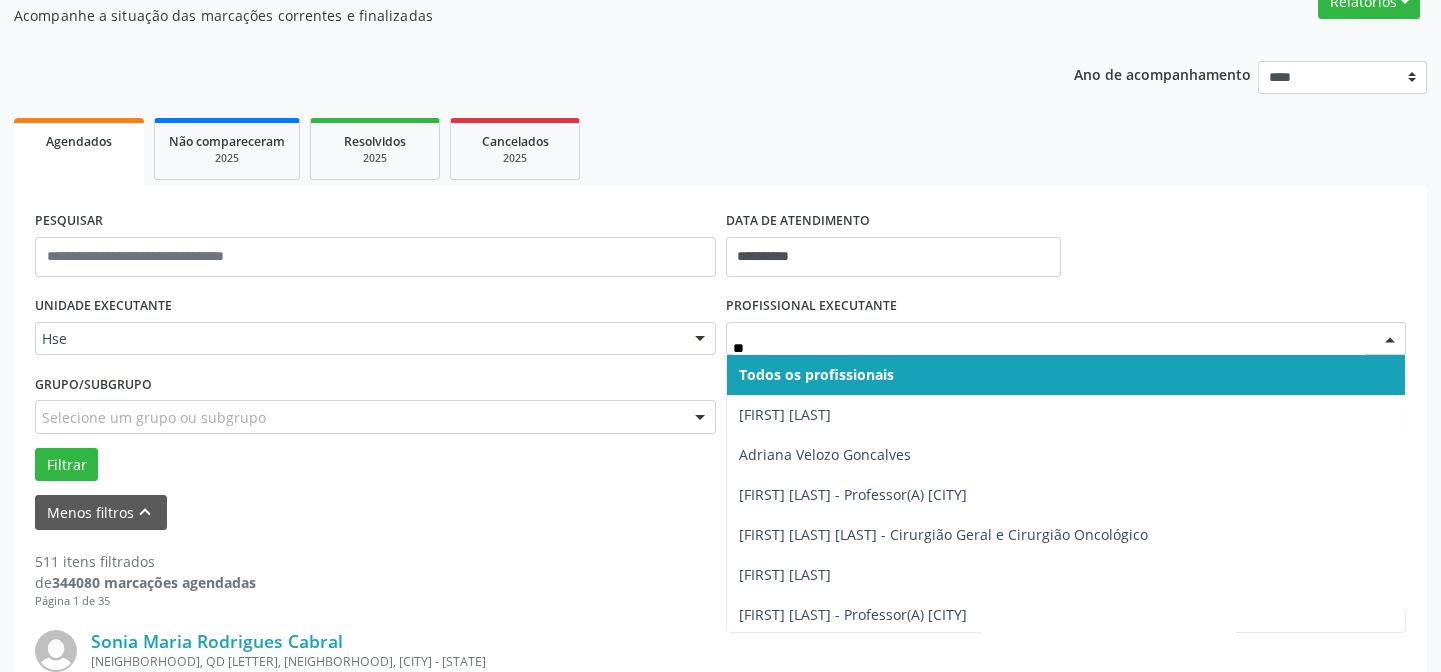 type on "***" 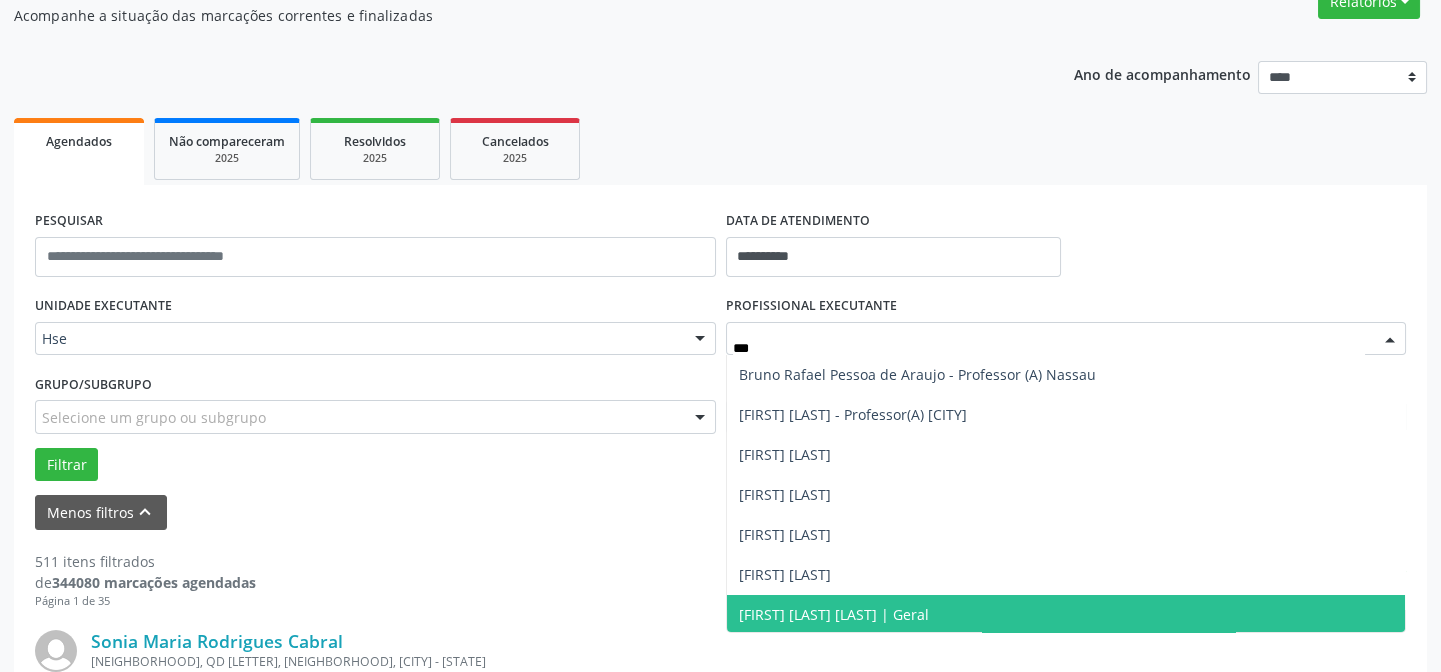 click on "[FIRST] [LAST] [LAST] | Geral" at bounding box center [834, 614] 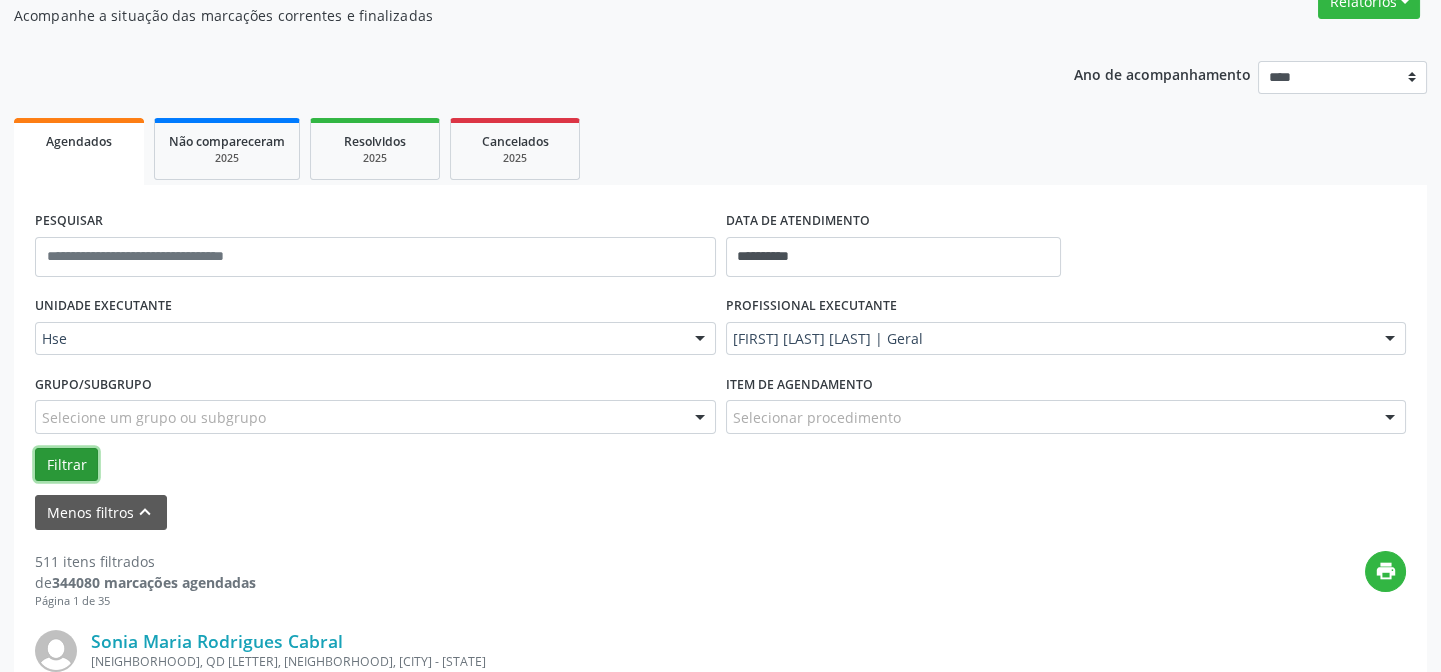 click on "Filtrar" at bounding box center (66, 465) 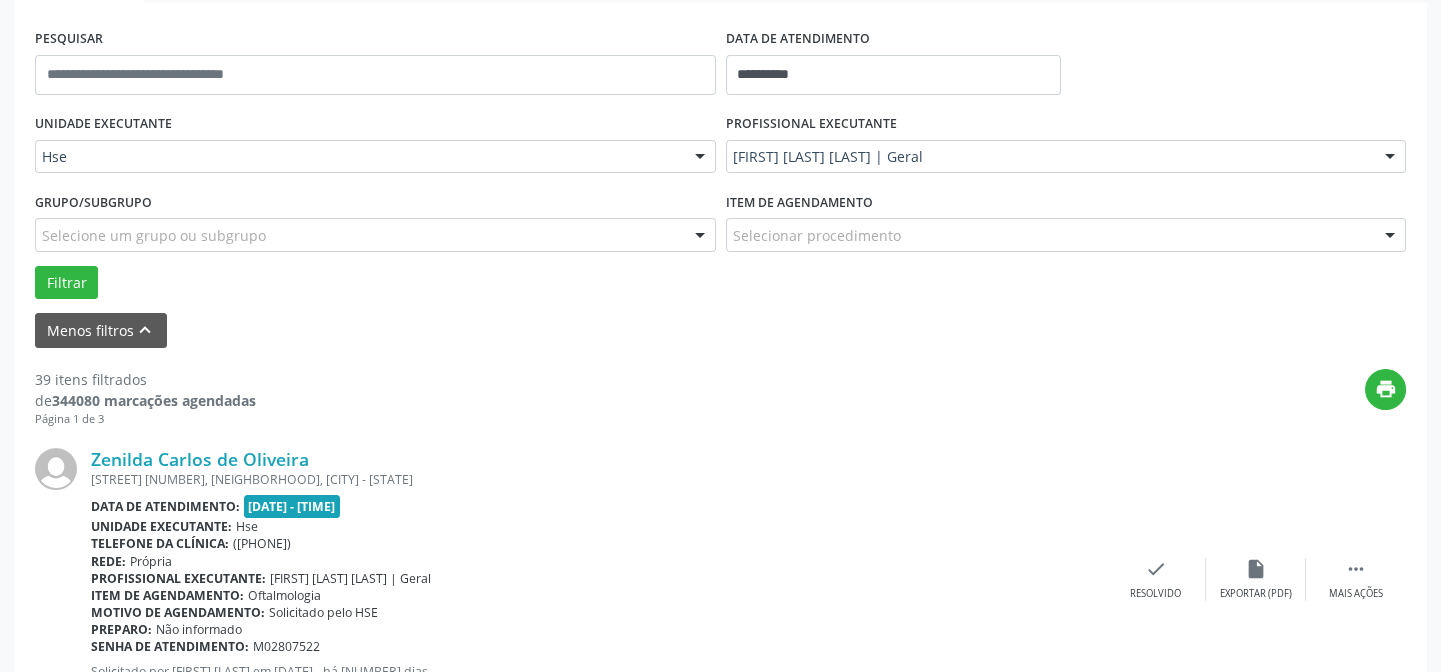 scroll, scrollTop: 545, scrollLeft: 0, axis: vertical 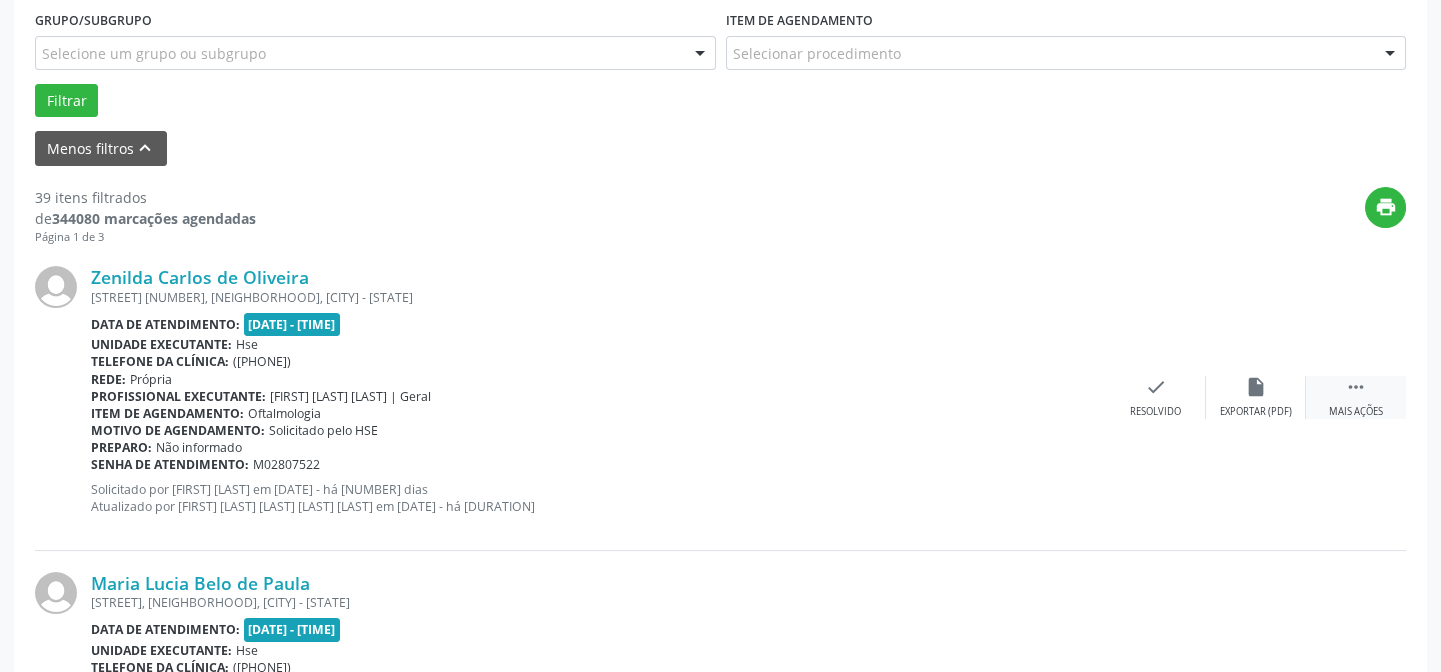 click on "Mais ações" at bounding box center [1356, 412] 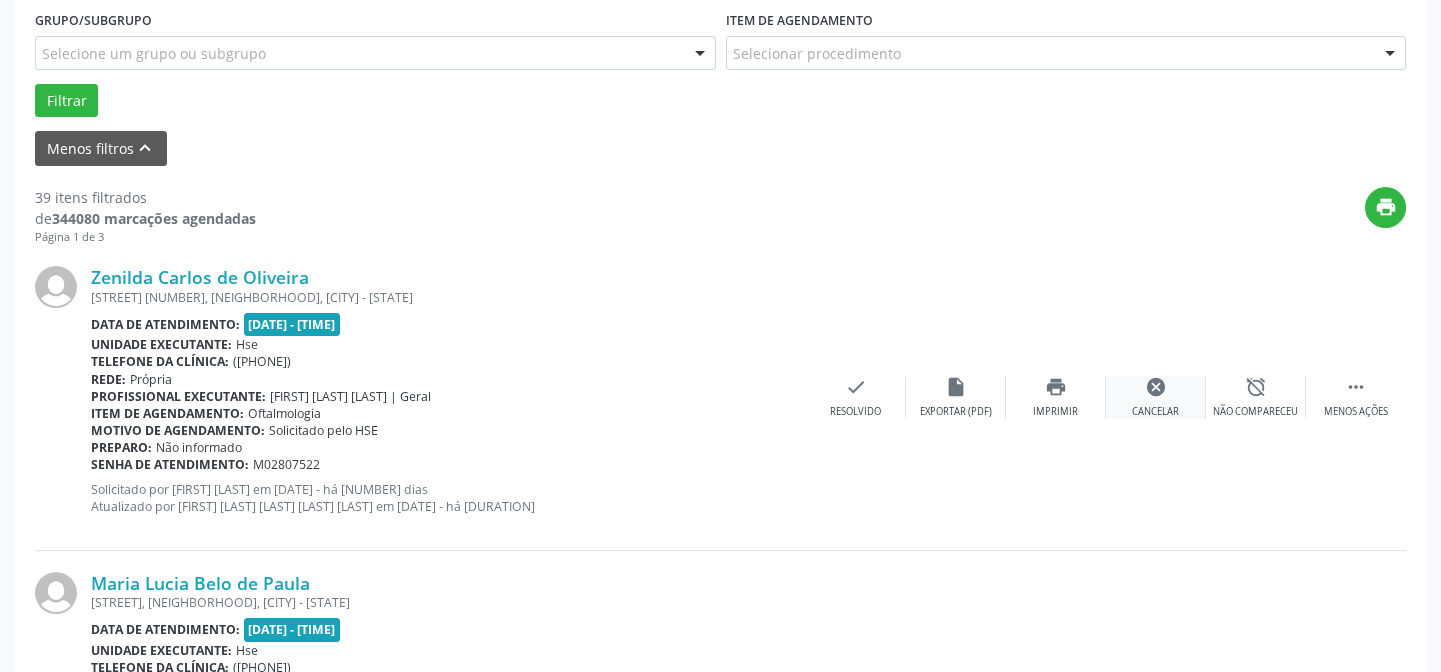 click on "cancel" at bounding box center [1156, 387] 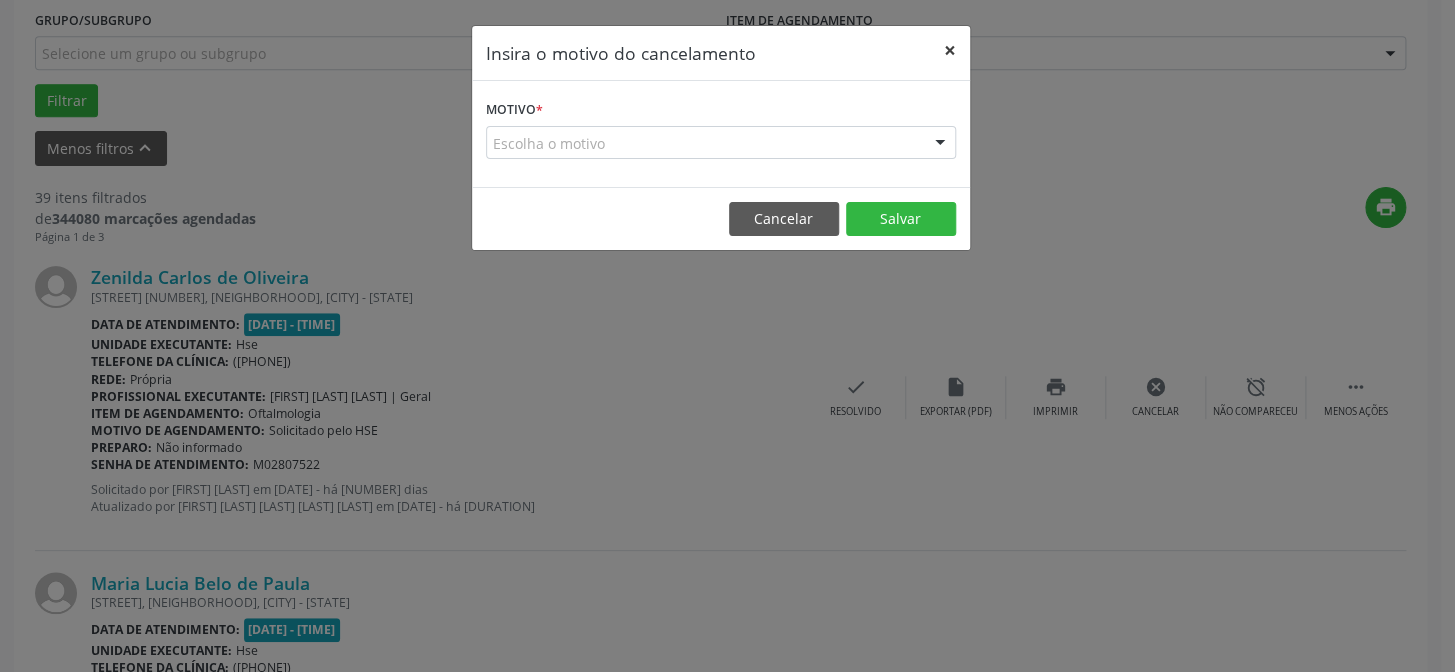 click on "×" at bounding box center [950, 50] 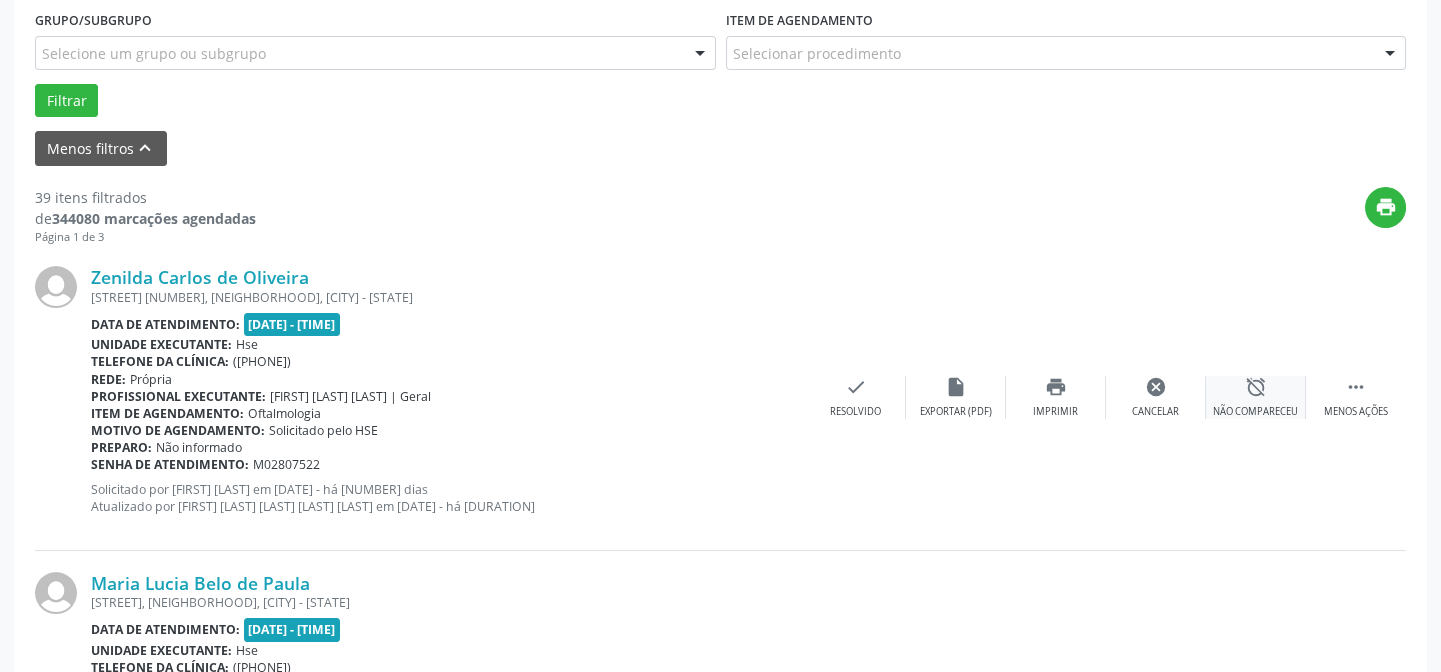 click on "alarm_off" at bounding box center (1256, 387) 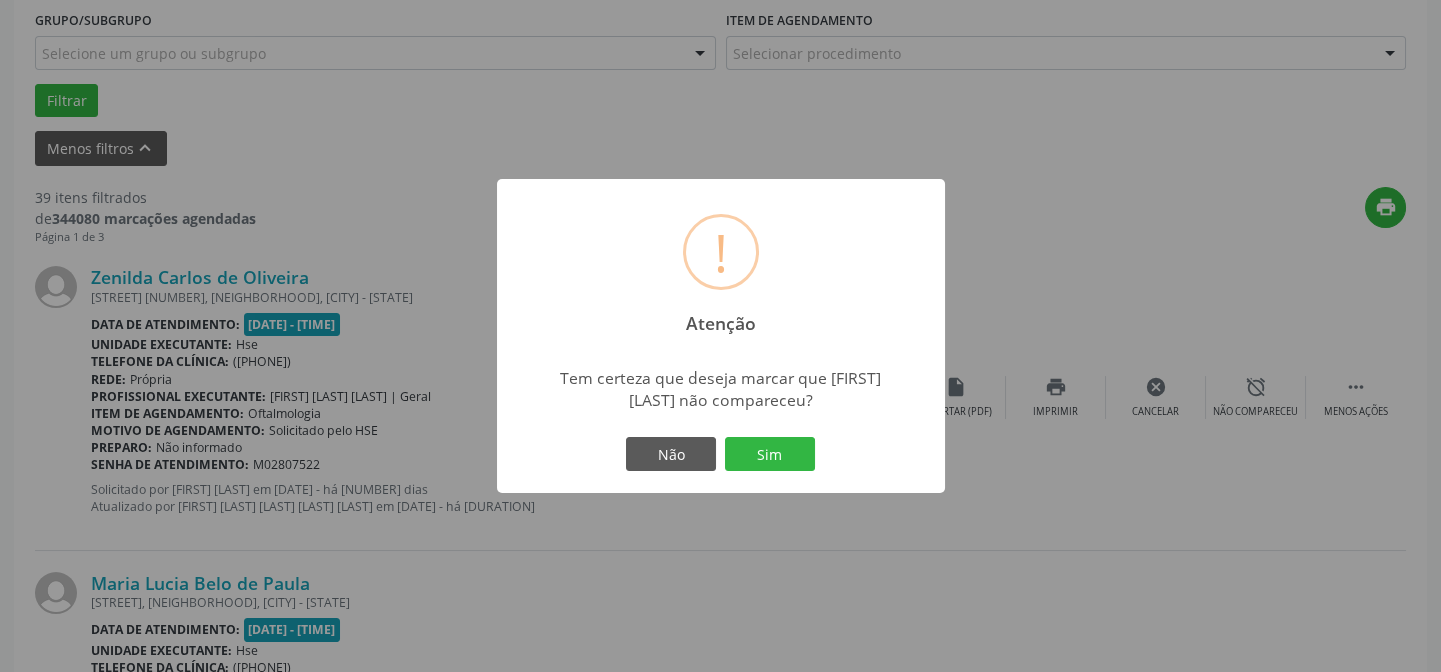 click on "Sim" at bounding box center (770, 454) 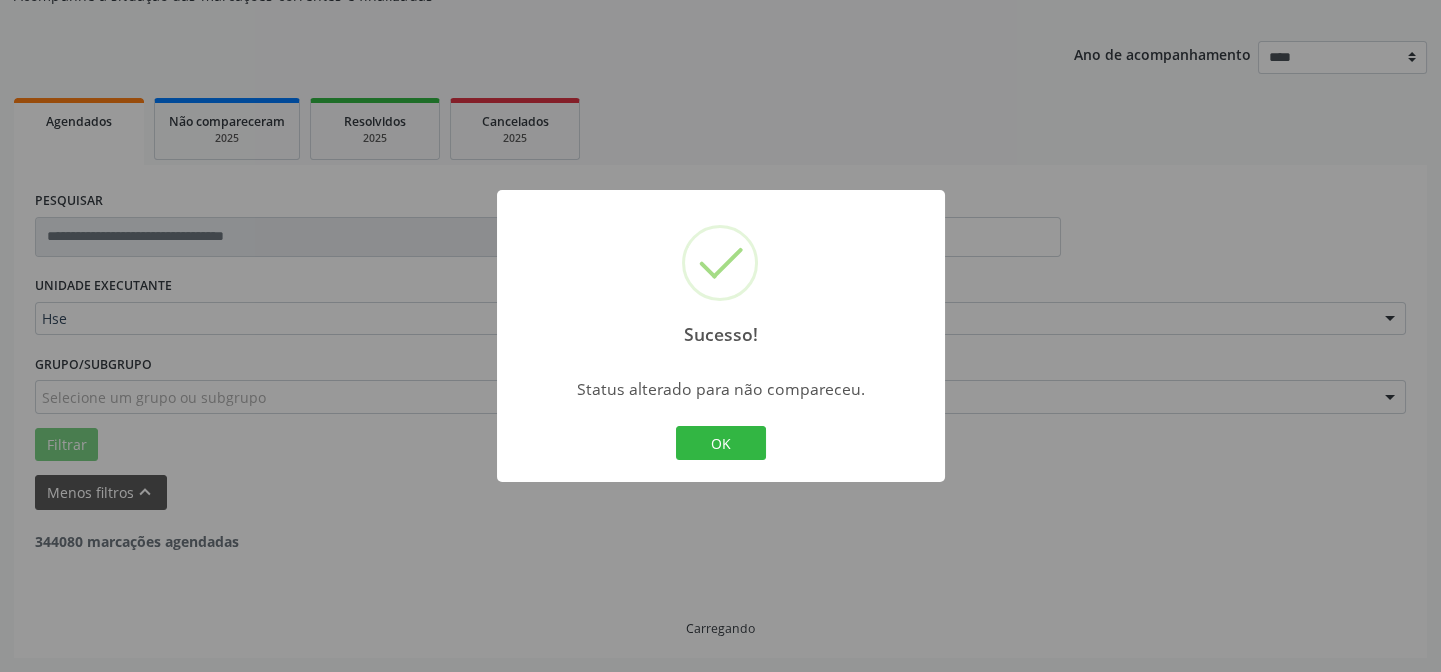 scroll, scrollTop: 200, scrollLeft: 0, axis: vertical 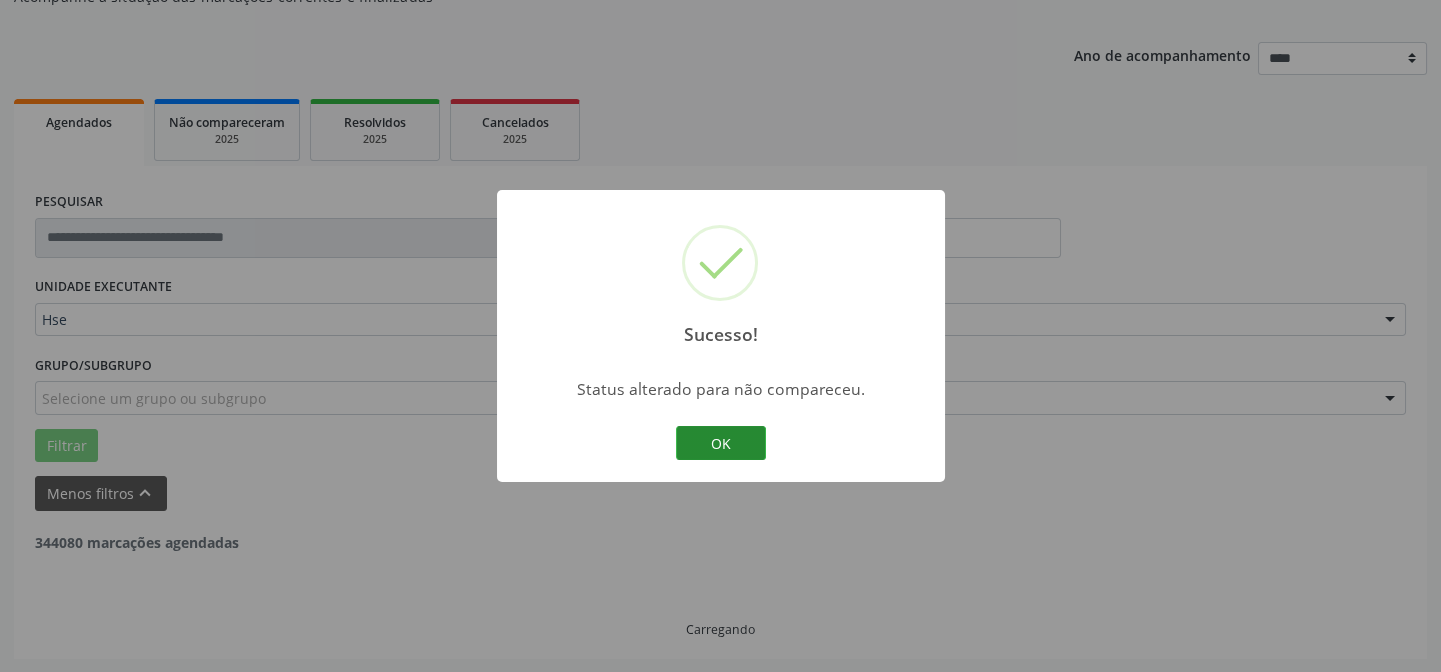 click on "OK" at bounding box center [721, 443] 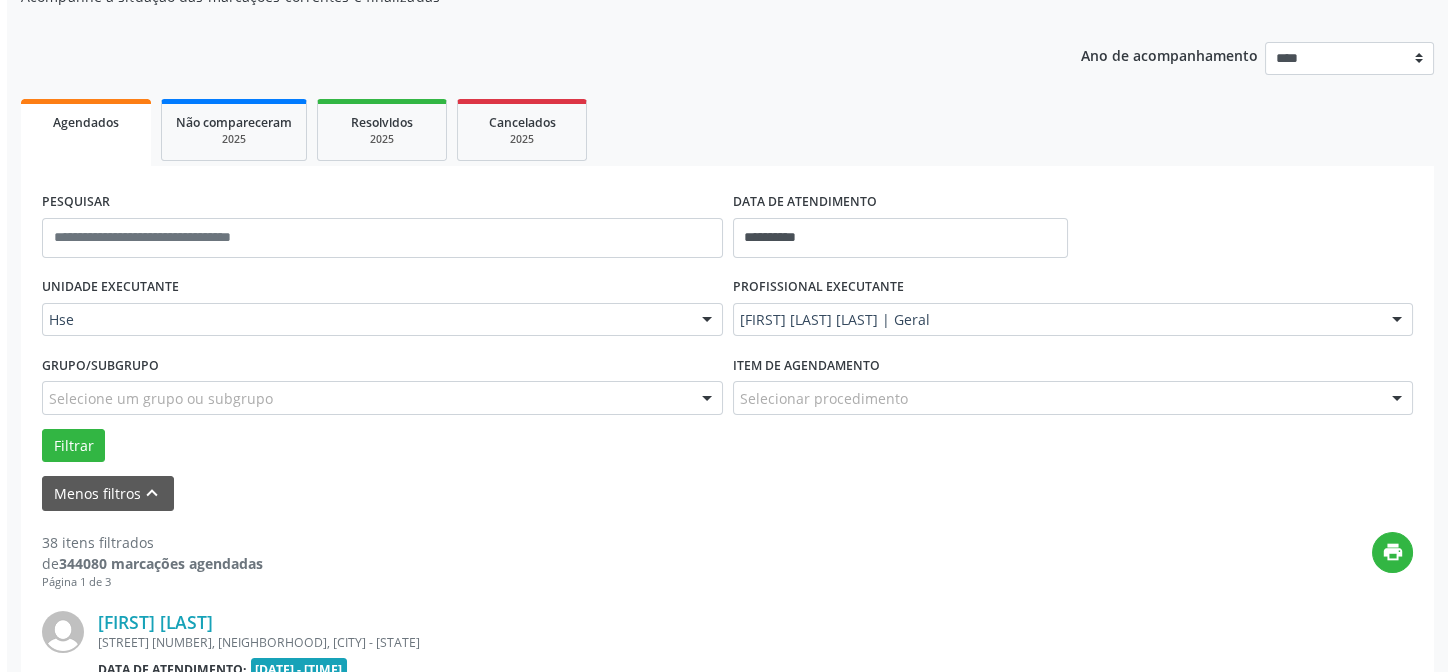 scroll, scrollTop: 381, scrollLeft: 0, axis: vertical 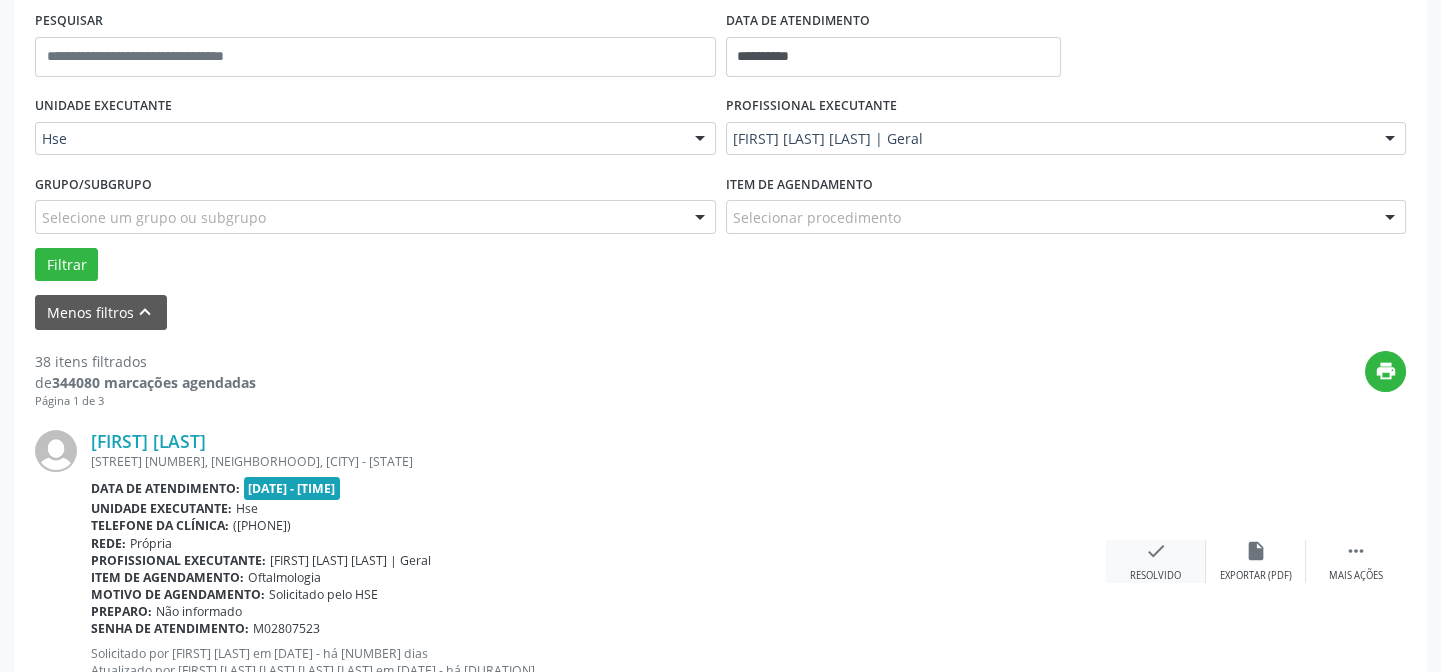 click on "Resolvido" at bounding box center (1155, 576) 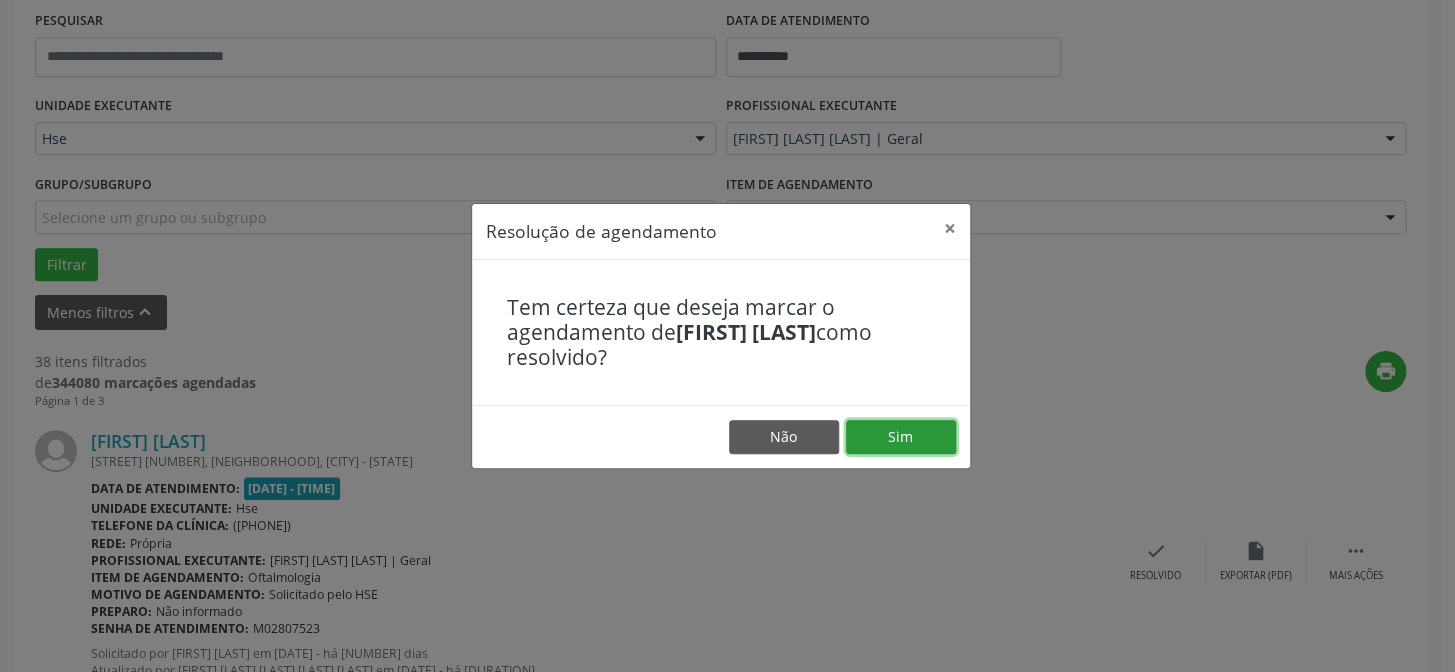 click on "Sim" at bounding box center [901, 437] 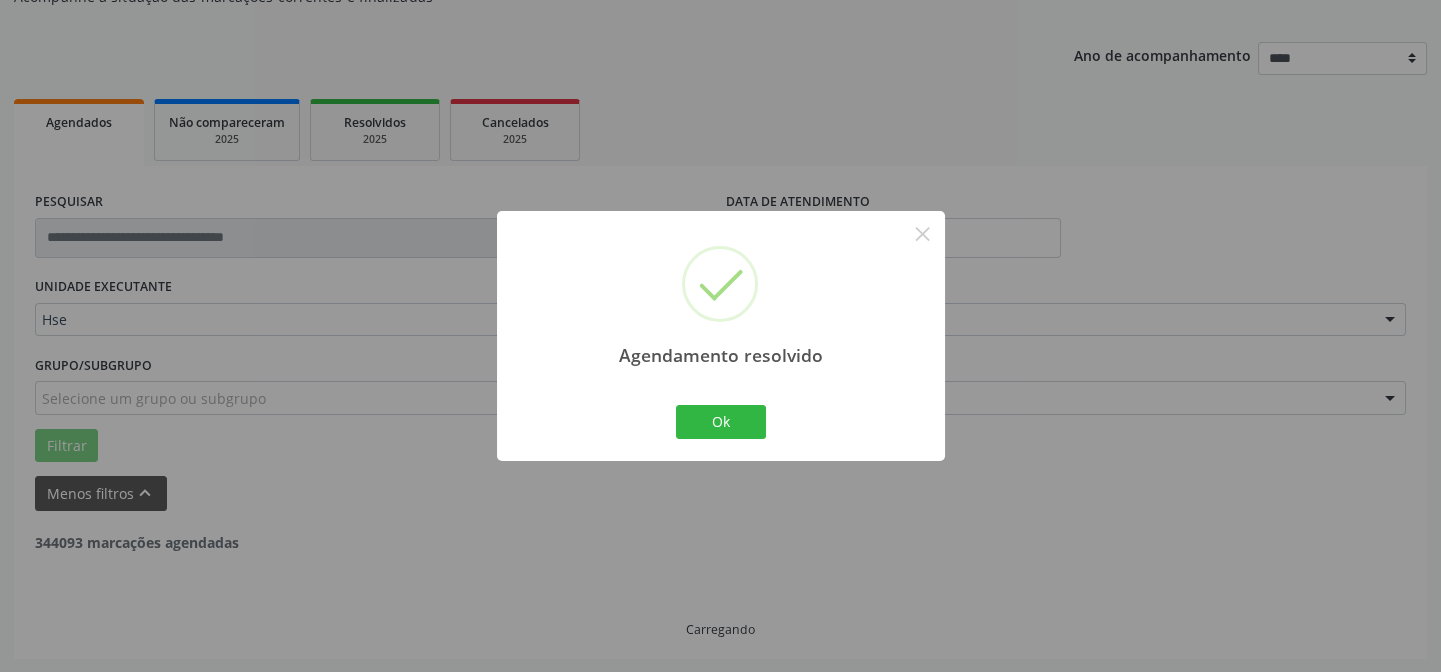 scroll, scrollTop: 381, scrollLeft: 0, axis: vertical 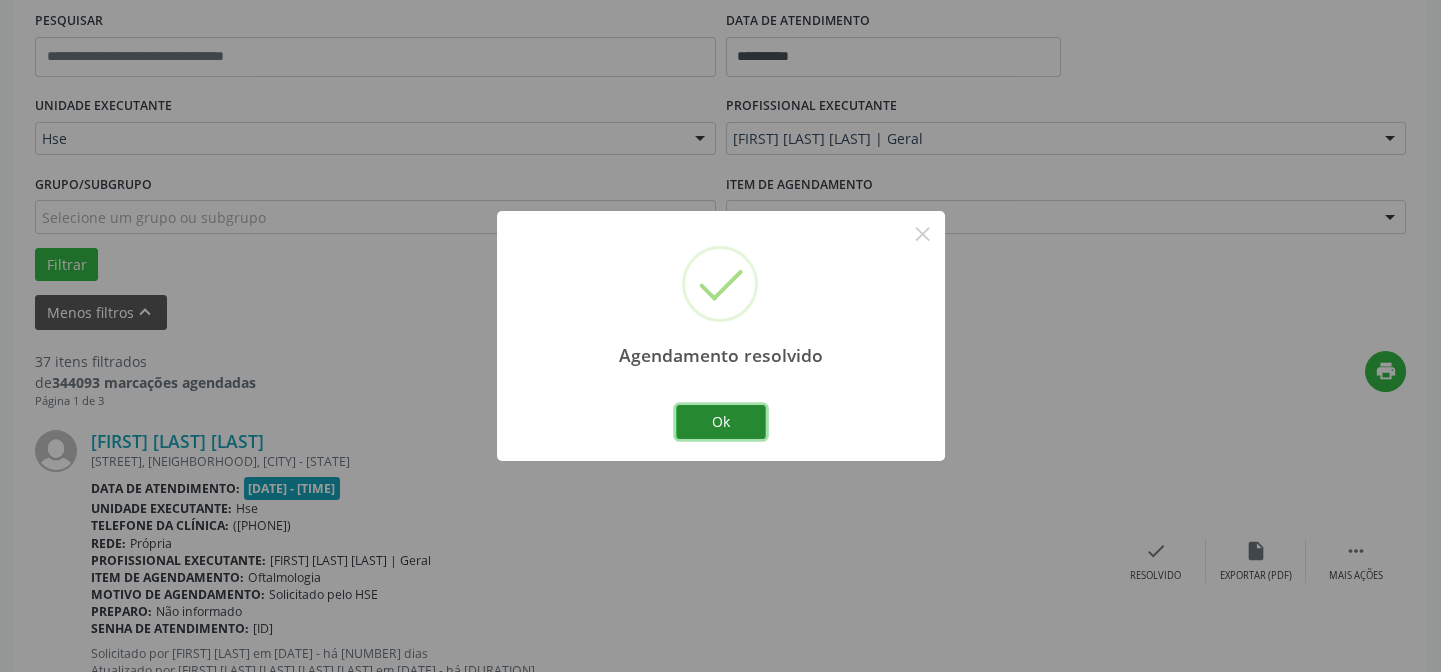 click on "Ok" at bounding box center (721, 422) 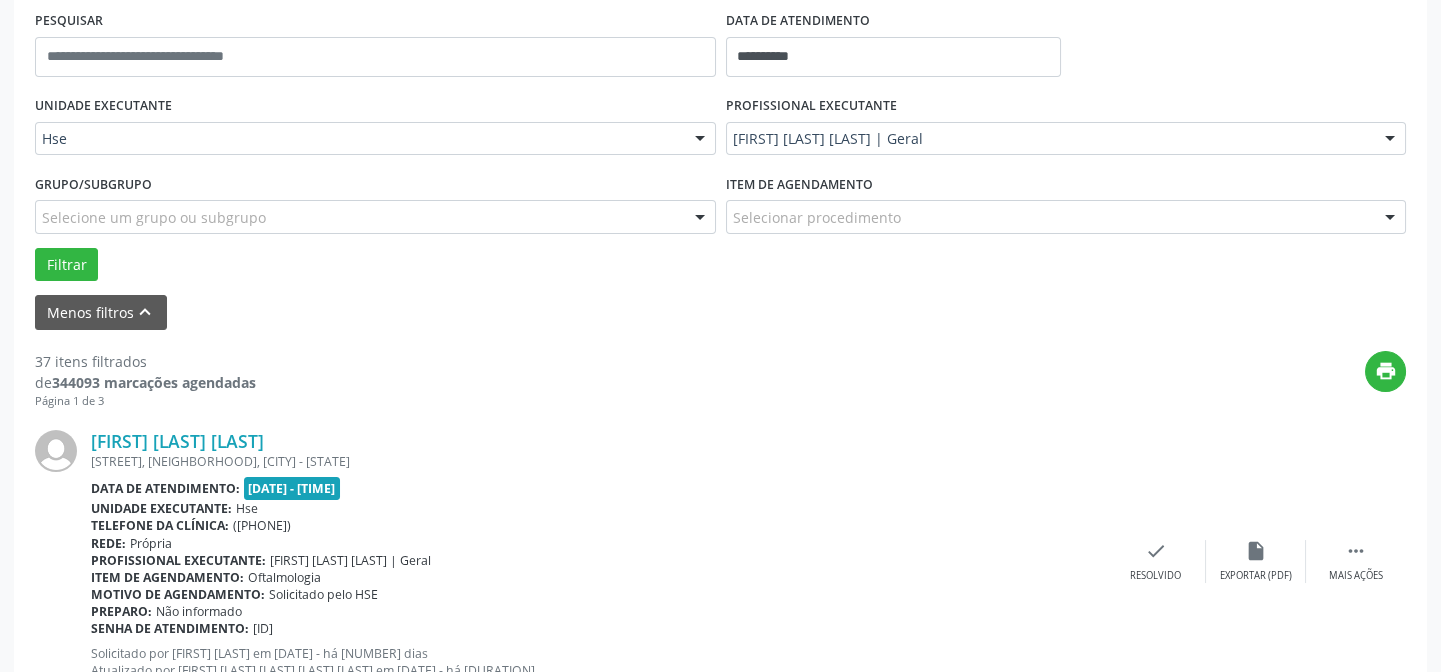 scroll, scrollTop: 3537, scrollLeft: 0, axis: vertical 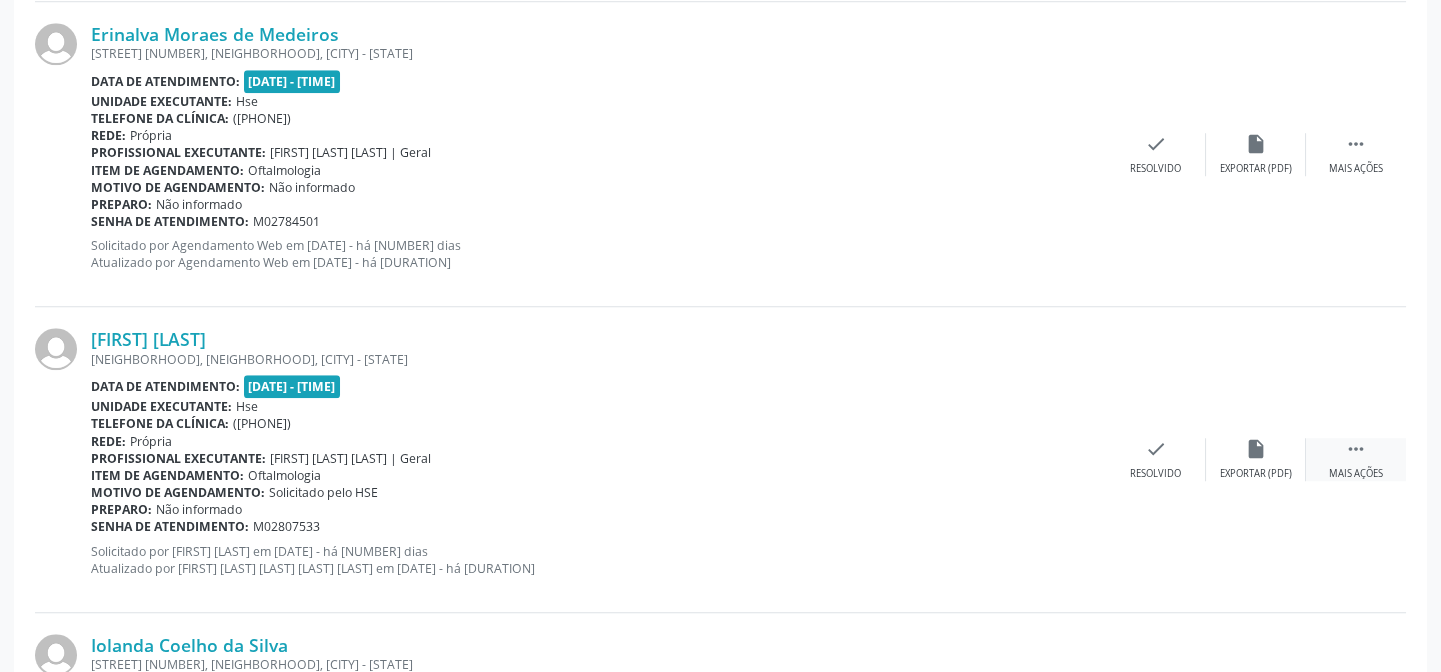 drag, startPoint x: 1366, startPoint y: 448, endPoint x: 1355, endPoint y: 452, distance: 11.7046995 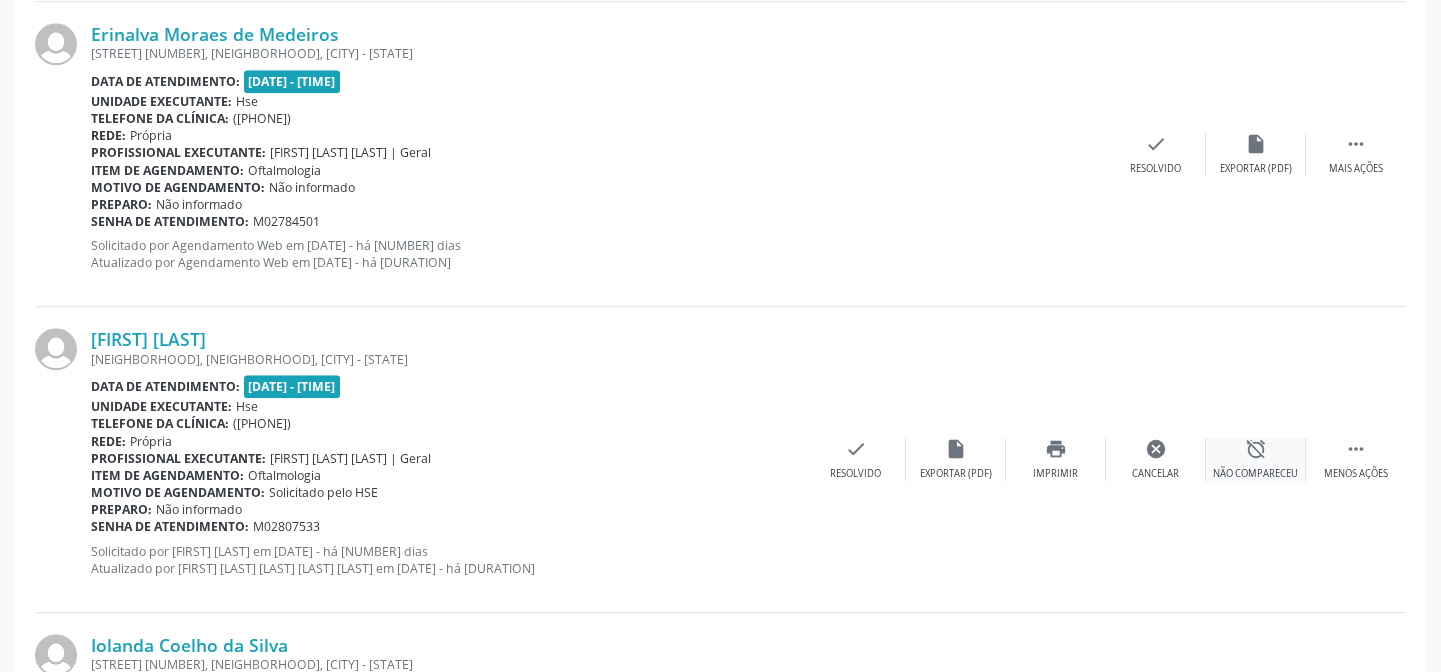 click on "alarm_off
Não compareceu" at bounding box center (1256, 459) 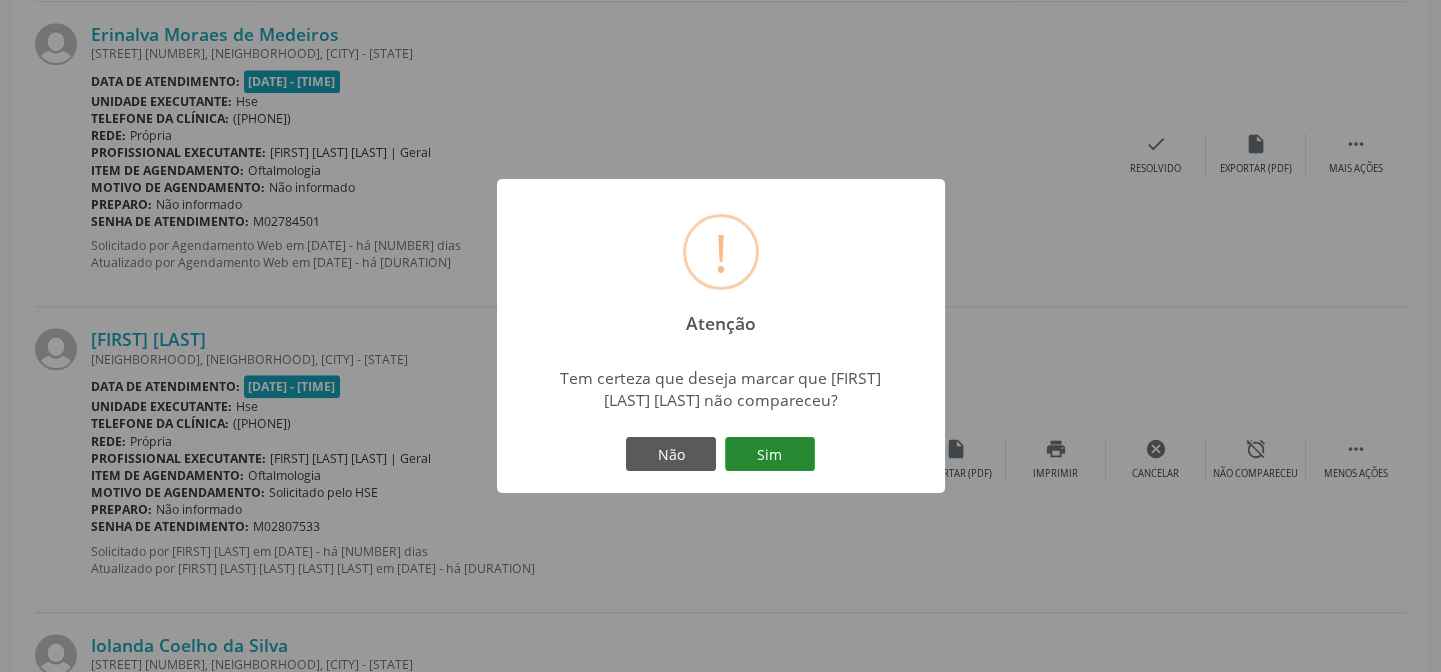 click on "Sim" at bounding box center (770, 454) 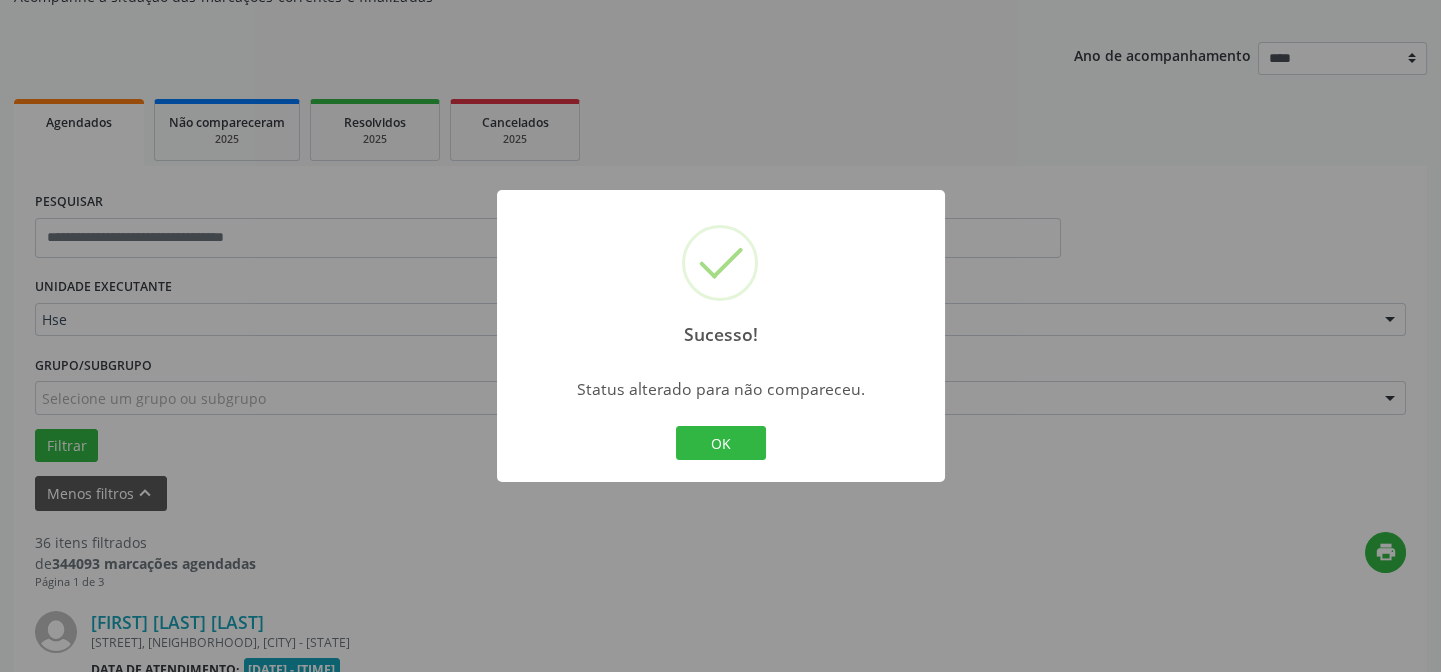 scroll, scrollTop: 3537, scrollLeft: 0, axis: vertical 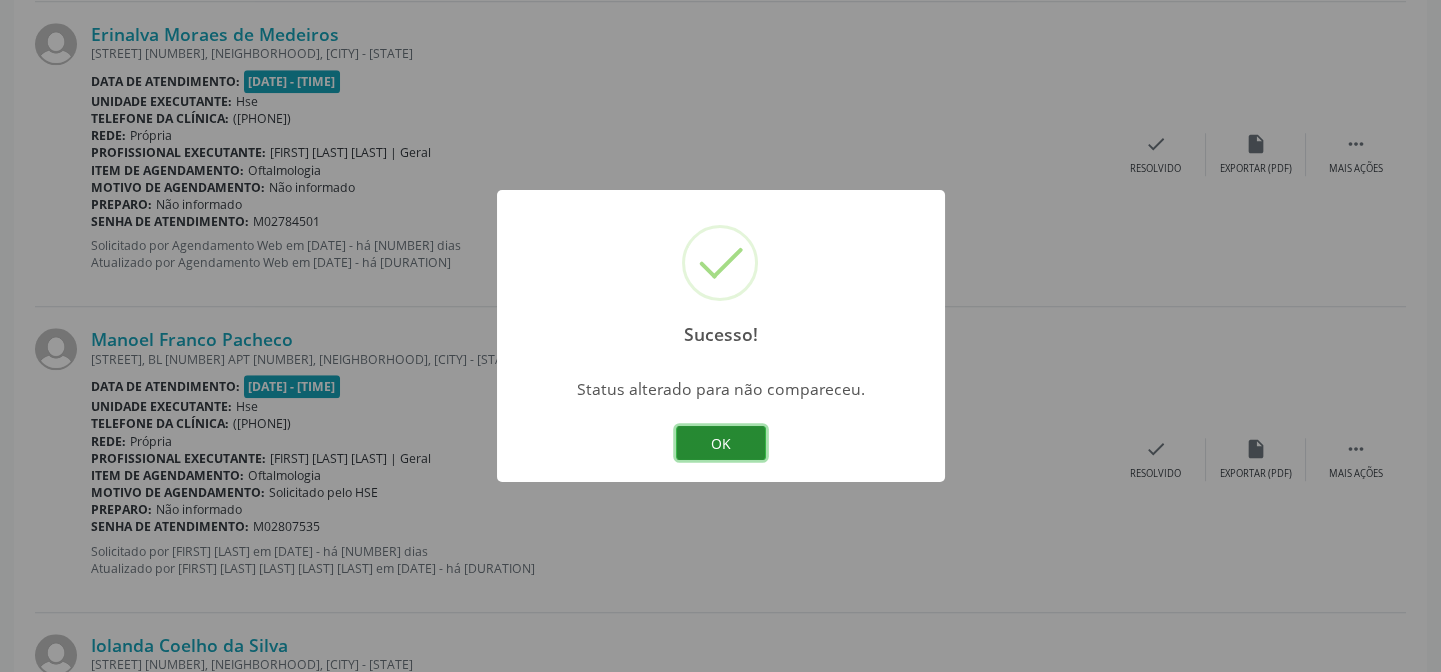 click on "OK" at bounding box center (721, 443) 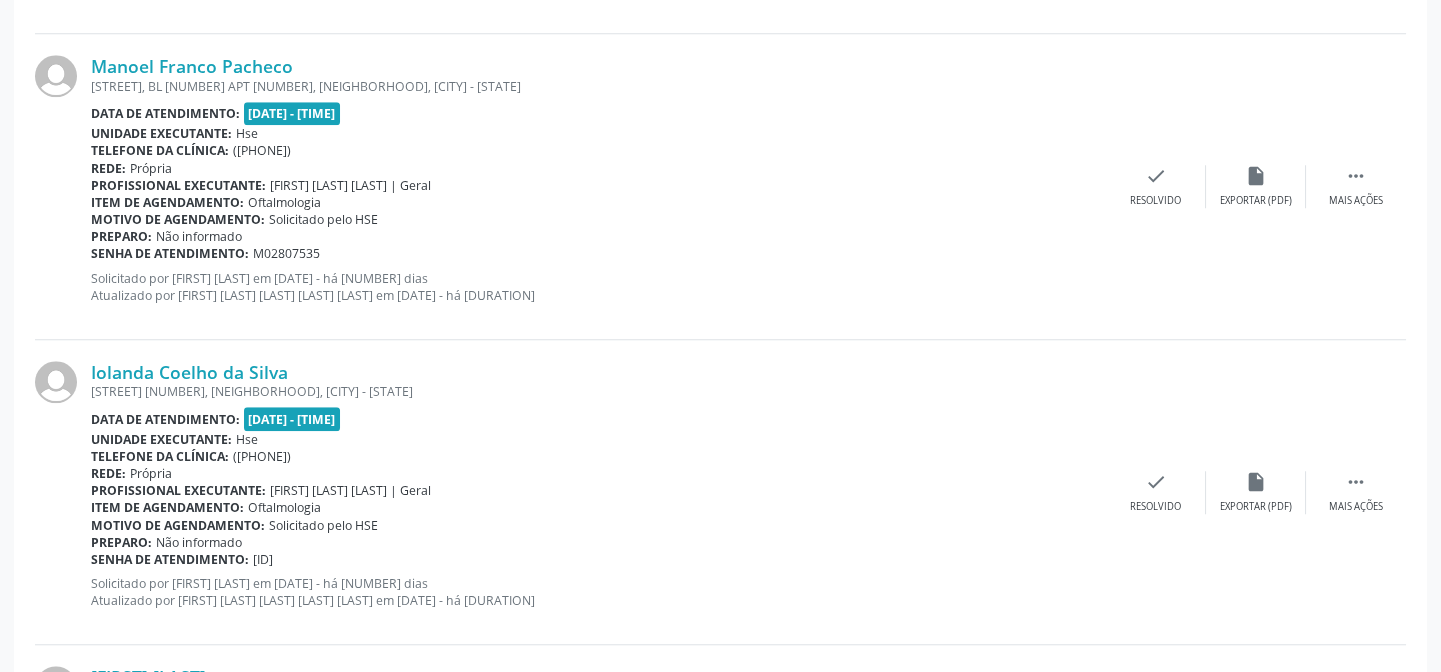 scroll, scrollTop: 4082, scrollLeft: 0, axis: vertical 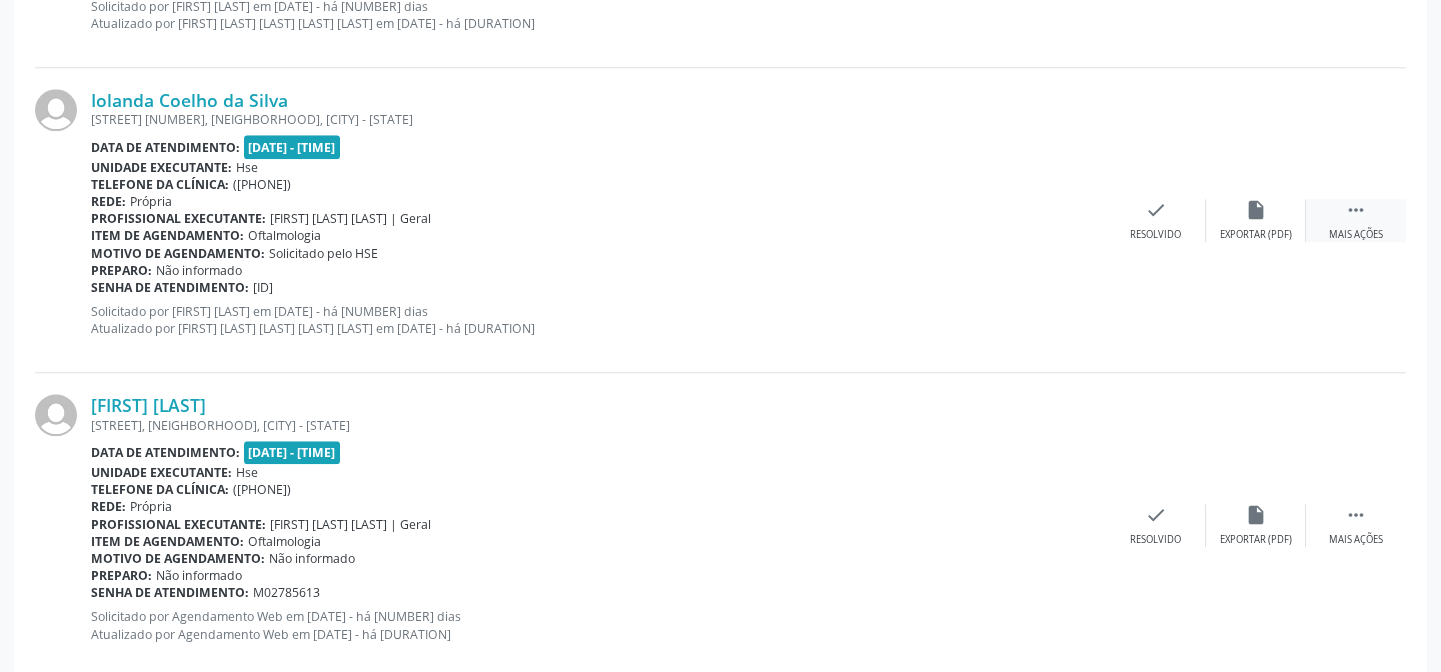 click on "" at bounding box center [1356, 210] 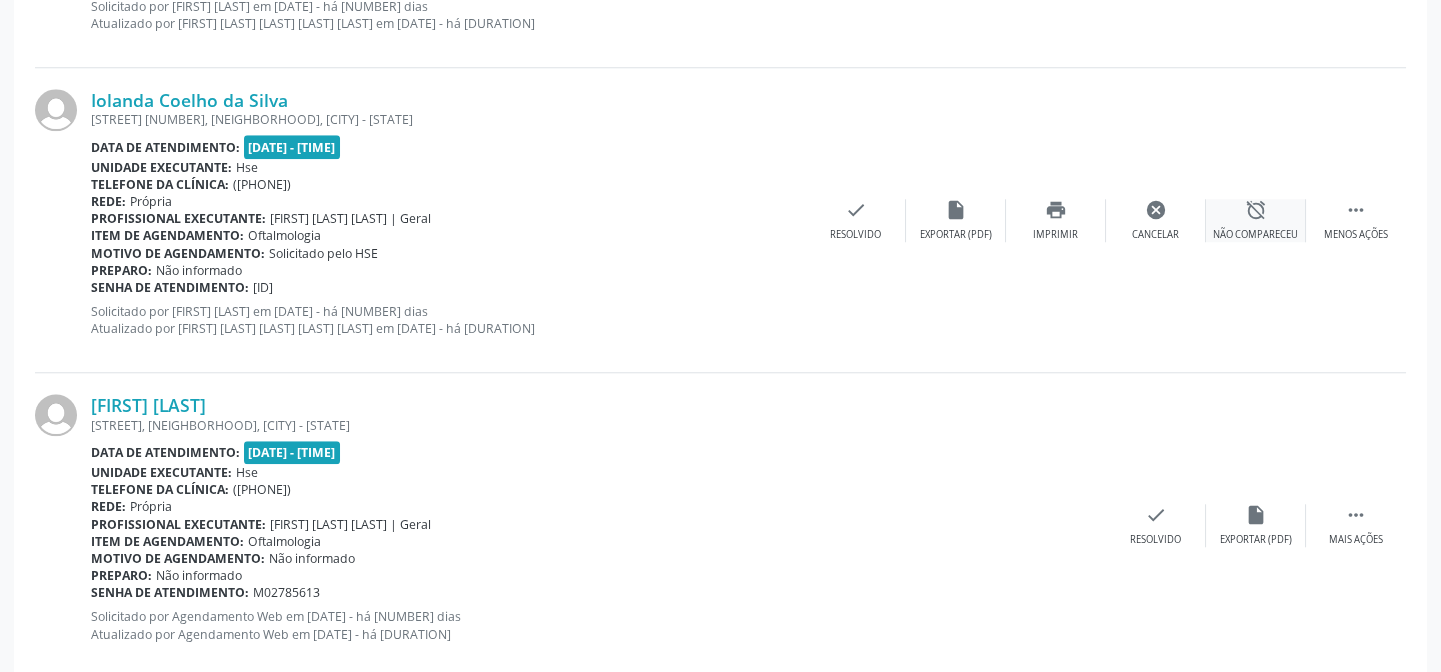 click on "Não compareceu" at bounding box center [1255, 235] 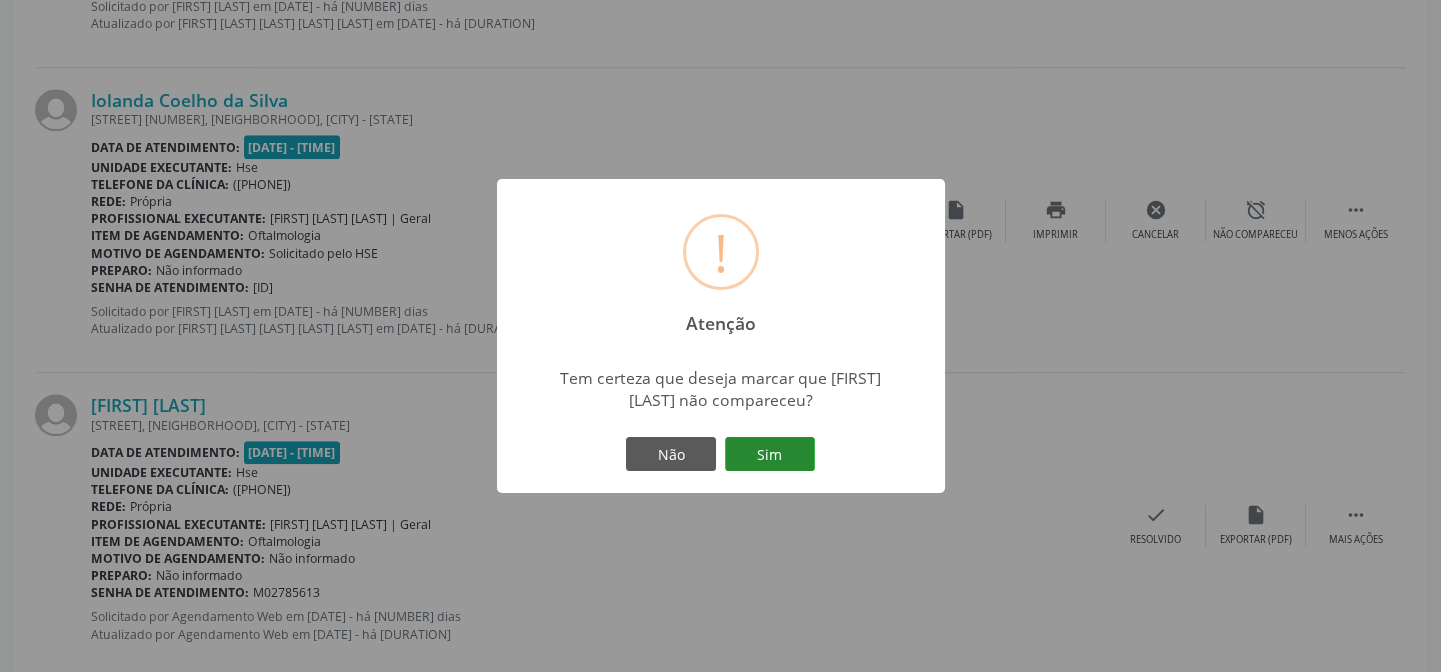 click on "Sim" at bounding box center (770, 454) 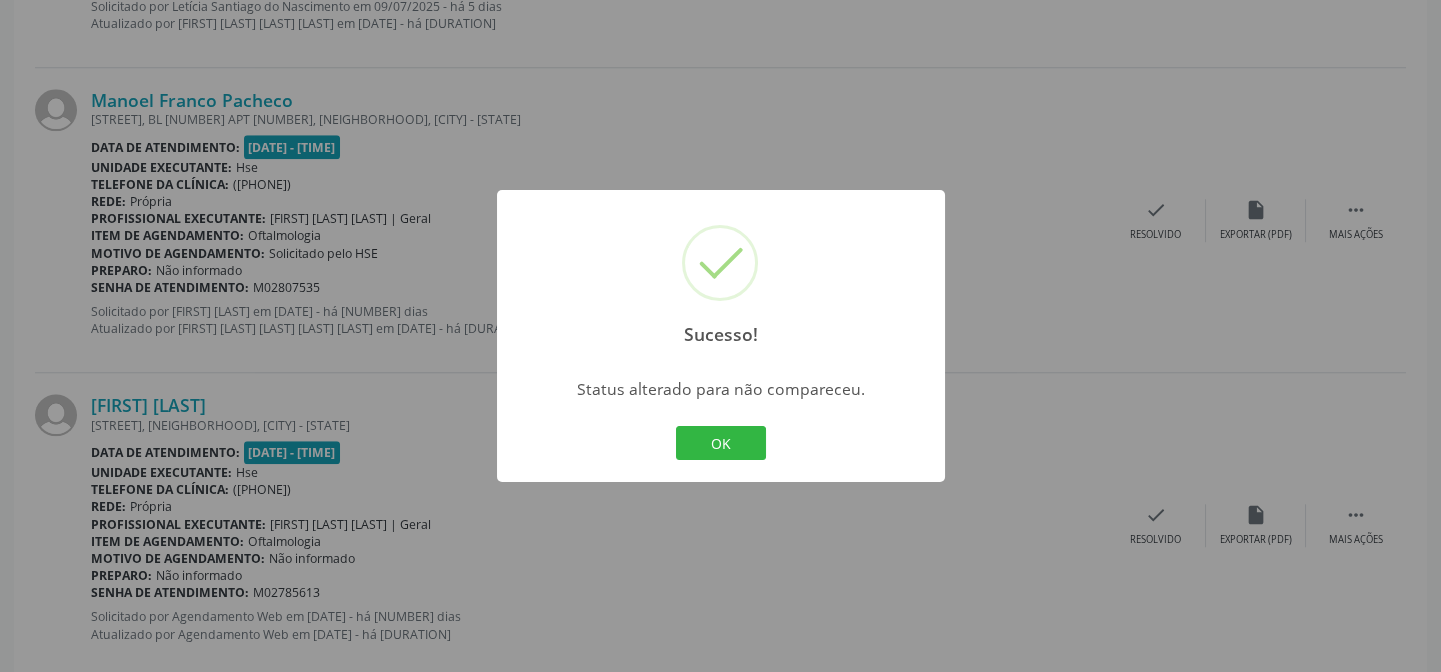 scroll, scrollTop: 2621, scrollLeft: 0, axis: vertical 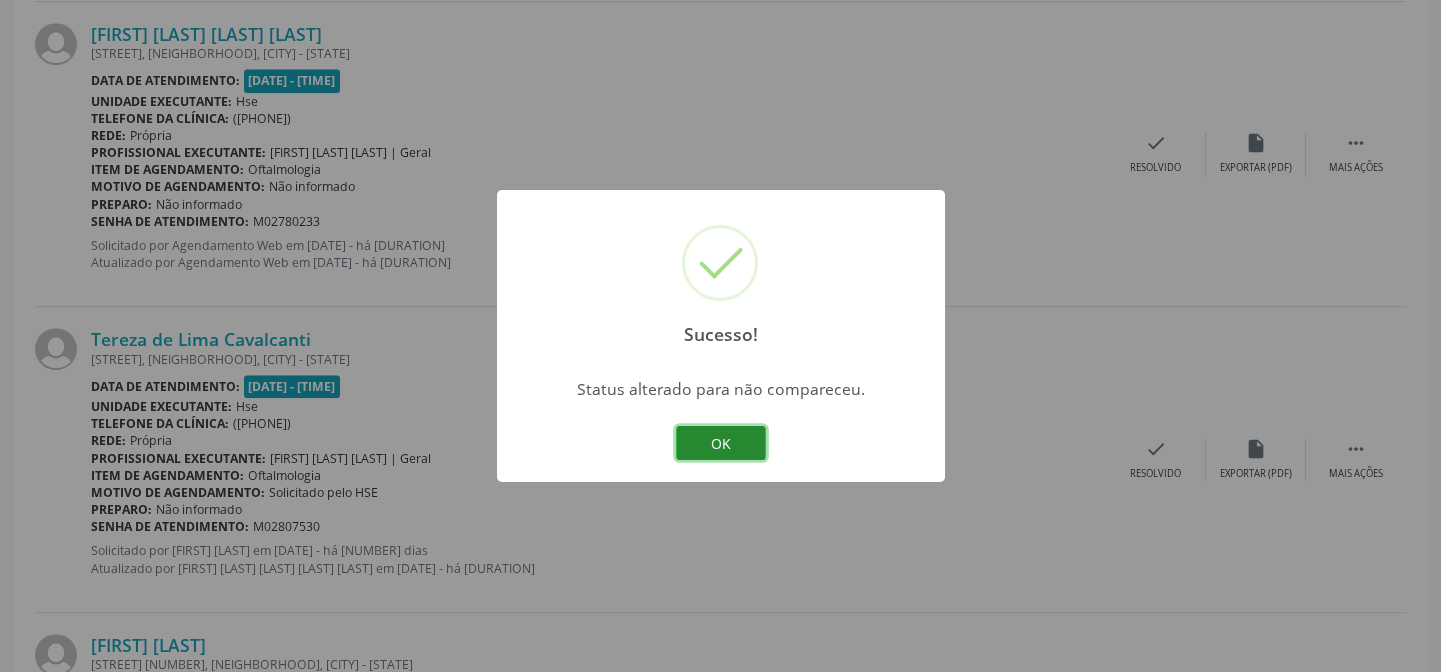 click on "OK" at bounding box center (721, 443) 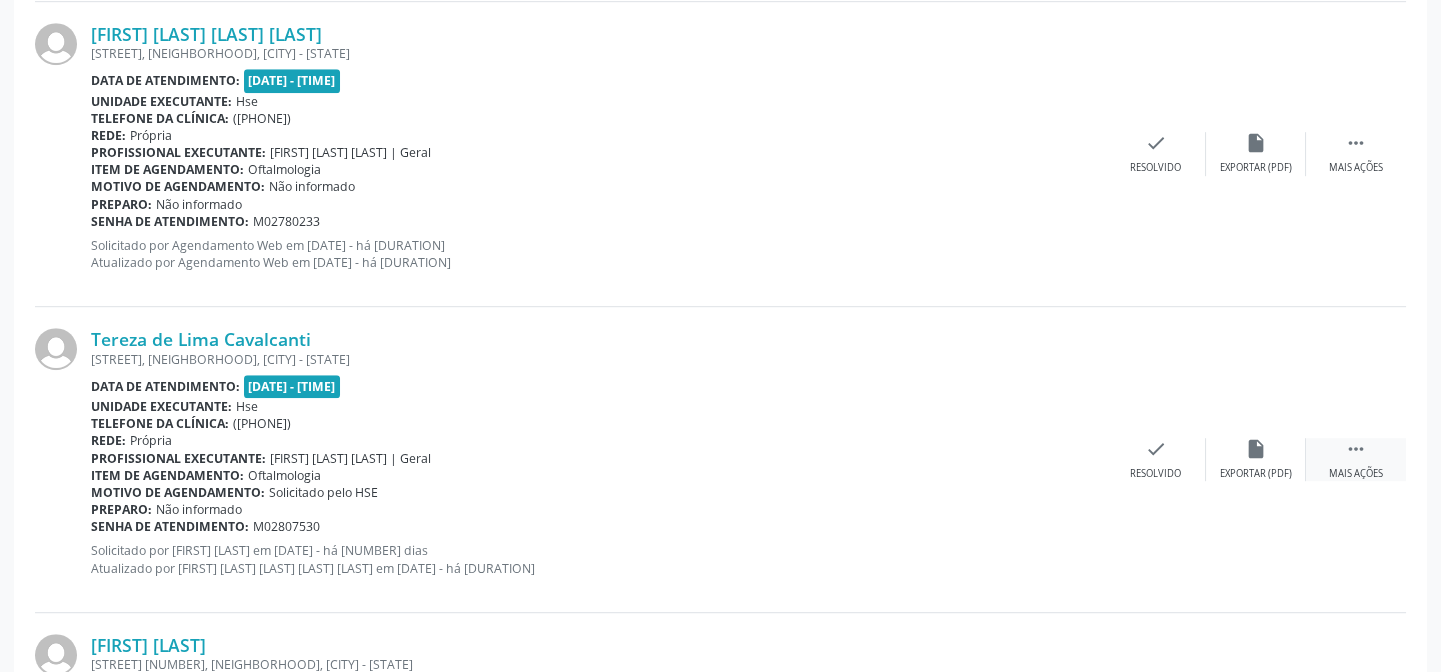 drag, startPoint x: 1348, startPoint y: 457, endPoint x: 1327, endPoint y: 458, distance: 21.023796 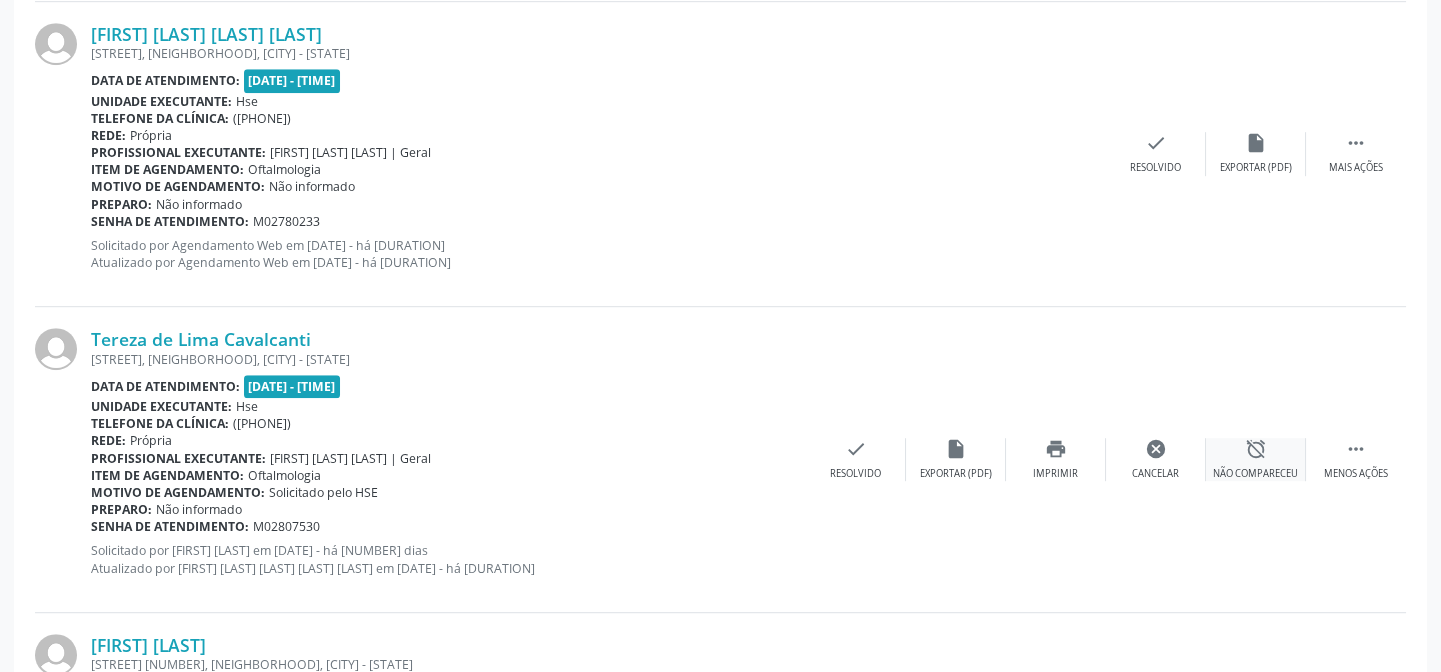 click on "alarm_off
Não compareceu" at bounding box center (1256, 459) 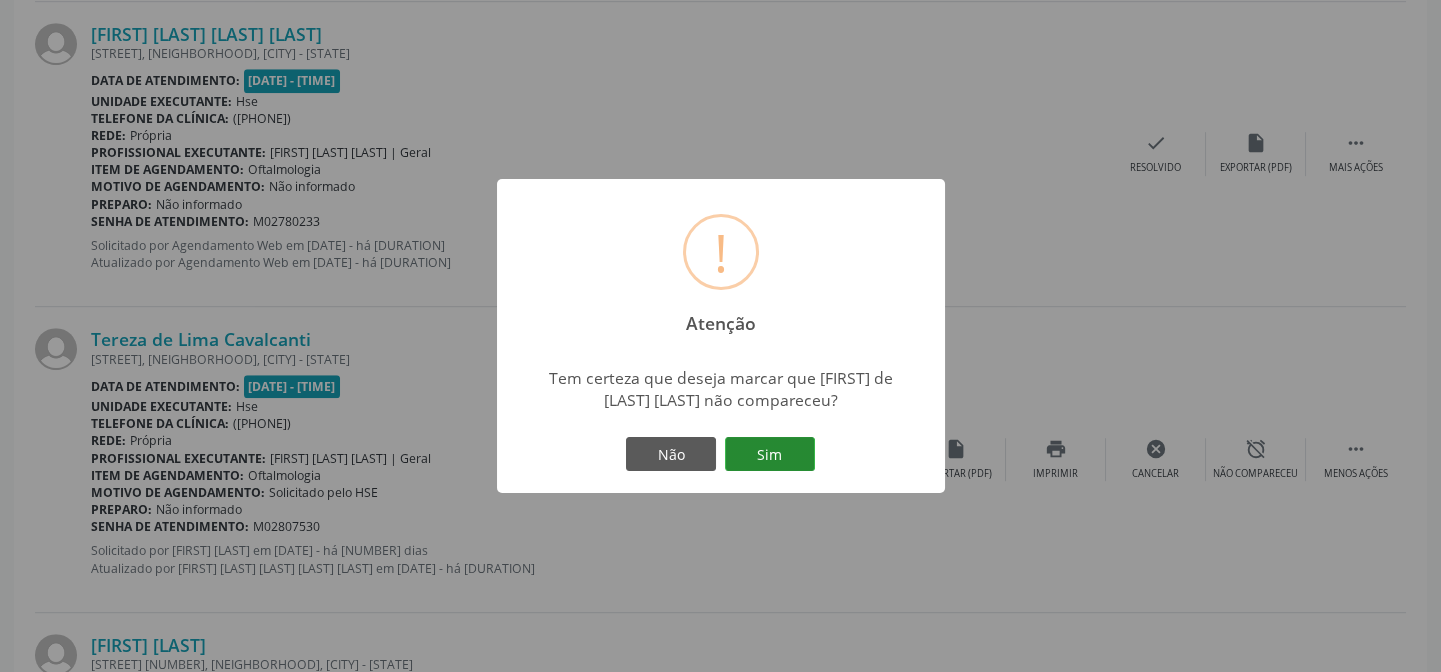 click on "Sim" at bounding box center [770, 454] 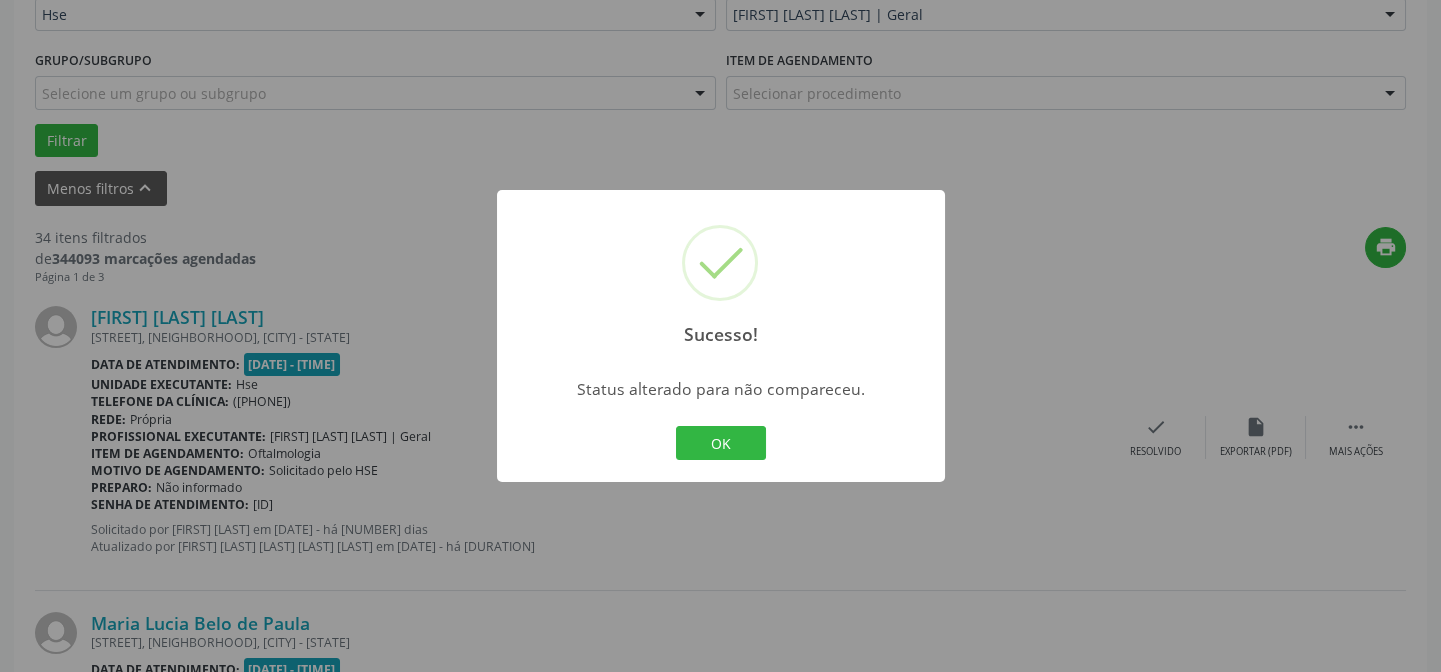 scroll, scrollTop: 2011, scrollLeft: 0, axis: vertical 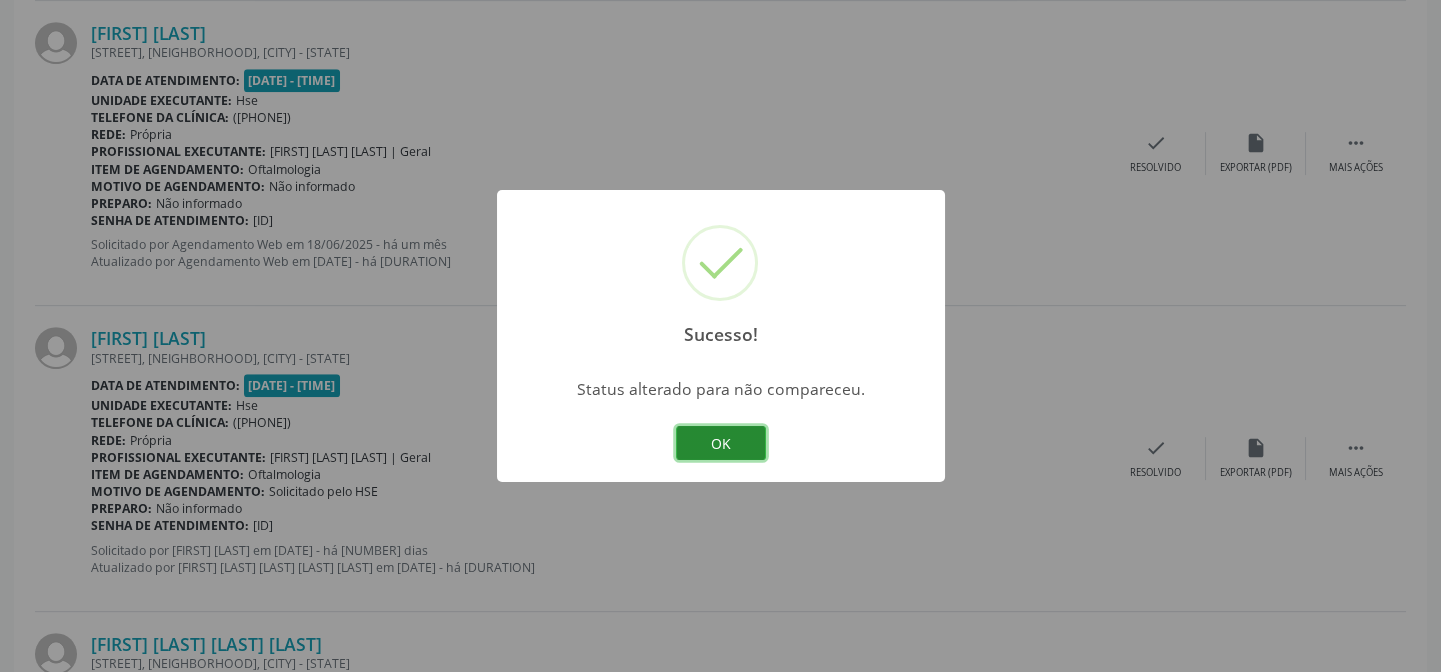 click on "OK" at bounding box center [721, 443] 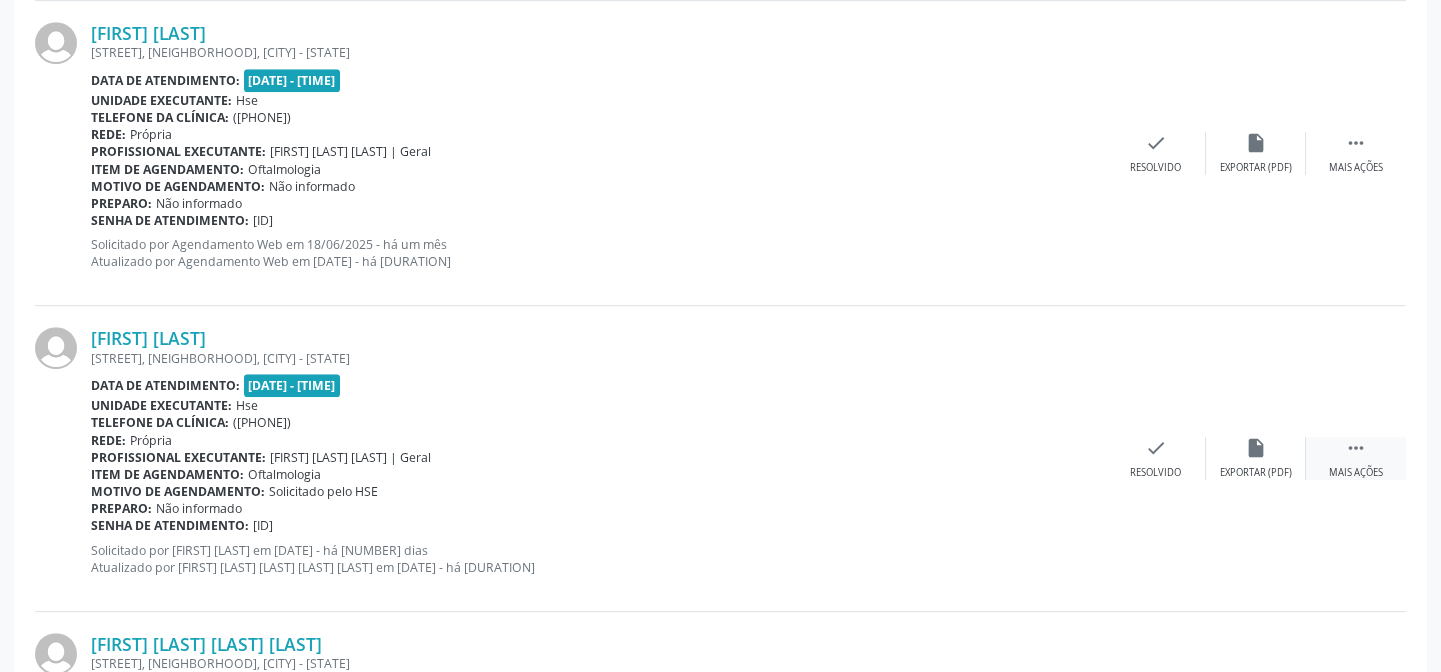 click on "
Mais ações" at bounding box center (1356, 458) 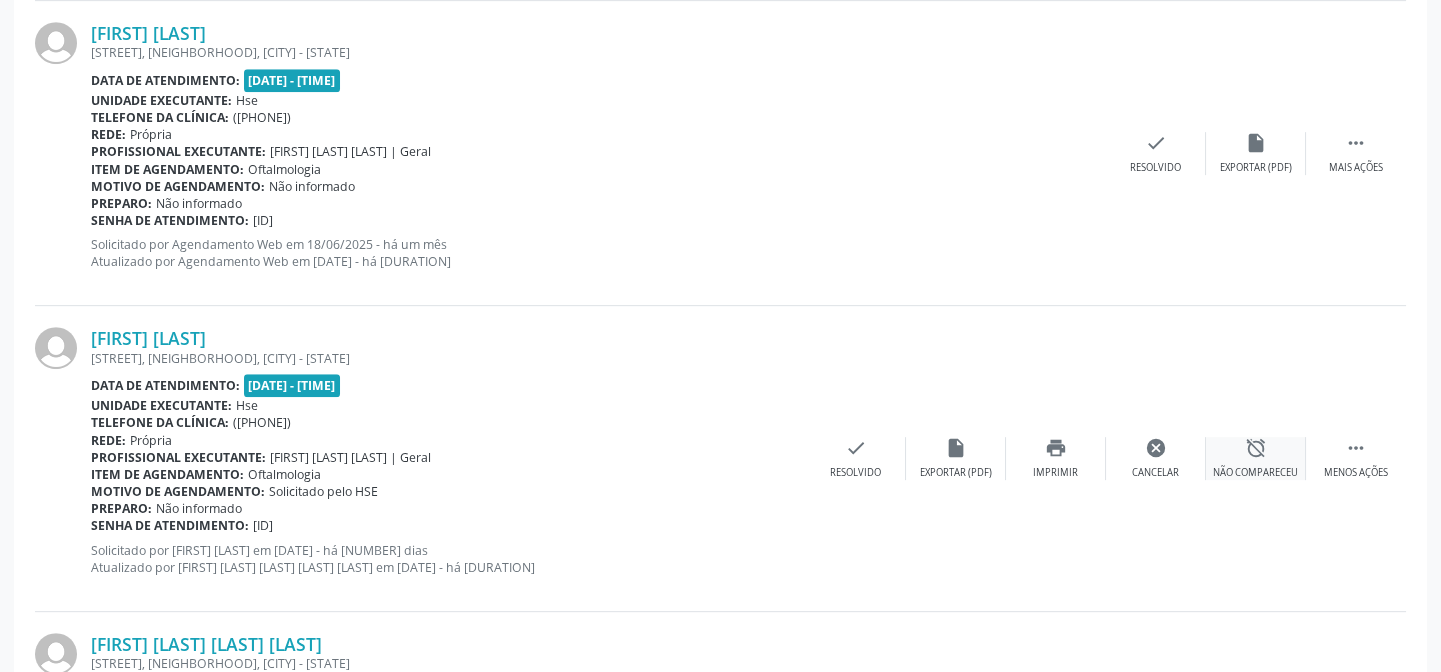 click on "alarm_off
Não compareceu" at bounding box center (1256, 458) 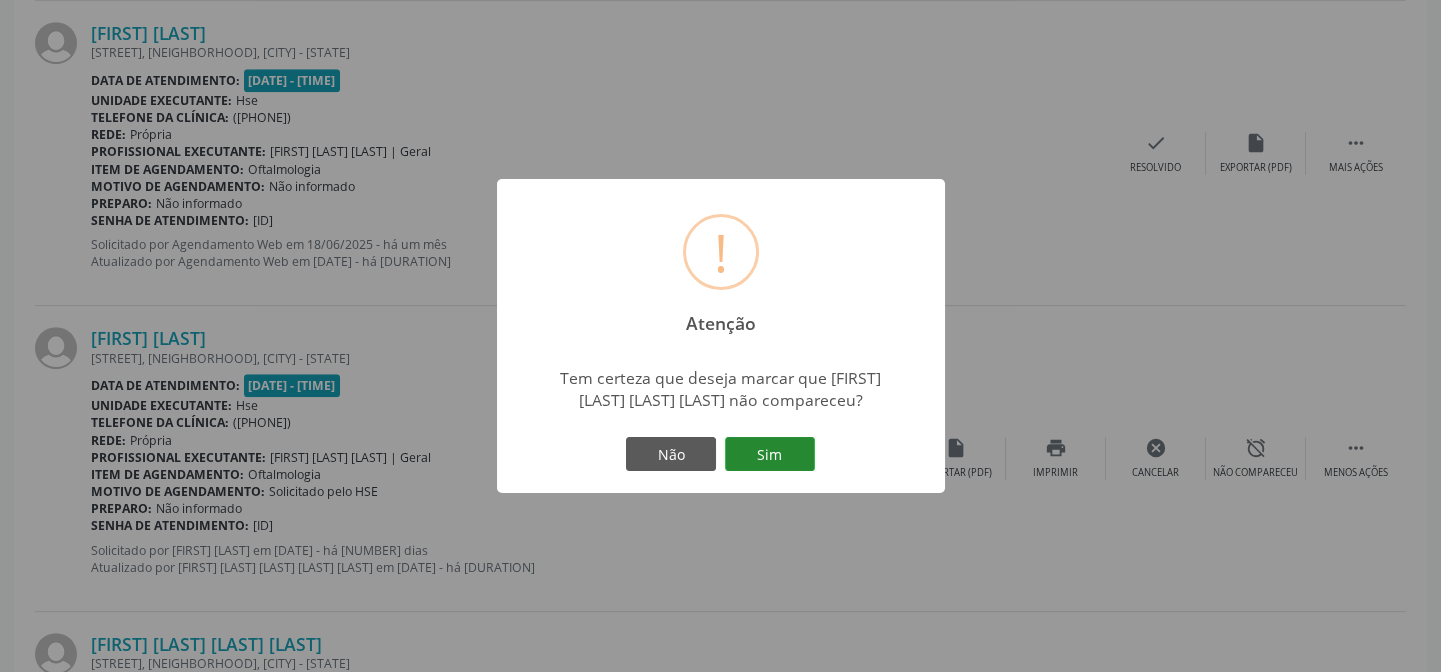 click on "Sim" at bounding box center [770, 454] 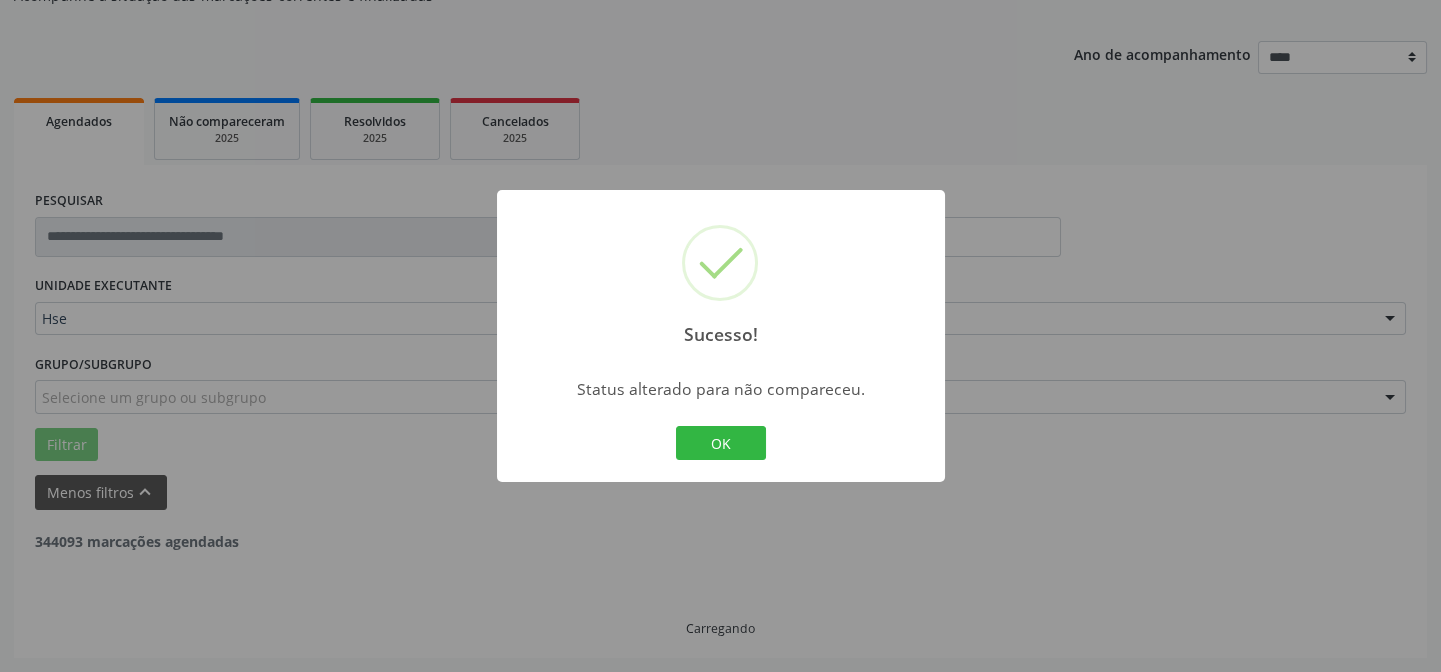 scroll, scrollTop: 200, scrollLeft: 0, axis: vertical 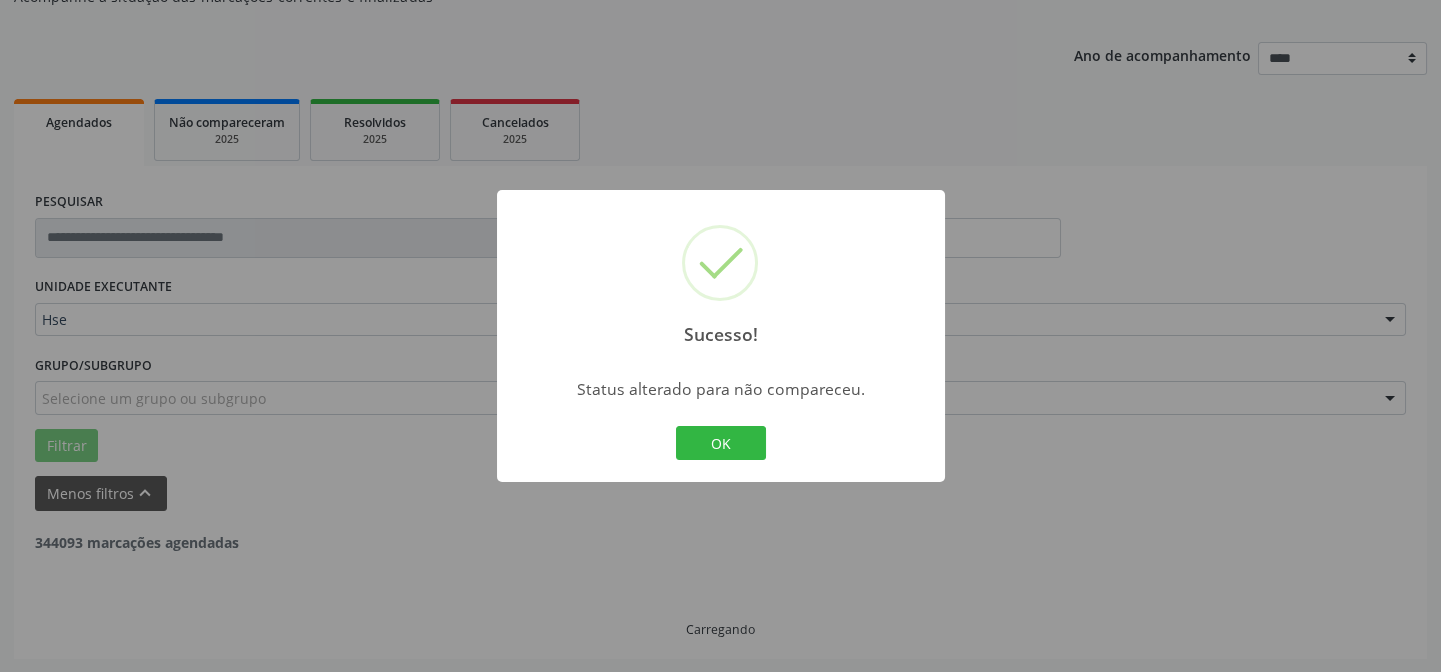drag, startPoint x: 733, startPoint y: 442, endPoint x: 1012, endPoint y: 6, distance: 517.62634 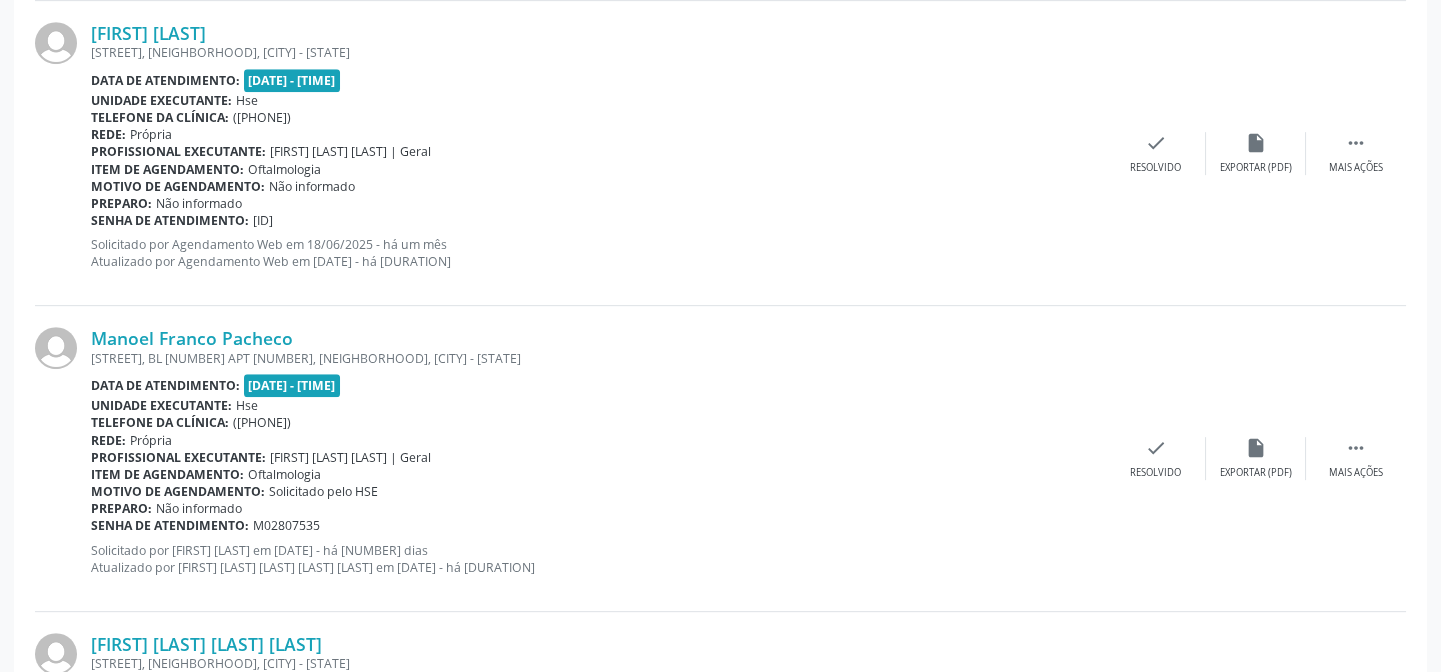 scroll, scrollTop: 2621, scrollLeft: 0, axis: vertical 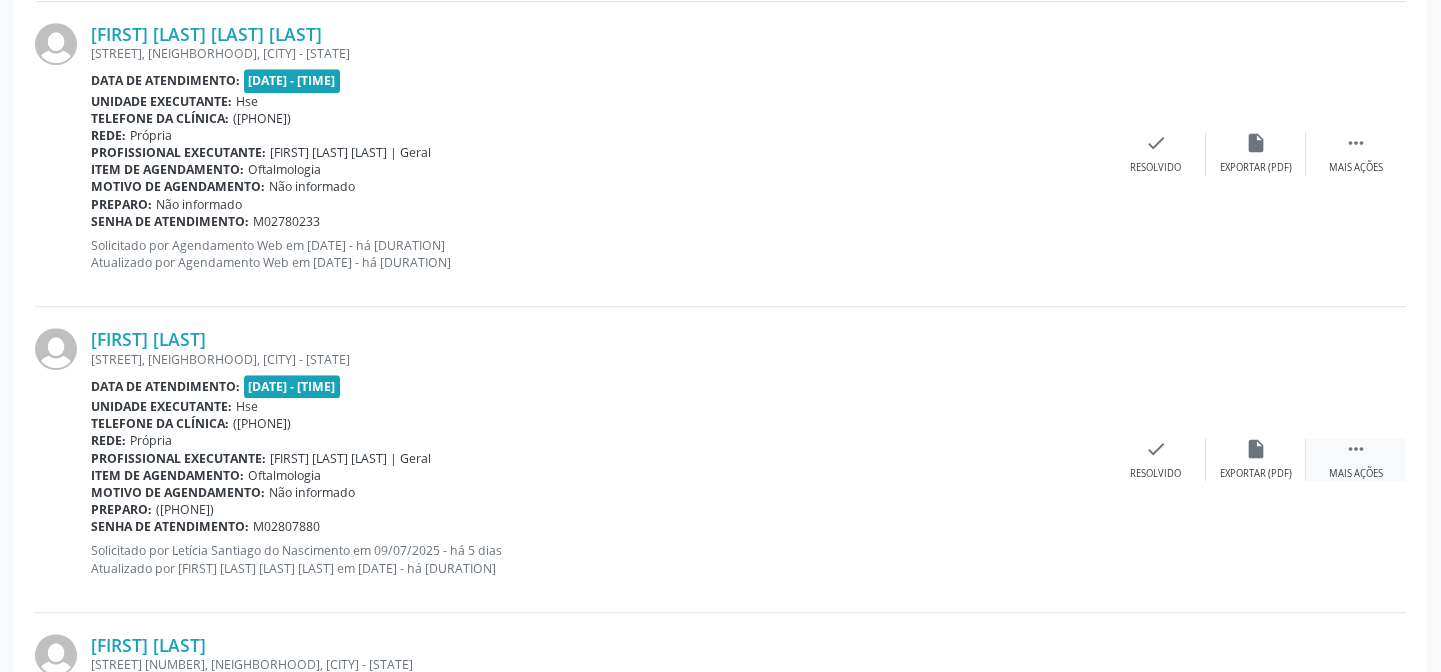 click on "Mais ações" at bounding box center (1356, 474) 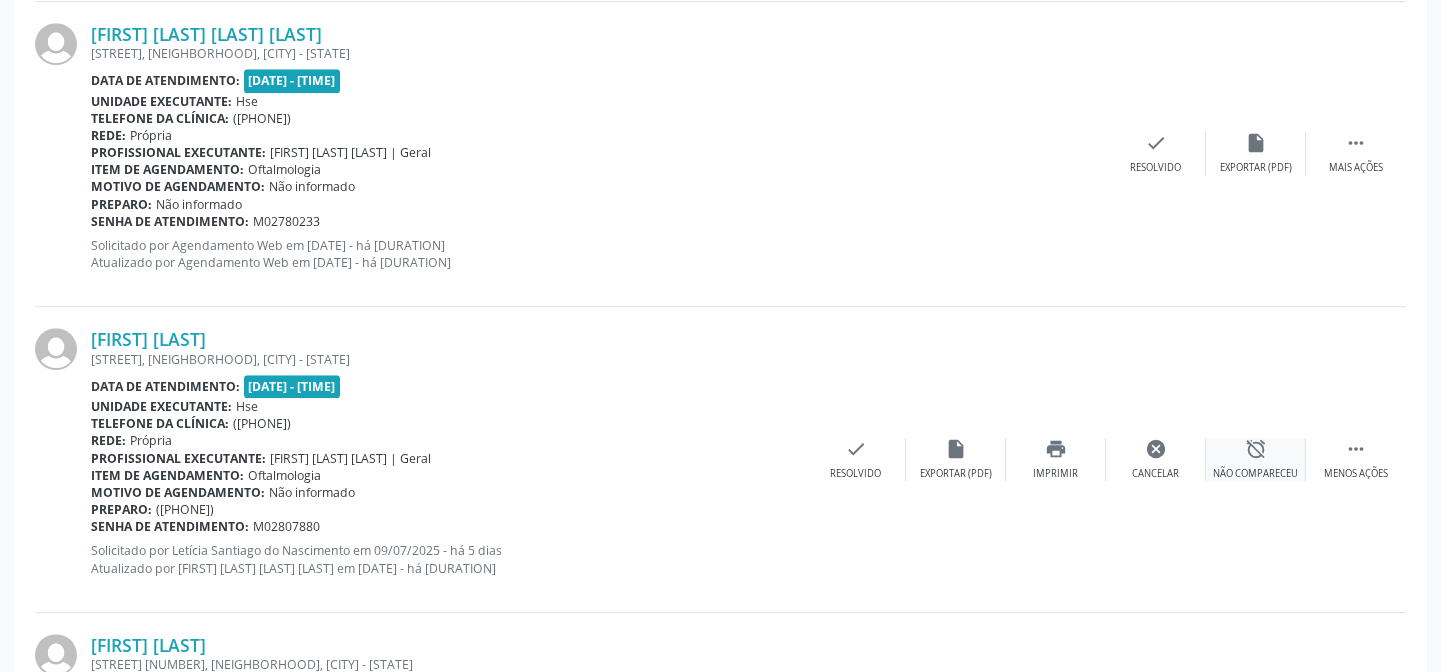 click on "alarm_off
Não compareceu" at bounding box center [1256, 459] 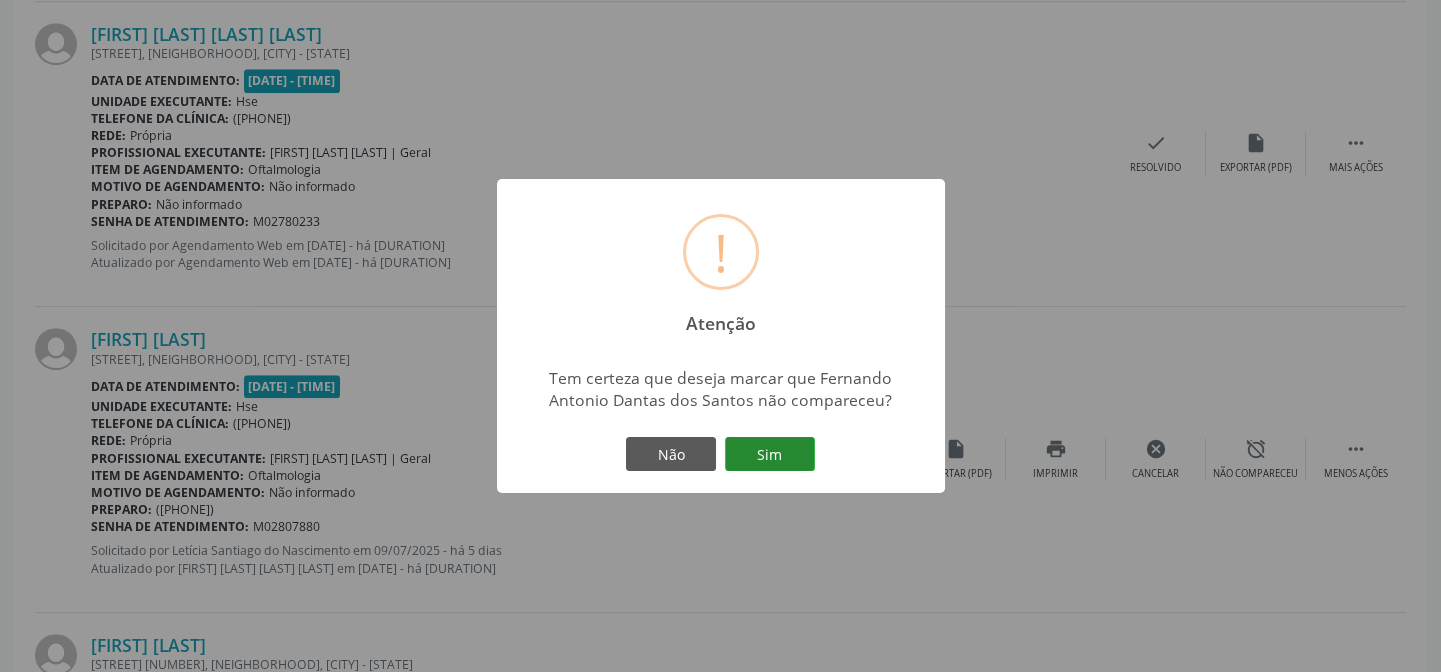 click on "Sim" at bounding box center (770, 454) 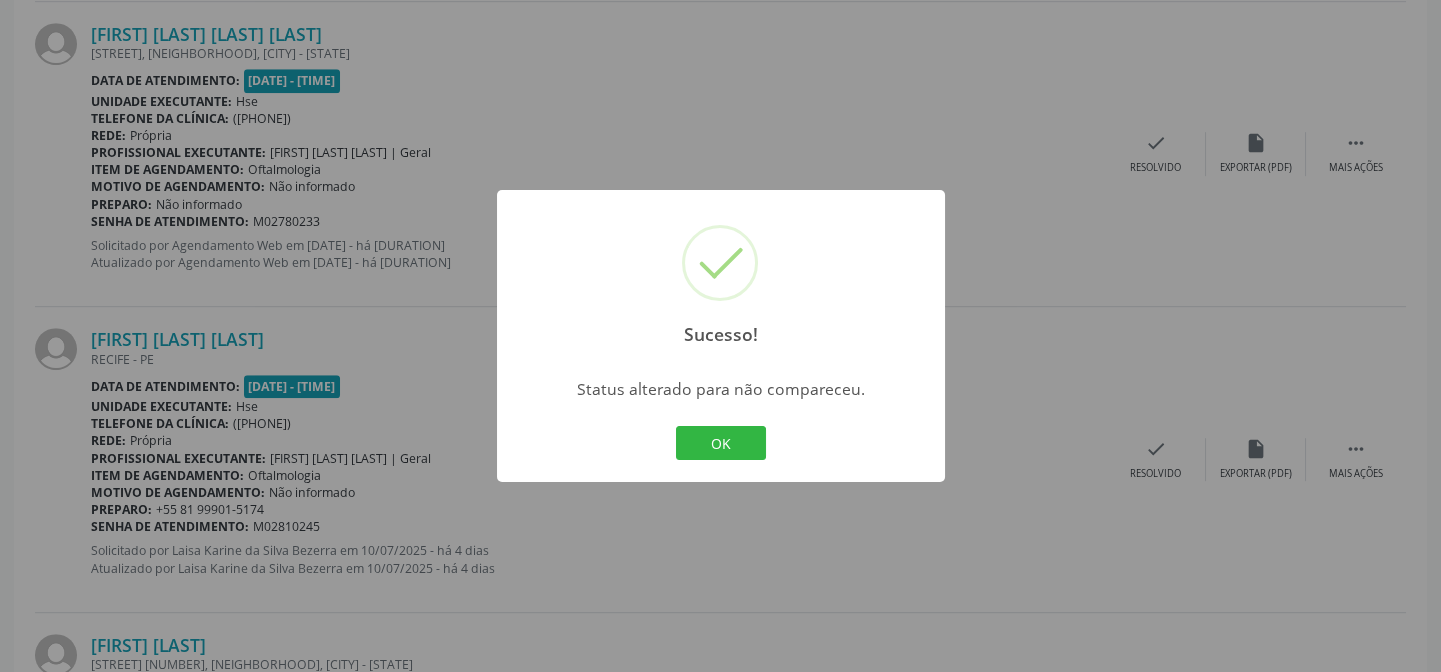 scroll, scrollTop: 486, scrollLeft: 0, axis: vertical 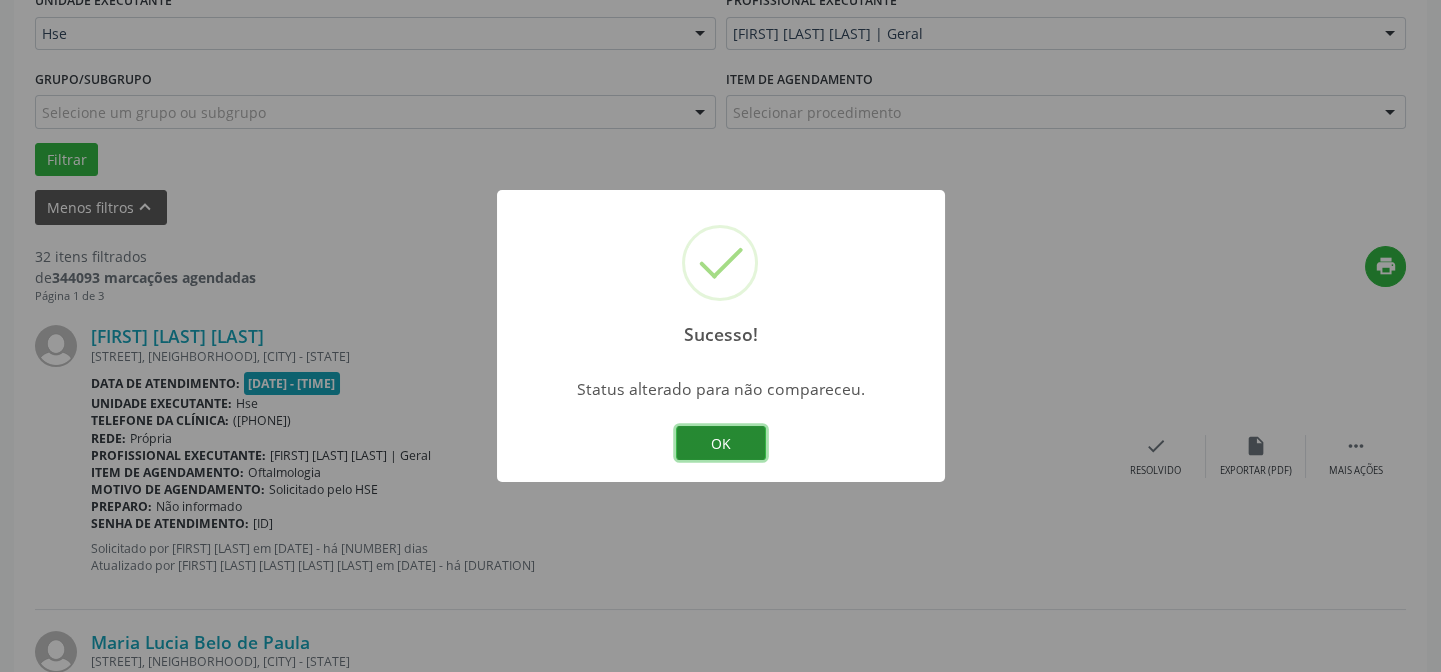 click on "OK" at bounding box center [721, 443] 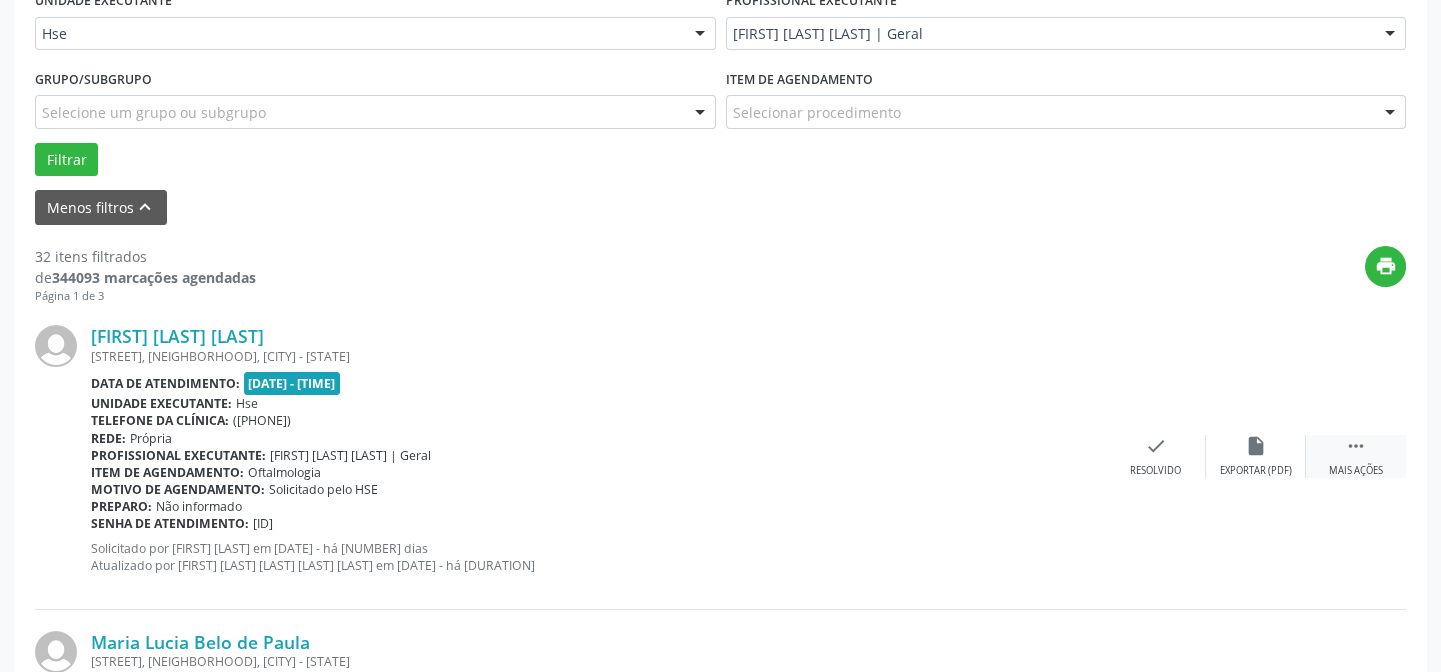 drag, startPoint x: 1338, startPoint y: 453, endPoint x: 1310, endPoint y: 456, distance: 28.160255 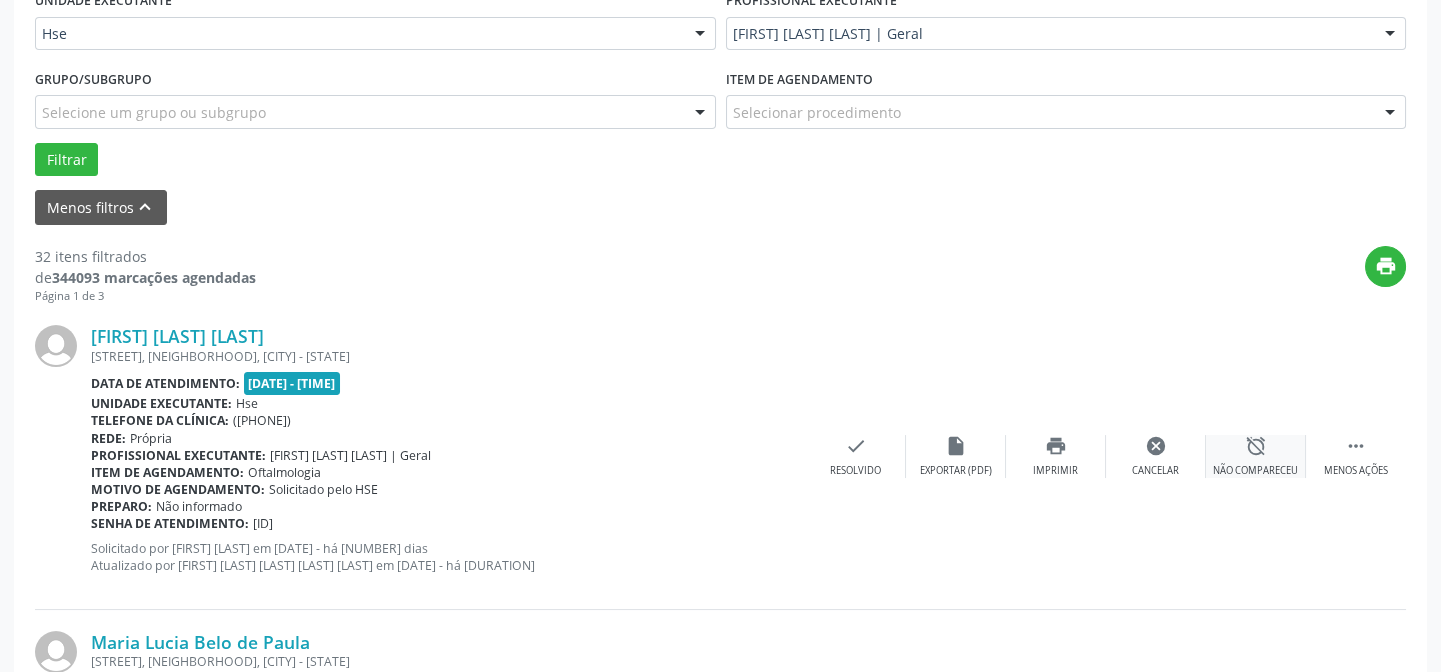 click on "alarm_off
Não compareceu" at bounding box center (1256, 456) 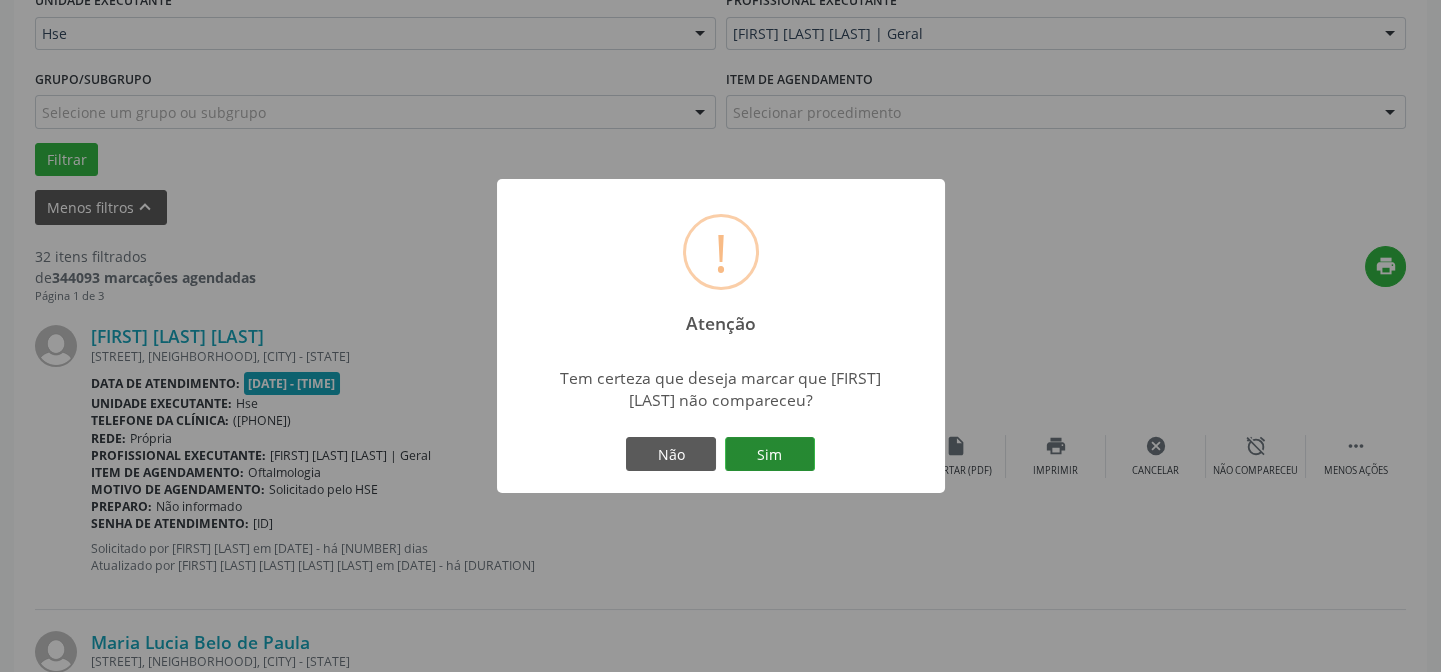 click on "Sim" at bounding box center (770, 454) 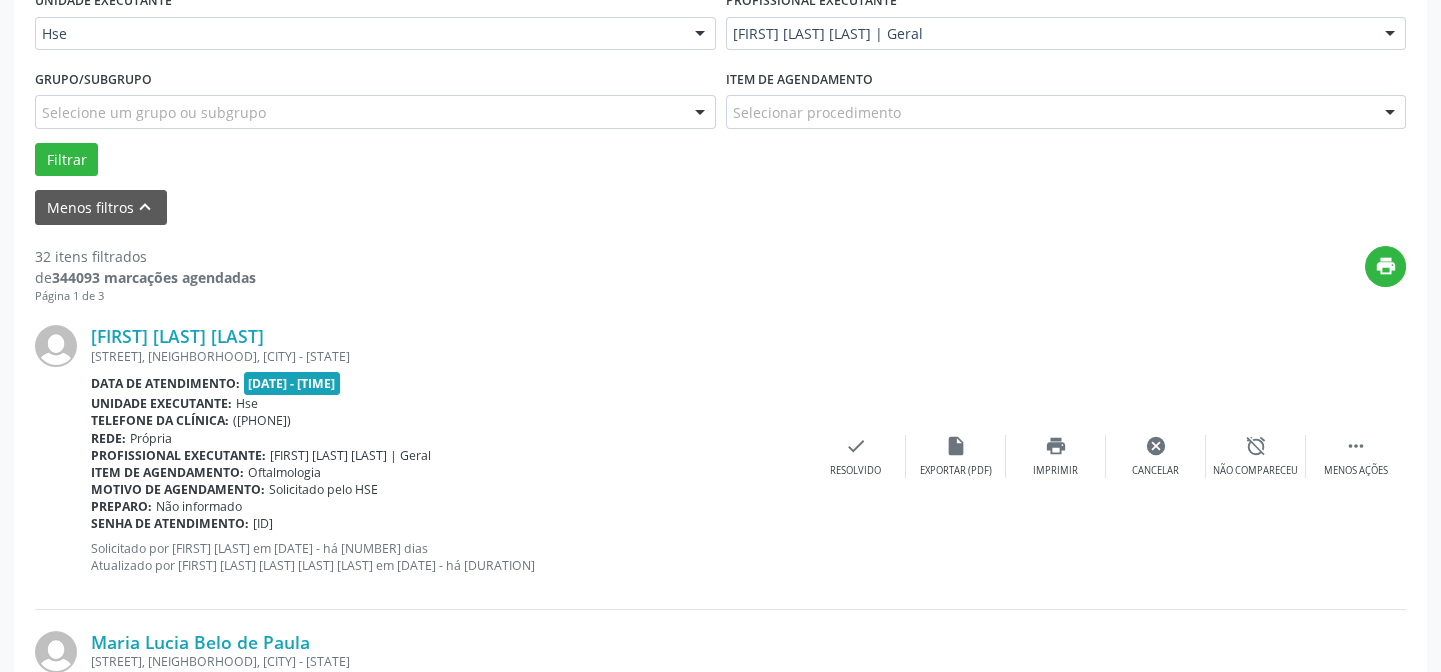 scroll, scrollTop: 200, scrollLeft: 0, axis: vertical 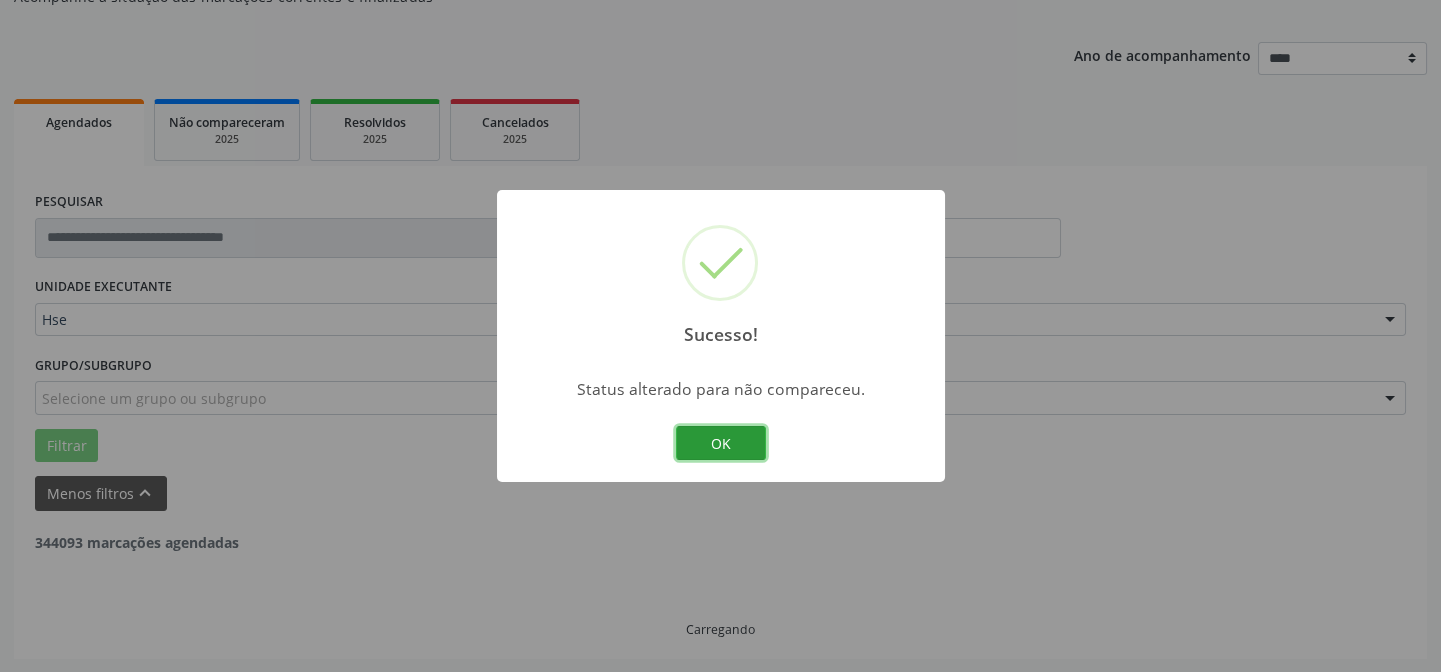 click on "OK" at bounding box center [721, 443] 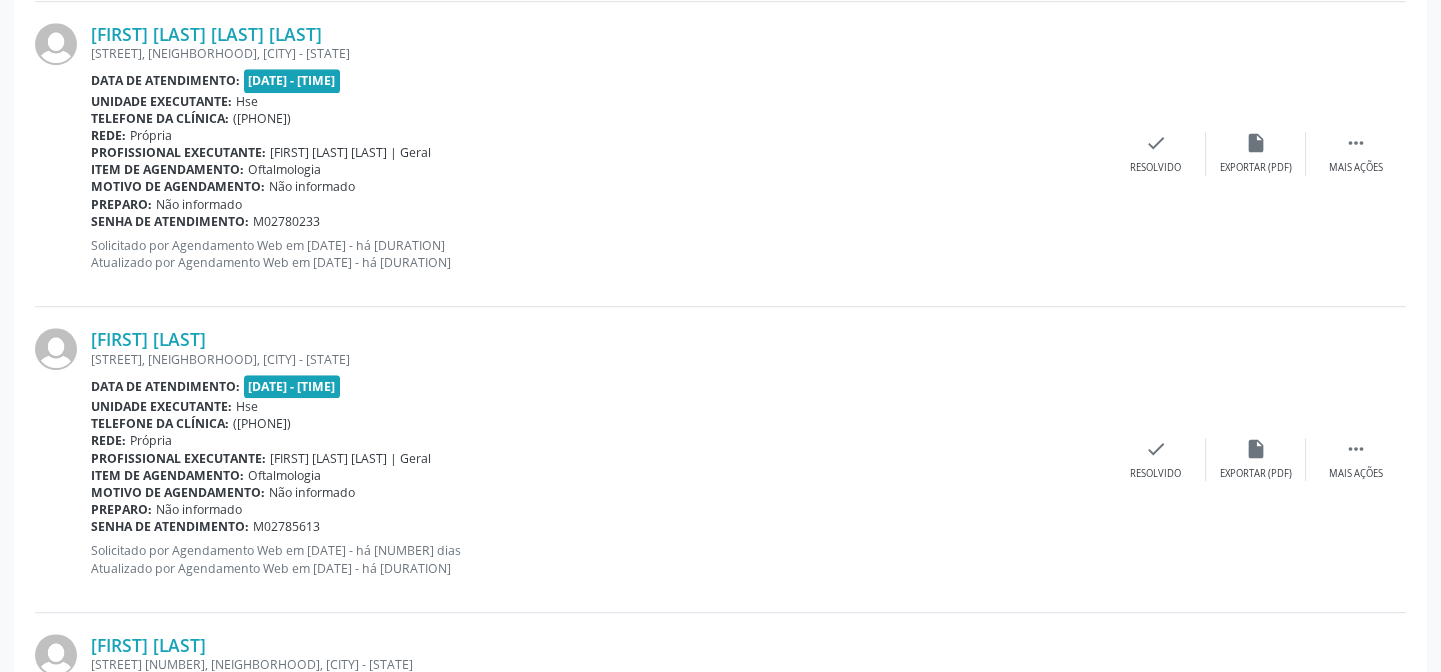 scroll, scrollTop: 2803, scrollLeft: 0, axis: vertical 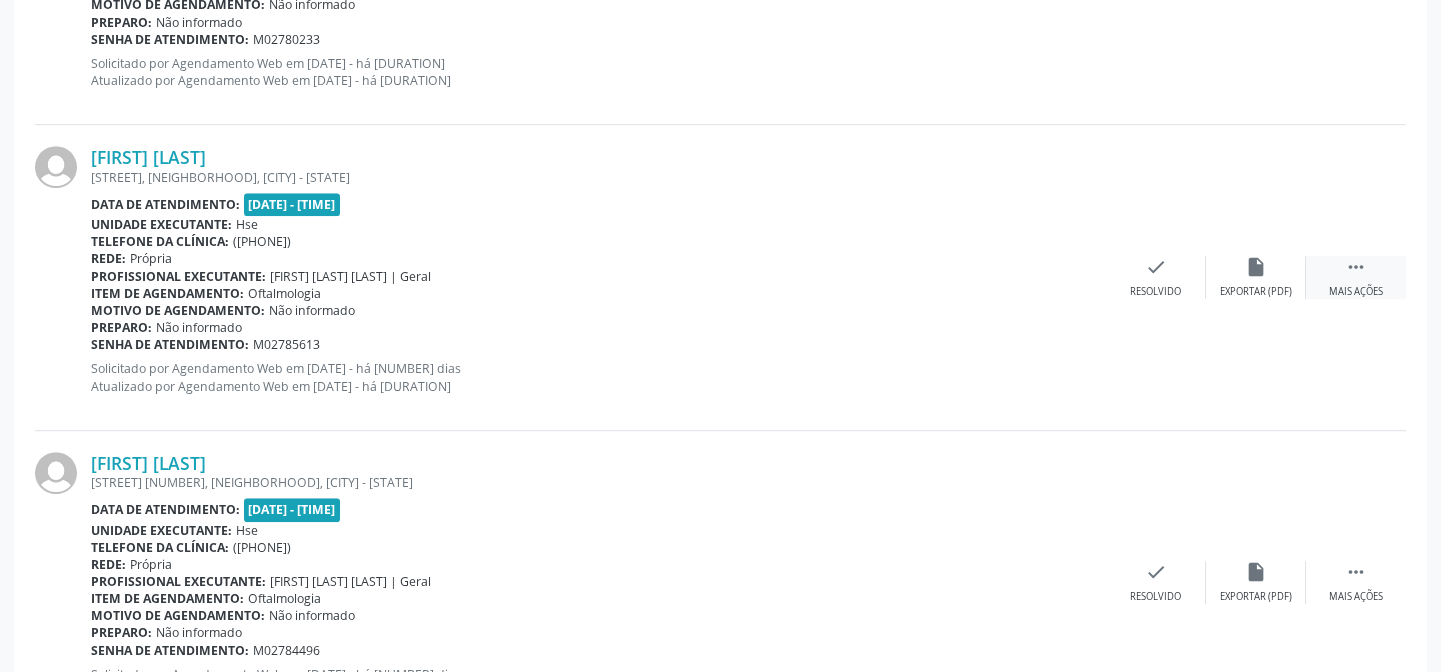 click on "
Mais ações" at bounding box center [1356, 277] 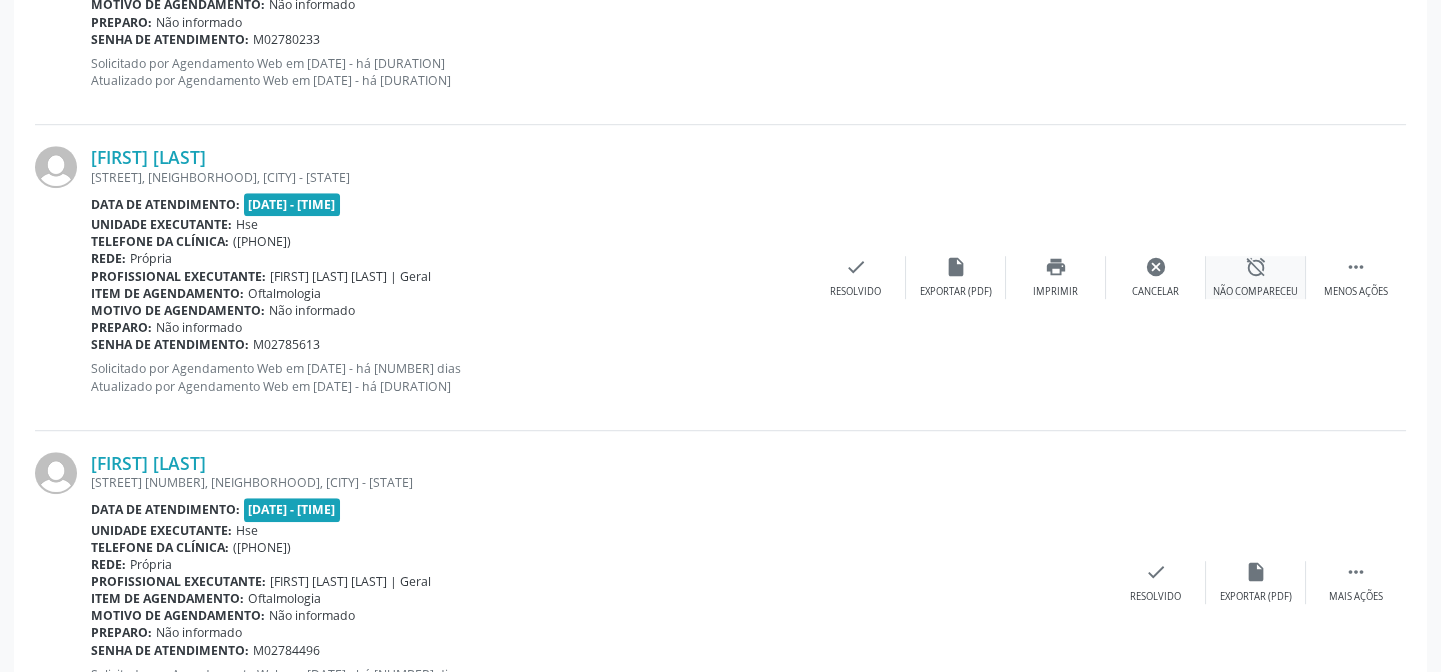 click on "alarm_off
Não compareceu" at bounding box center (1256, 277) 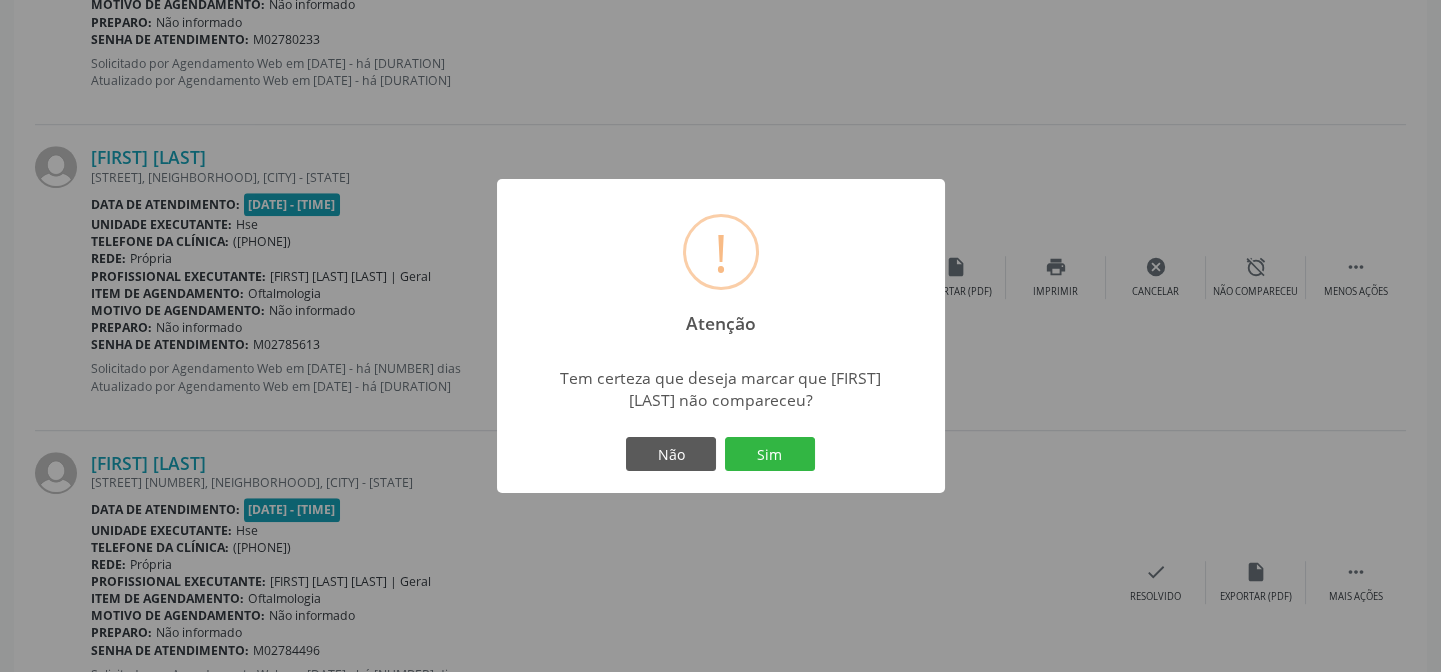 drag, startPoint x: 776, startPoint y: 444, endPoint x: 839, endPoint y: 282, distance: 173.81888 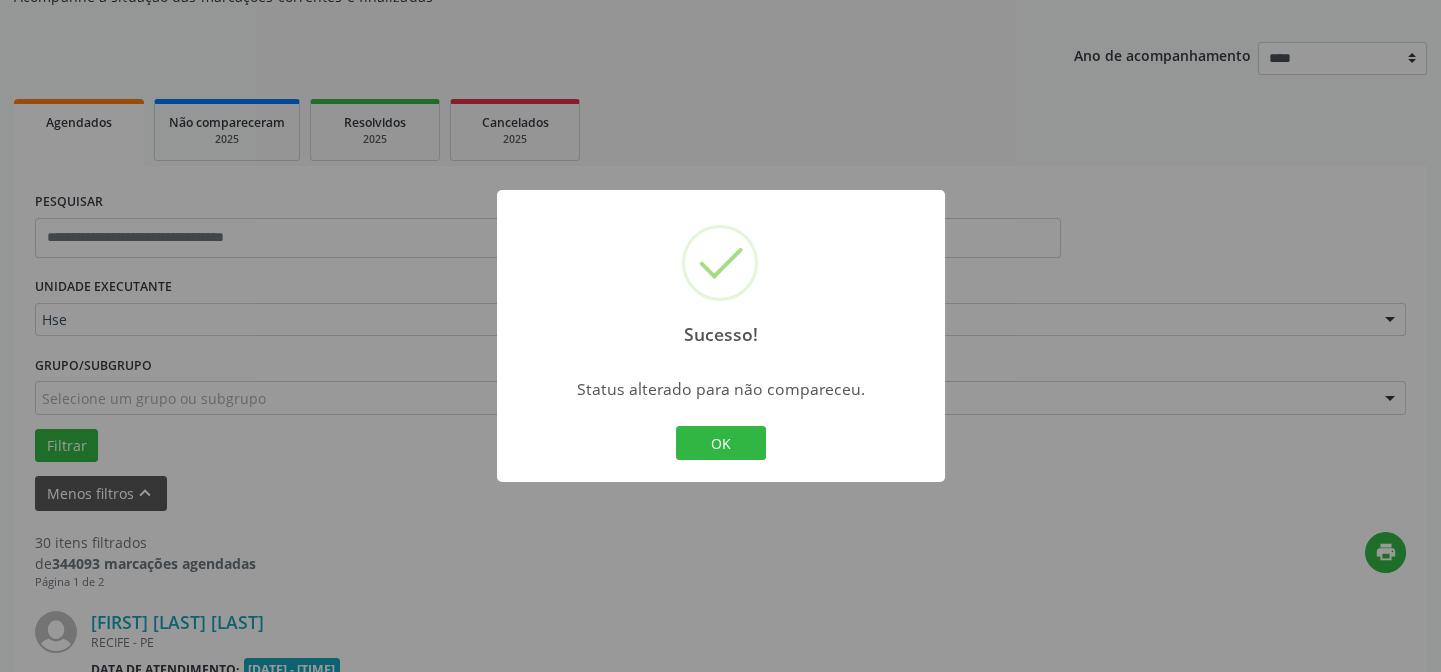 scroll, scrollTop: 2803, scrollLeft: 0, axis: vertical 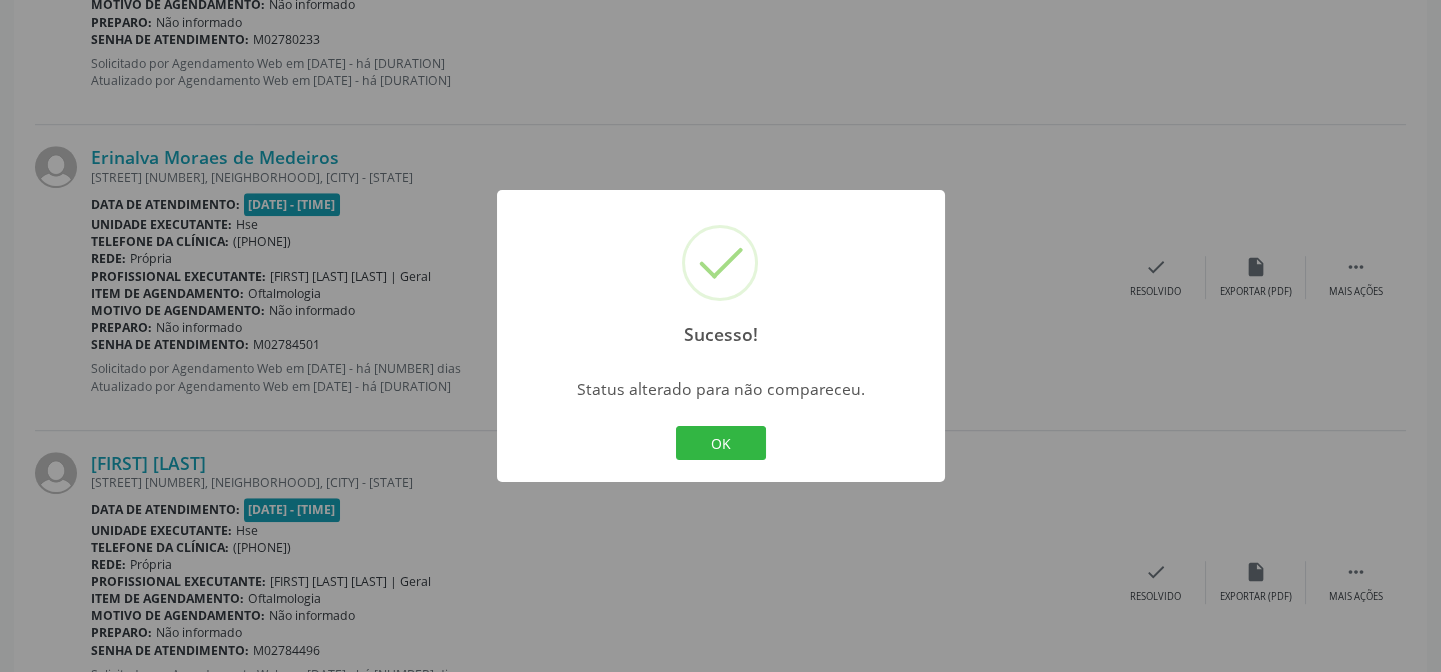 click on "OK Cancel" at bounding box center [720, 443] 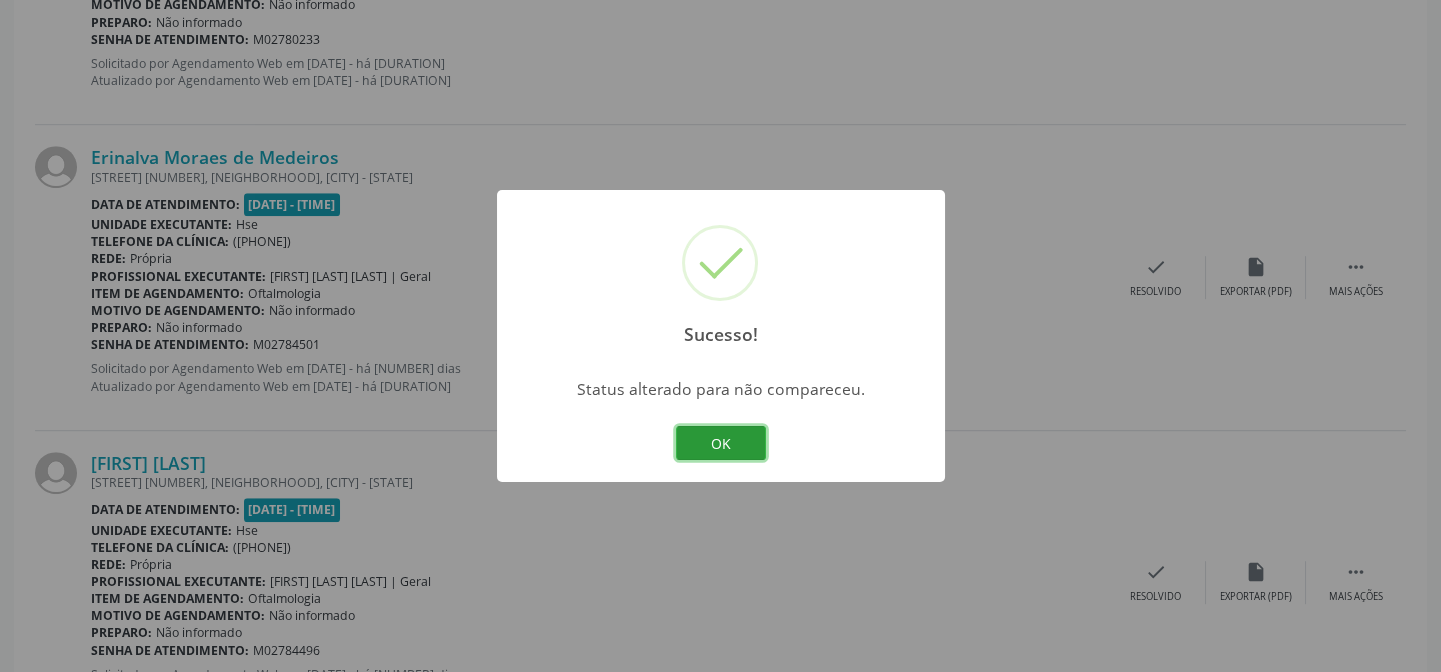 click on "OK" at bounding box center [721, 443] 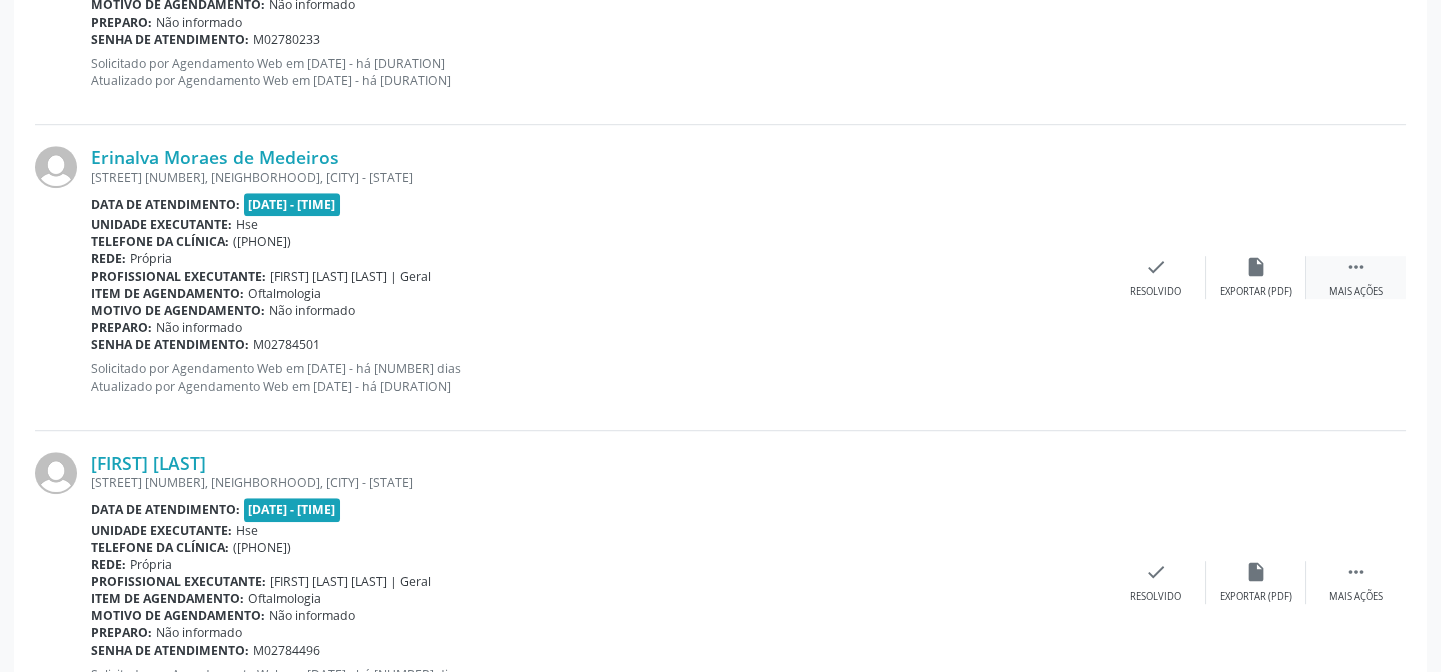 drag, startPoint x: 1350, startPoint y: 269, endPoint x: 1330, endPoint y: 270, distance: 20.024984 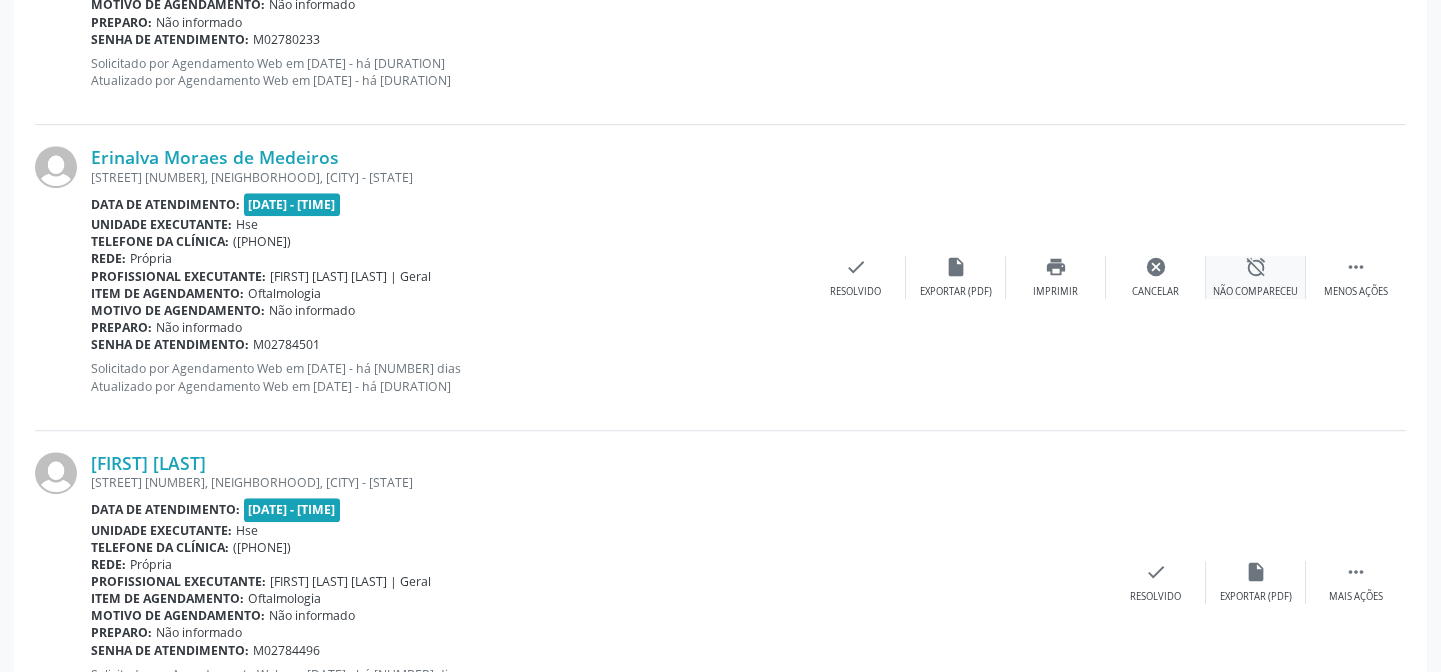 click on "Não compareceu" at bounding box center (1255, 292) 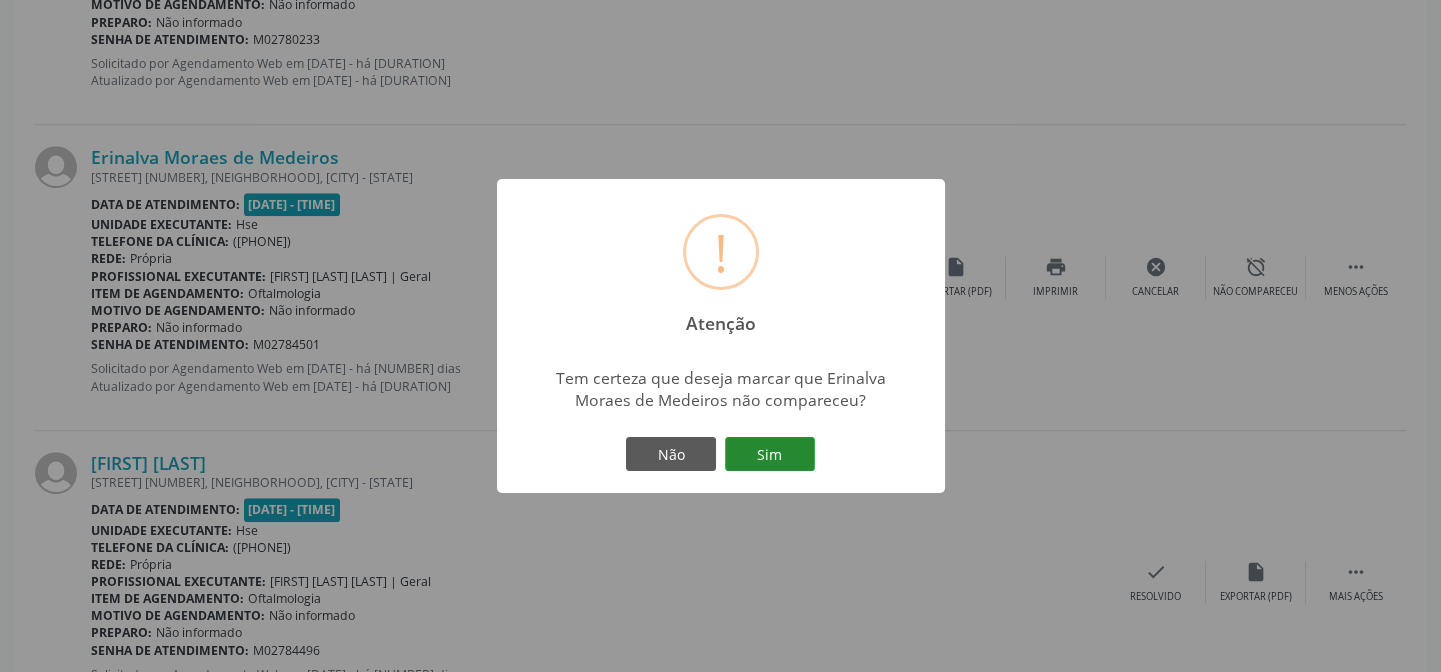 click on "Sim" at bounding box center [770, 454] 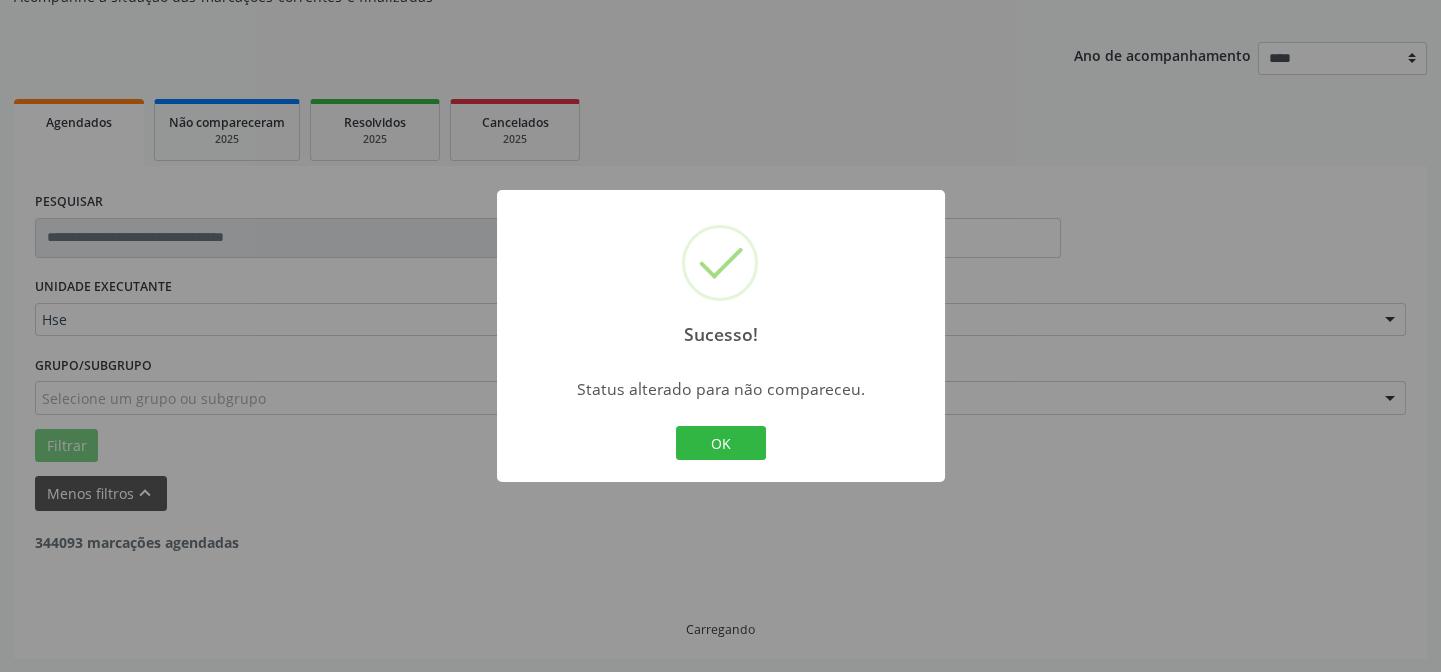 scroll, scrollTop: 2803, scrollLeft: 0, axis: vertical 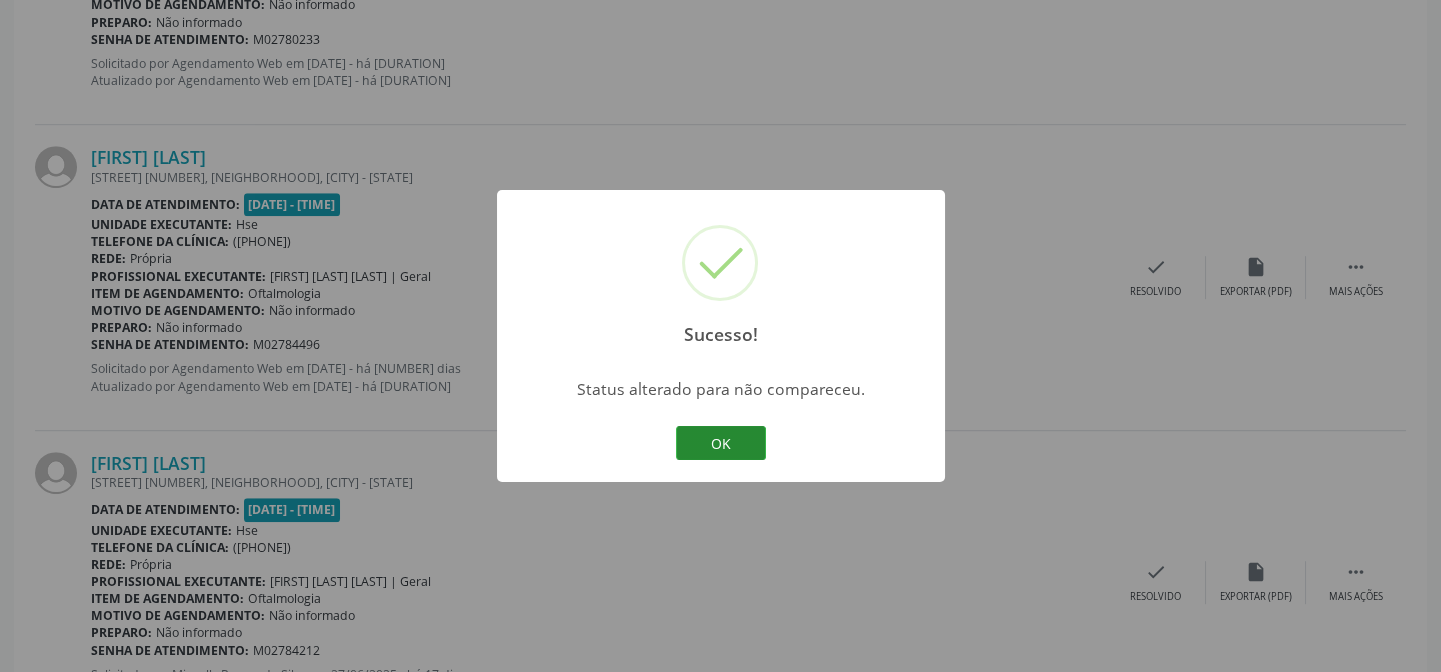 drag, startPoint x: 713, startPoint y: 429, endPoint x: 939, endPoint y: 219, distance: 308.50607 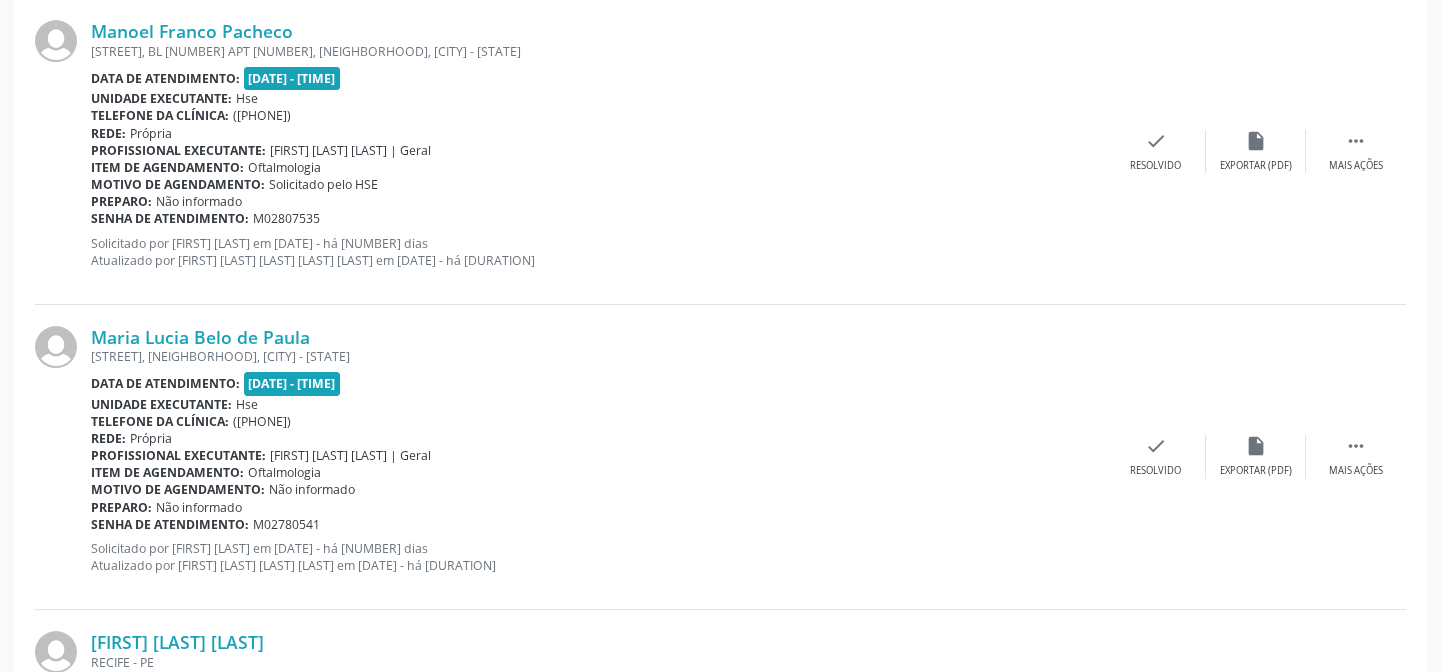 scroll, scrollTop: 2621, scrollLeft: 0, axis: vertical 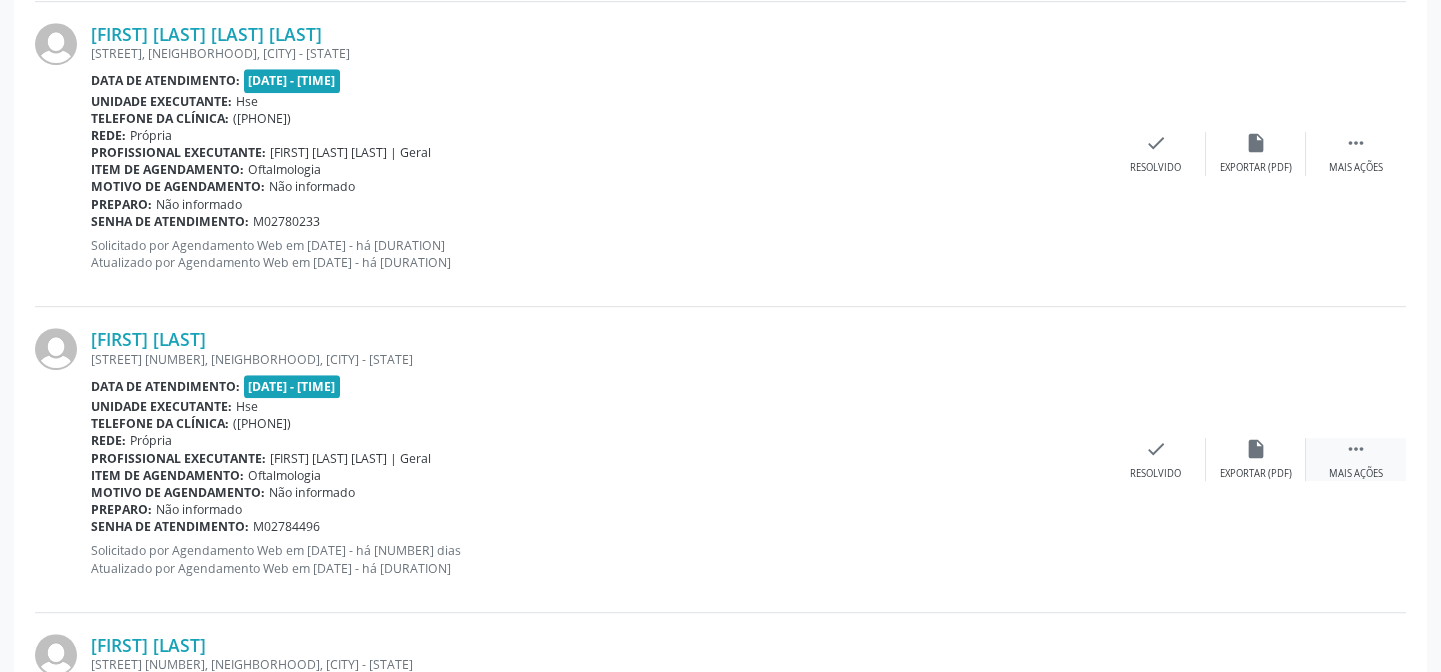 click on "
Mais ações" at bounding box center [1356, 459] 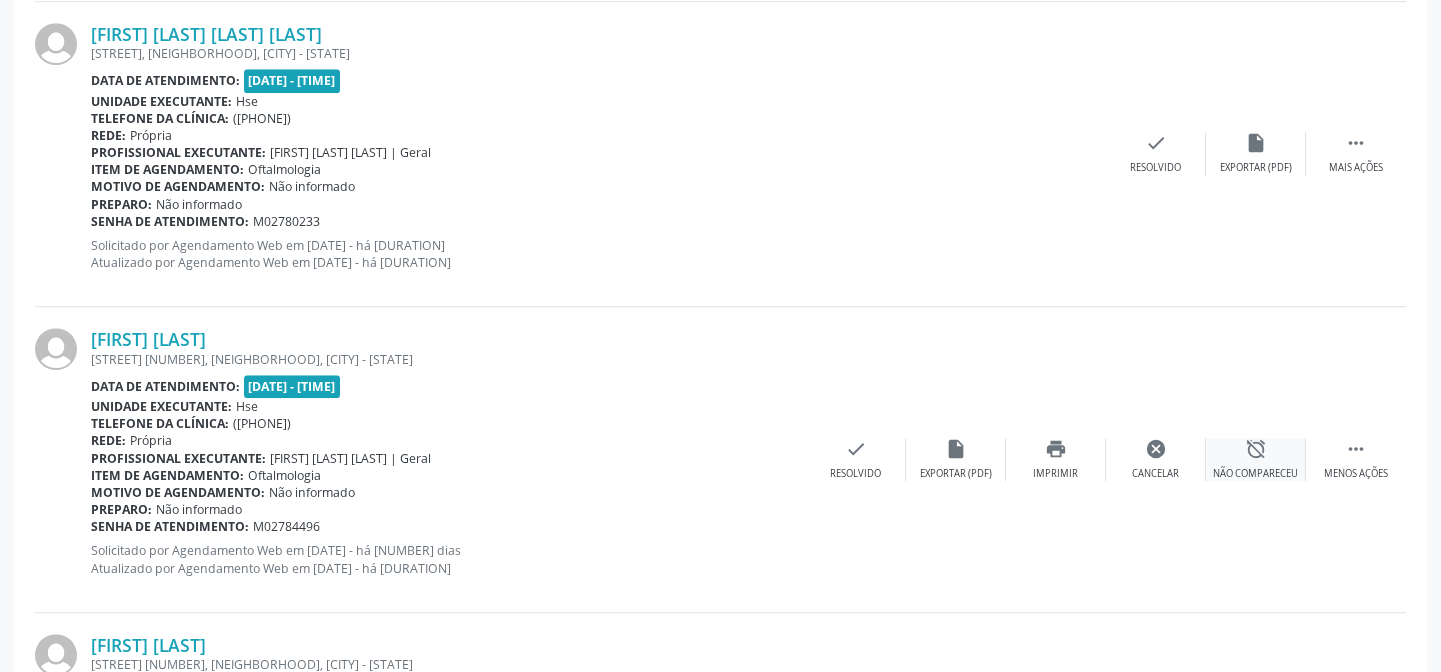 click on "alarm_off" at bounding box center (1256, 449) 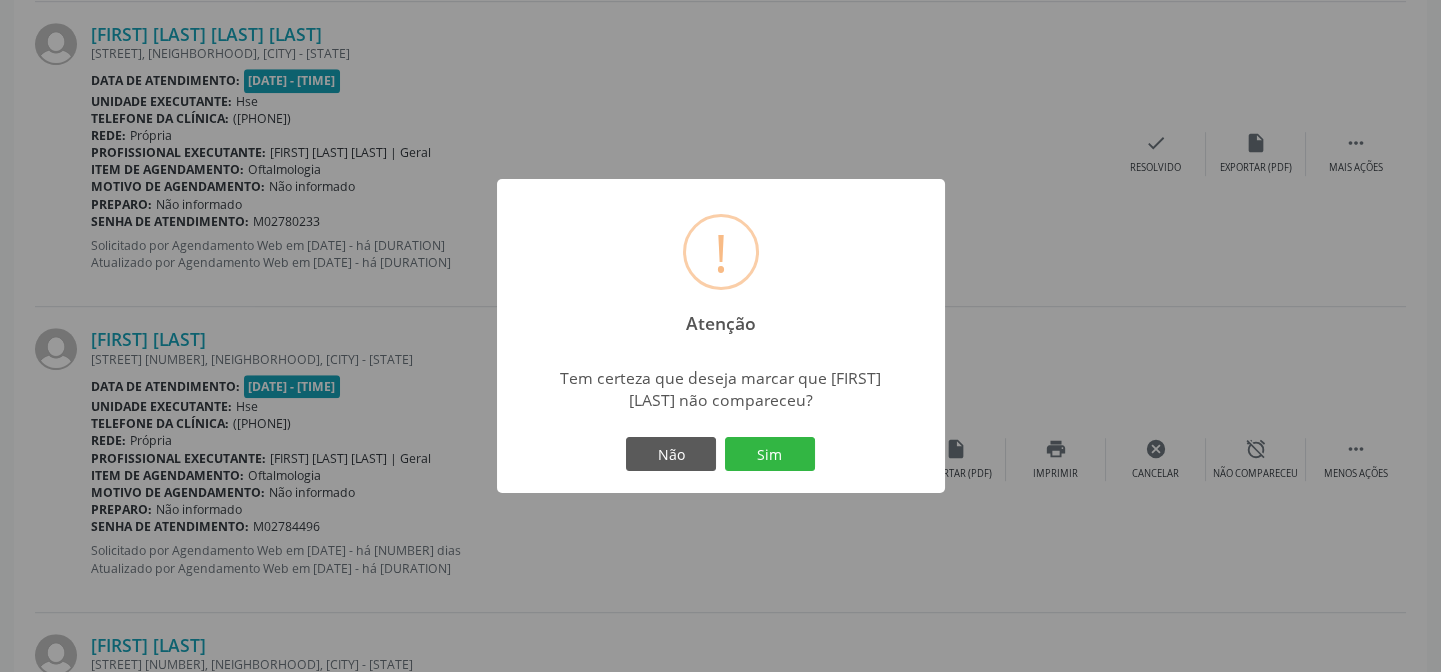 click on "Sim" at bounding box center (770, 454) 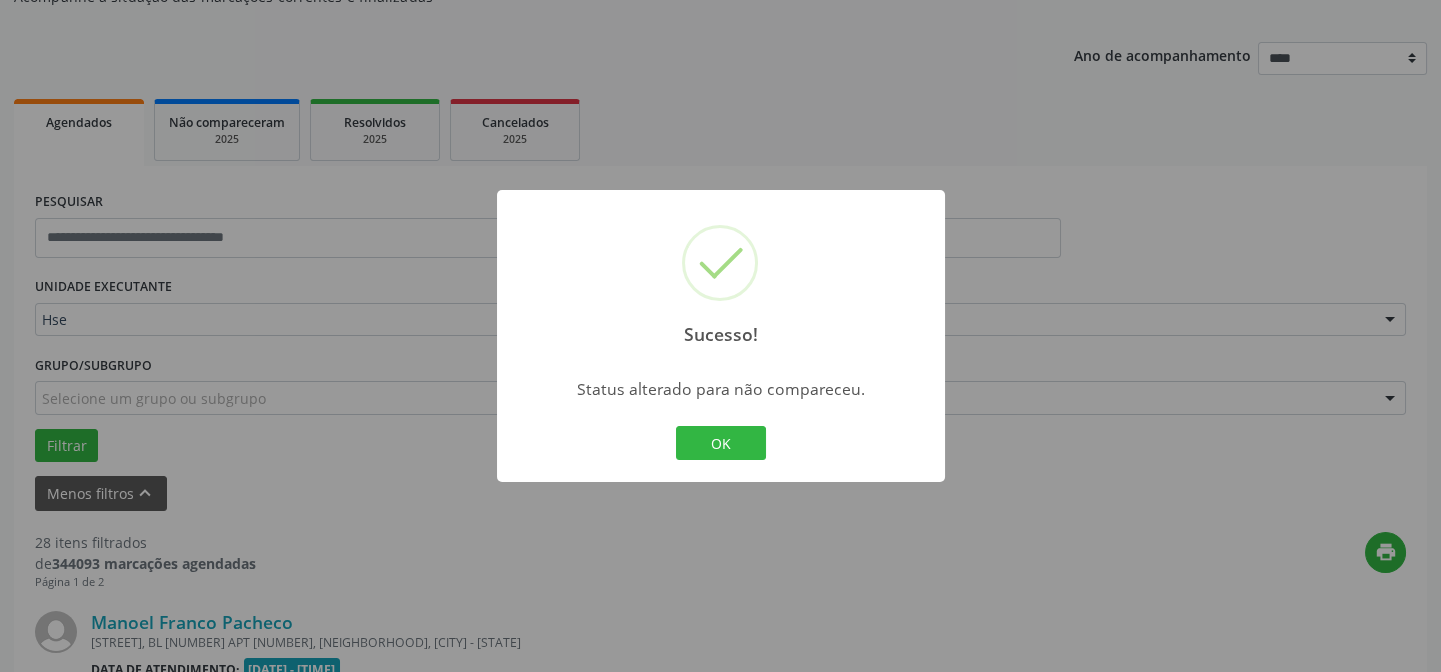 scroll, scrollTop: 2621, scrollLeft: 0, axis: vertical 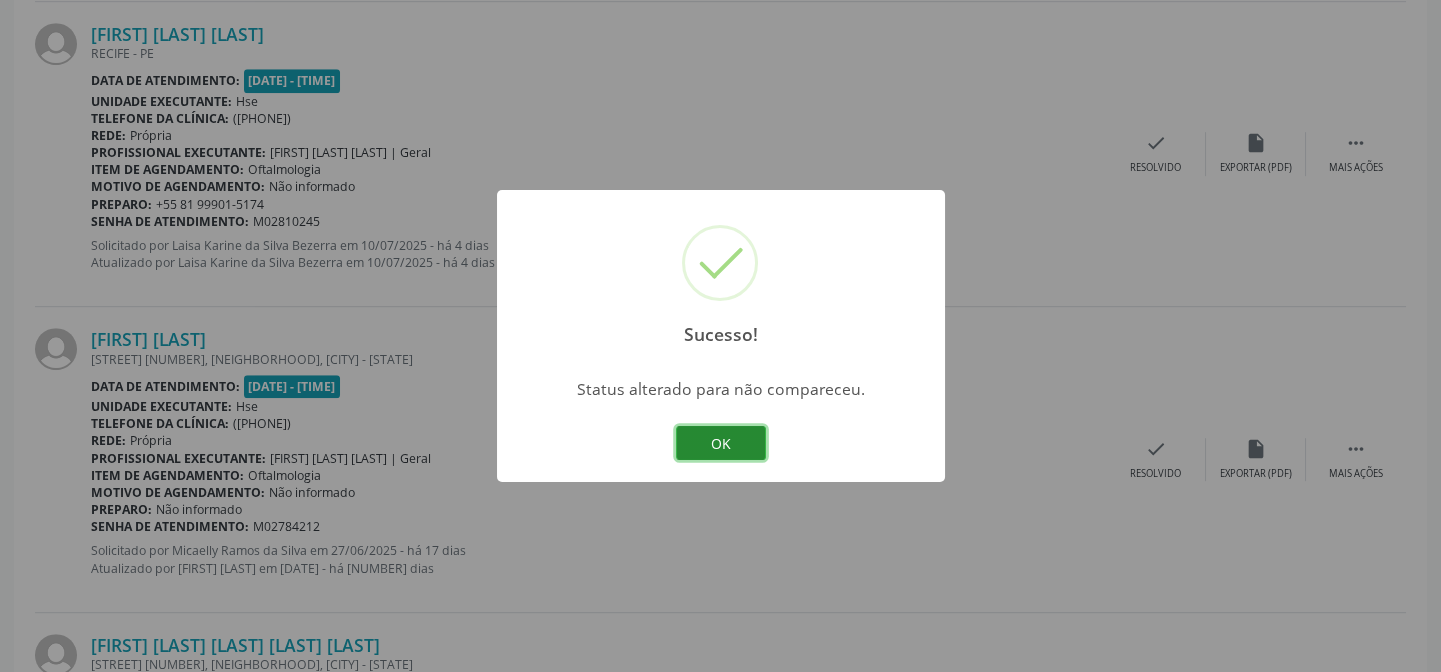 click on "OK" at bounding box center [721, 443] 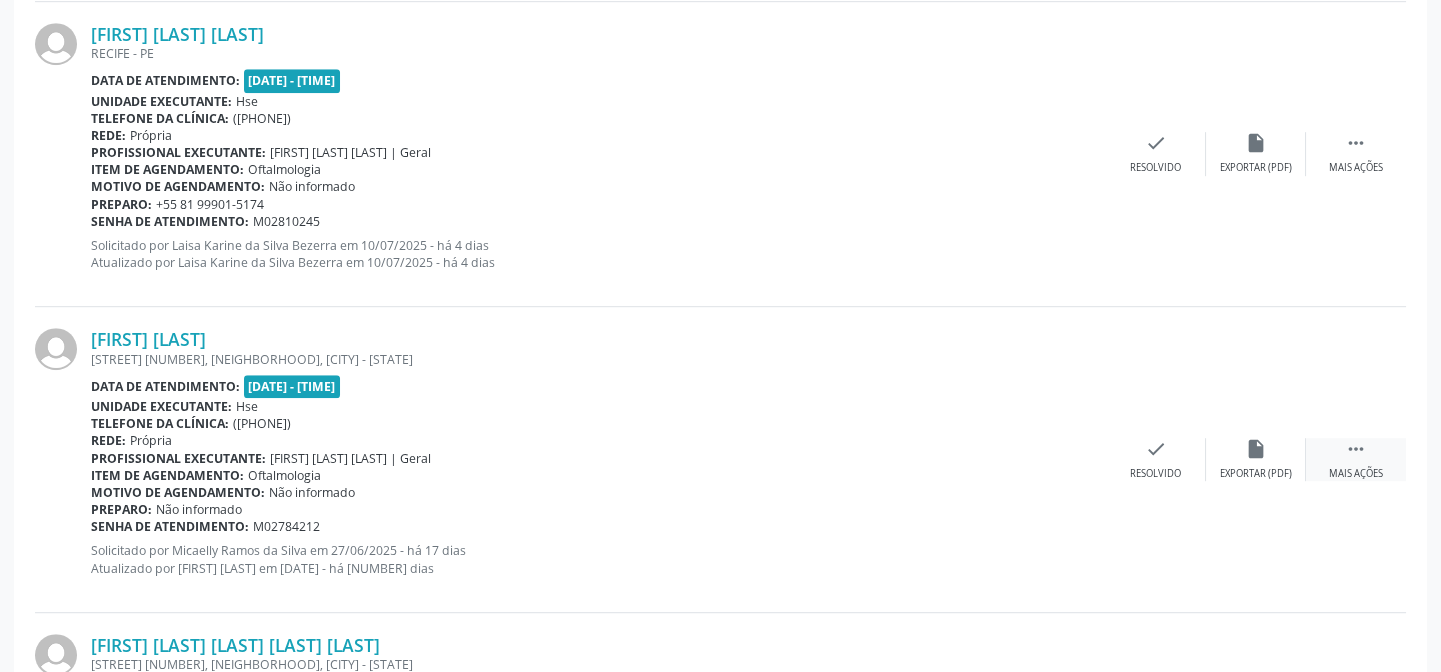click on "
Mais ações" at bounding box center [1356, 459] 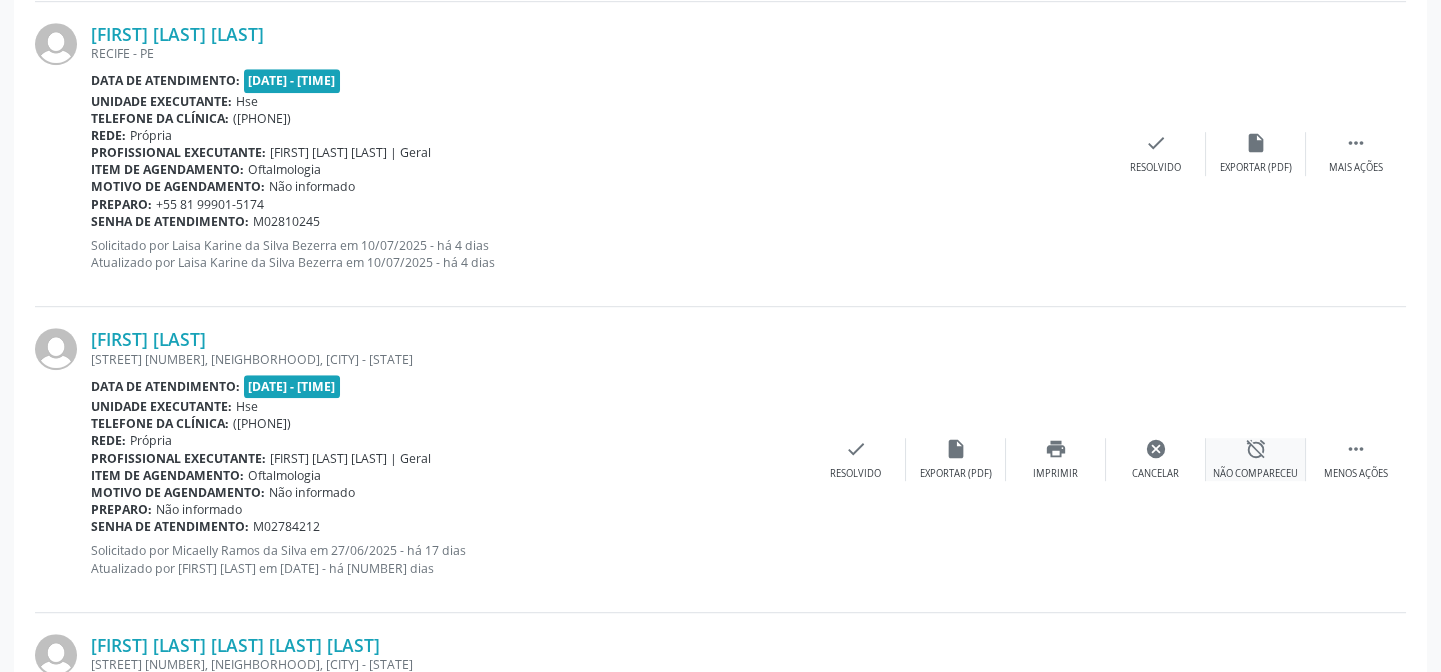 click on "alarm_off
Não compareceu" at bounding box center [1256, 459] 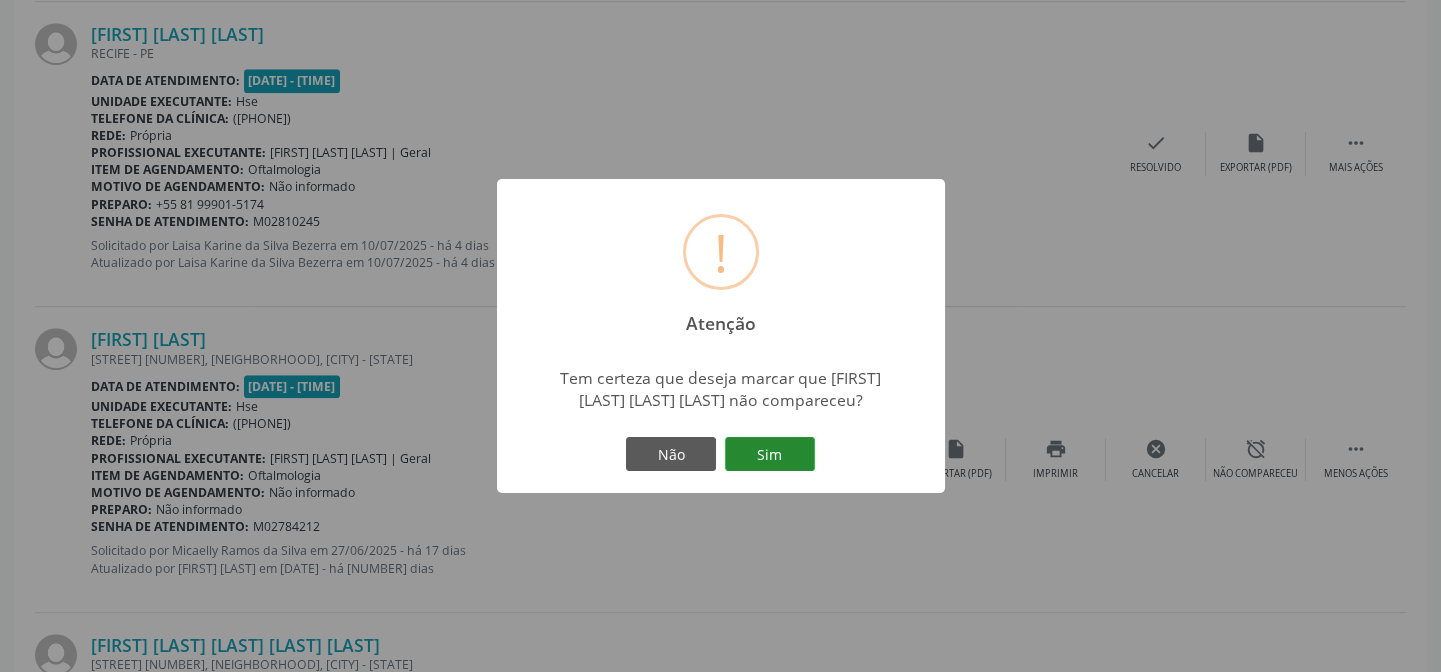 click on "Sim" at bounding box center [770, 454] 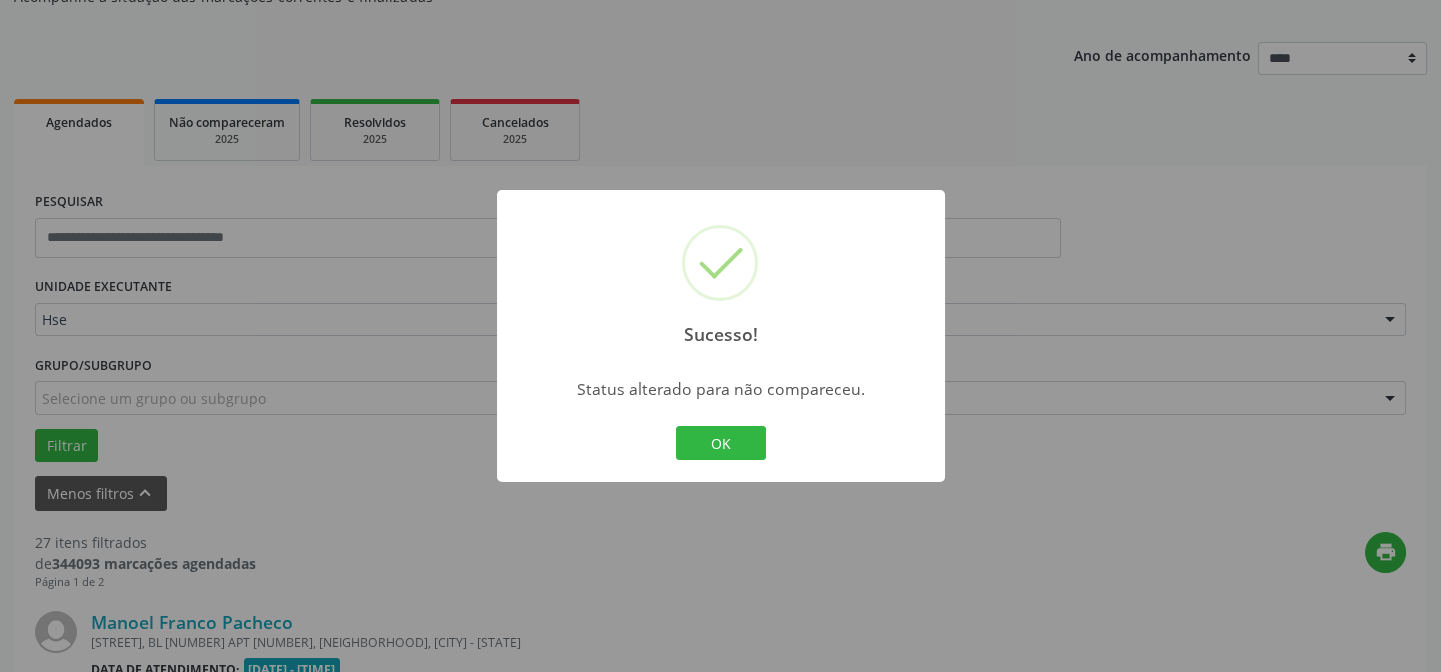 scroll, scrollTop: 2621, scrollLeft: 0, axis: vertical 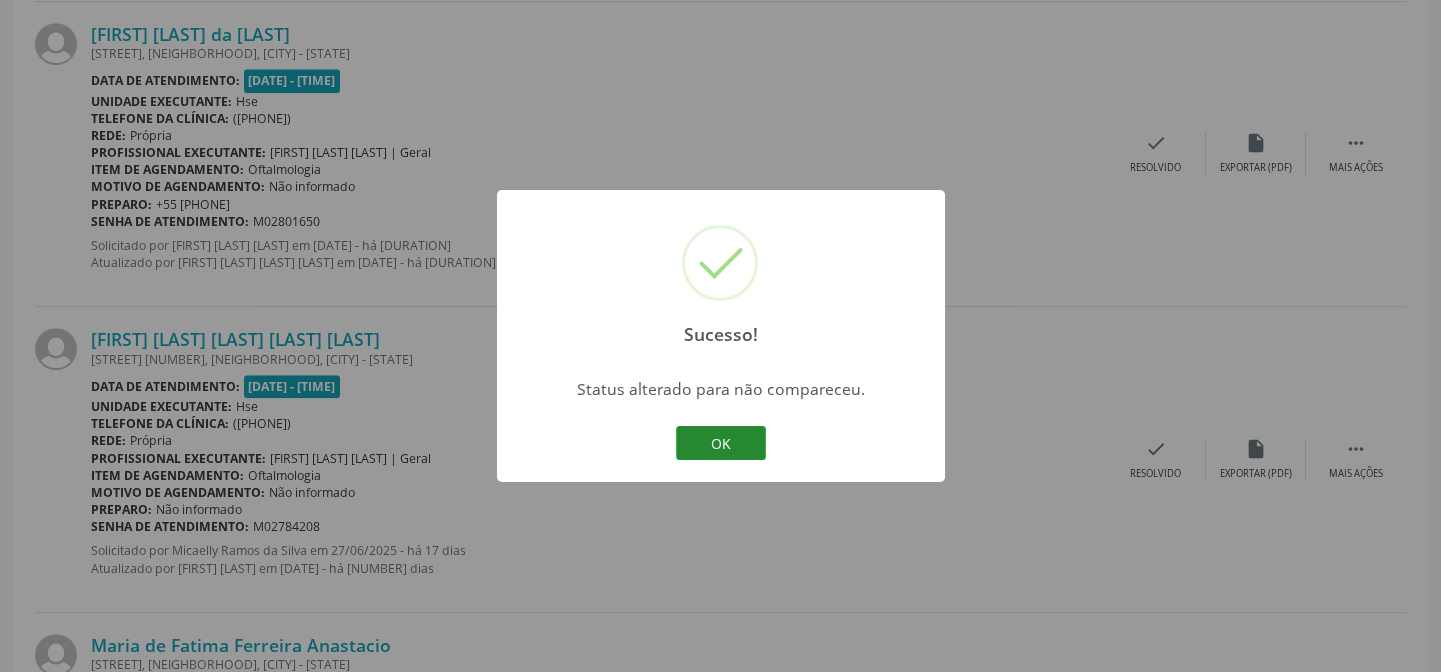 click on "OK" at bounding box center [721, 443] 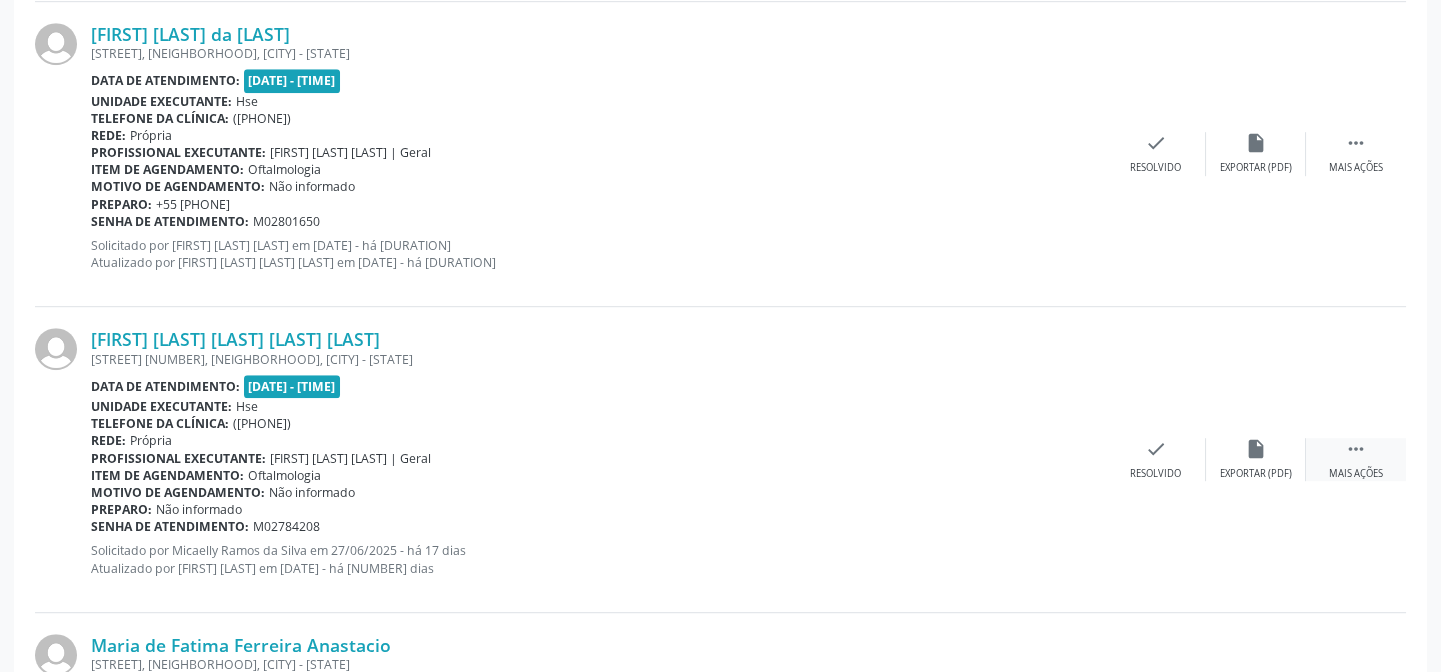 click on "Marcos Aurelio de Oliveira Tavares
[ADDRESS], [NEIGHBORHOOD], [CITY] - [STATE]
Data de atendimento:
11/07/2025 - 07:00
Unidade executante:
Hse
Telefone da clínica:
(81) 31834500
Rede:
Própria
Profissional executante:
Rafaella Galiza Siebra Rodrigues | Geral
Item de agendamento:
Oftalmologia
Motivo de agendamento:
Não informado
Preparo:
Não informado
Senha de atendimento:
M02784208
Solicitado por Micaelly Ramos da Silva em 27/06/2025 - há 17 dias
Atualizado por Micaelly Ramos da Silva em 09/07/2025 - há 5 dias

Mais ações
insert_drive_file
Exportar (PDF)
check
Resolvido" at bounding box center (720, 459) 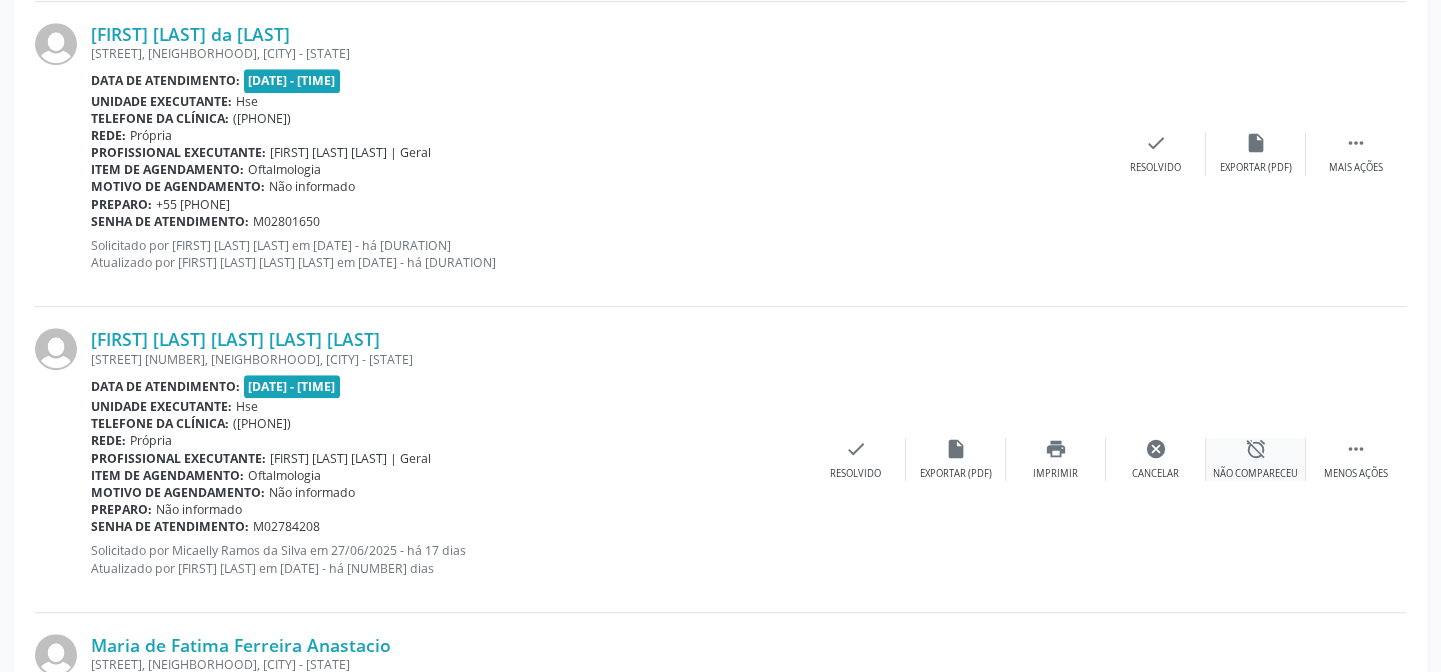 click on "alarm_off
Não compareceu" at bounding box center (1256, 459) 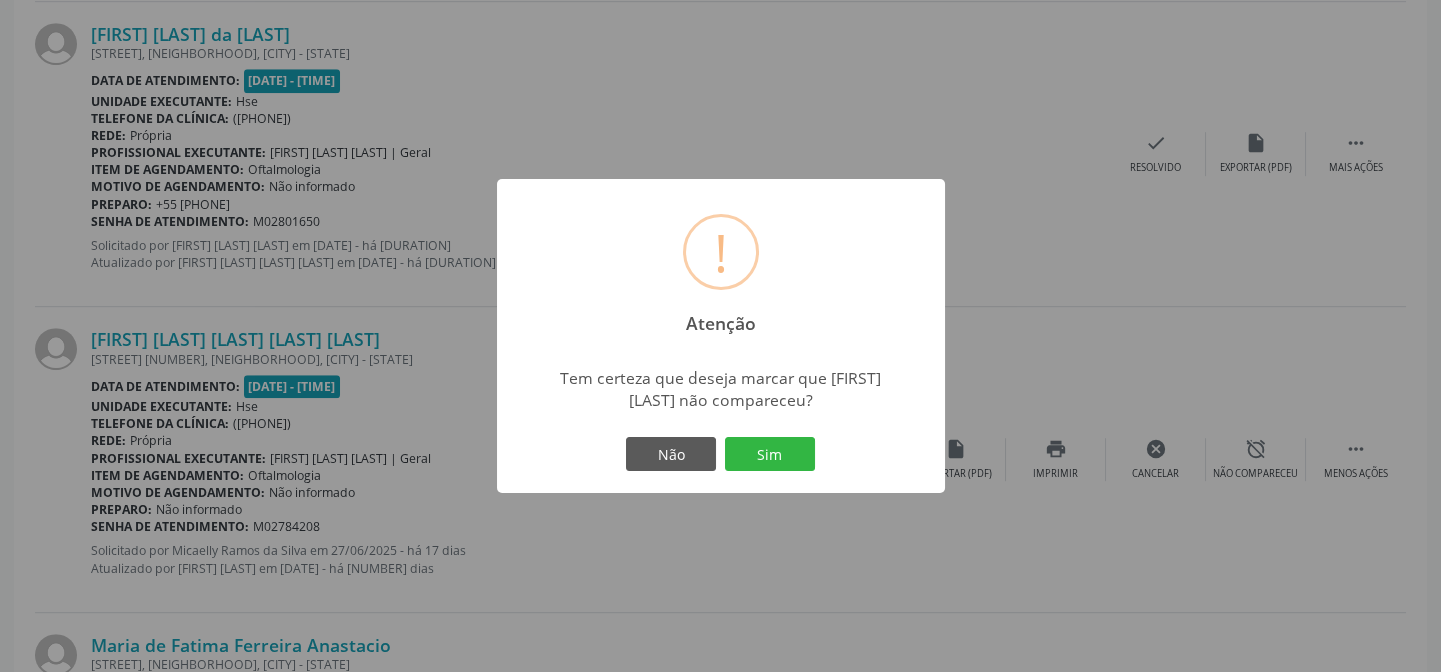 click on "Não Sim" at bounding box center [721, 454] 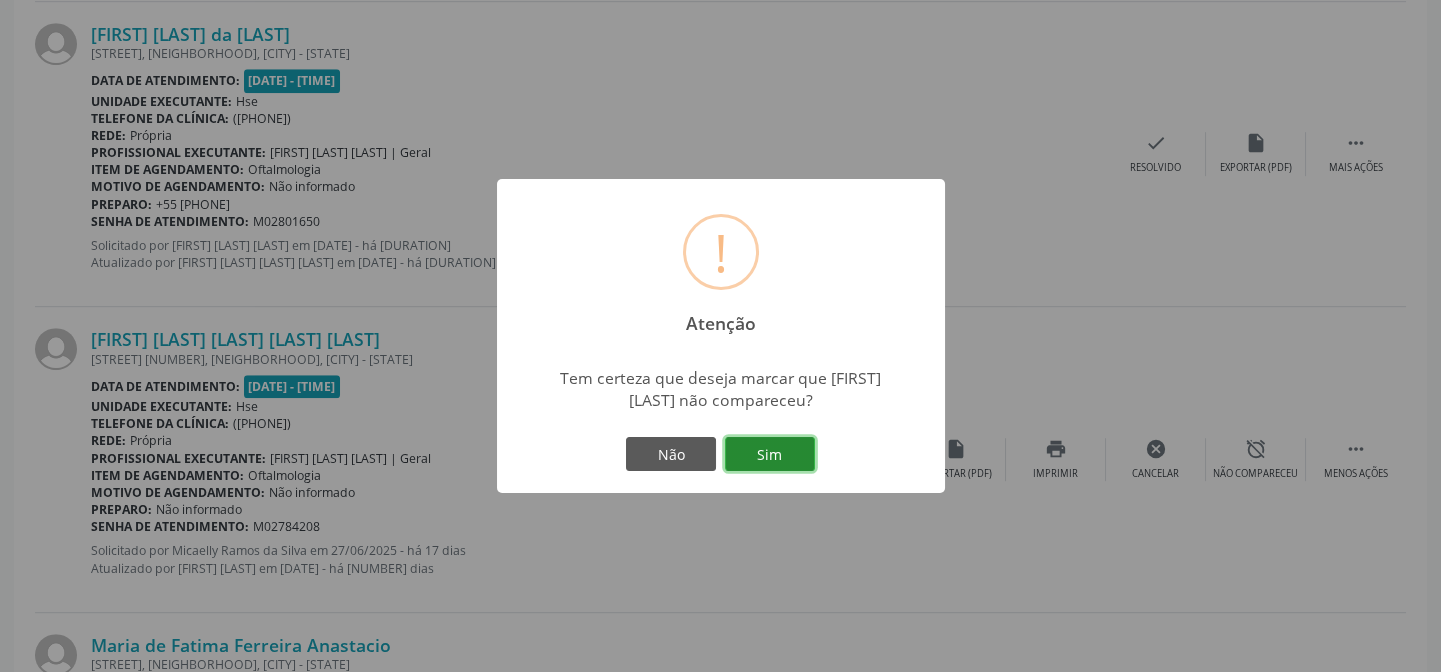 click on "Sim" at bounding box center (770, 454) 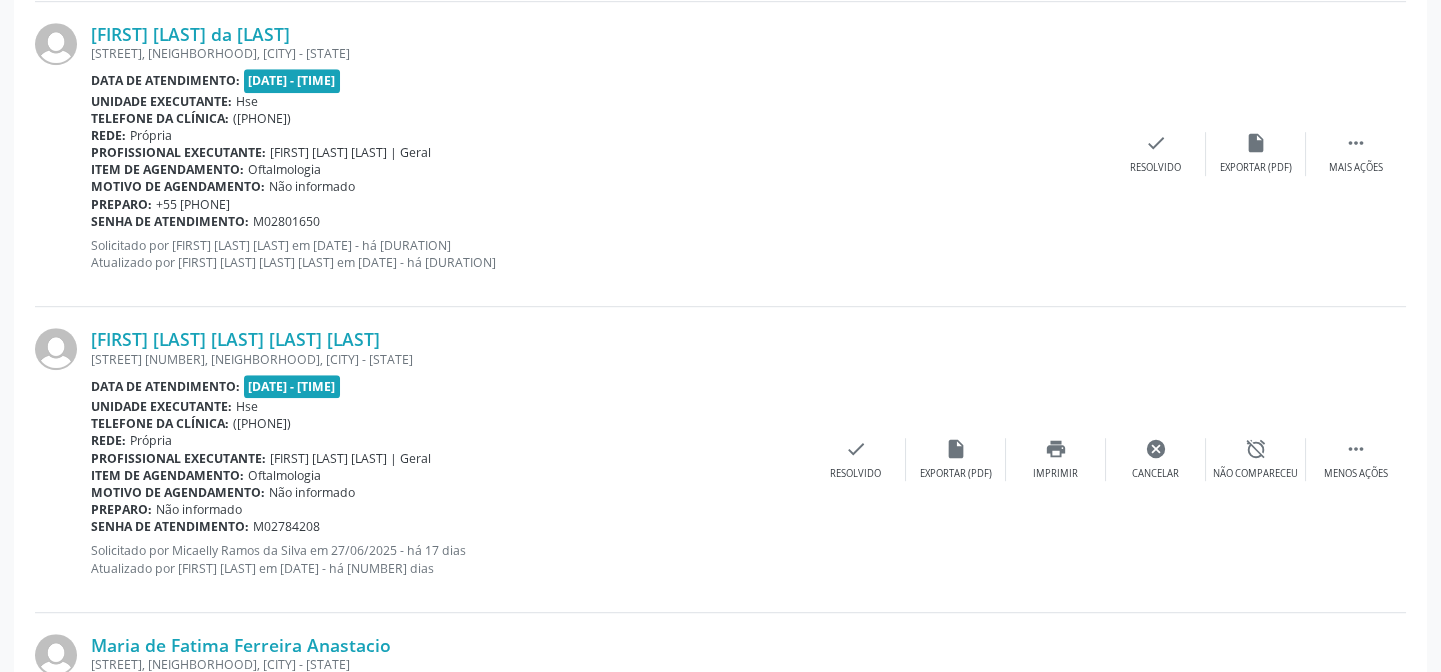 scroll, scrollTop: 200, scrollLeft: 0, axis: vertical 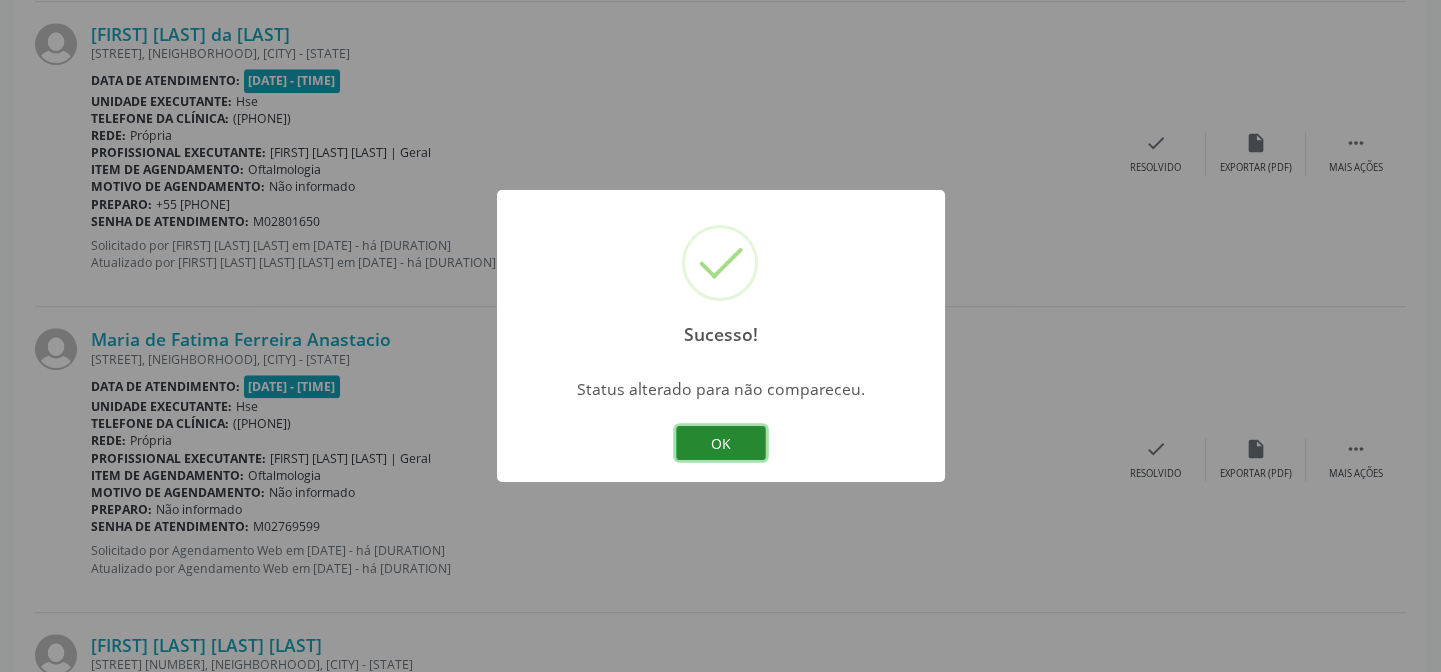 drag, startPoint x: 733, startPoint y: 446, endPoint x: 746, endPoint y: 432, distance: 19.104973 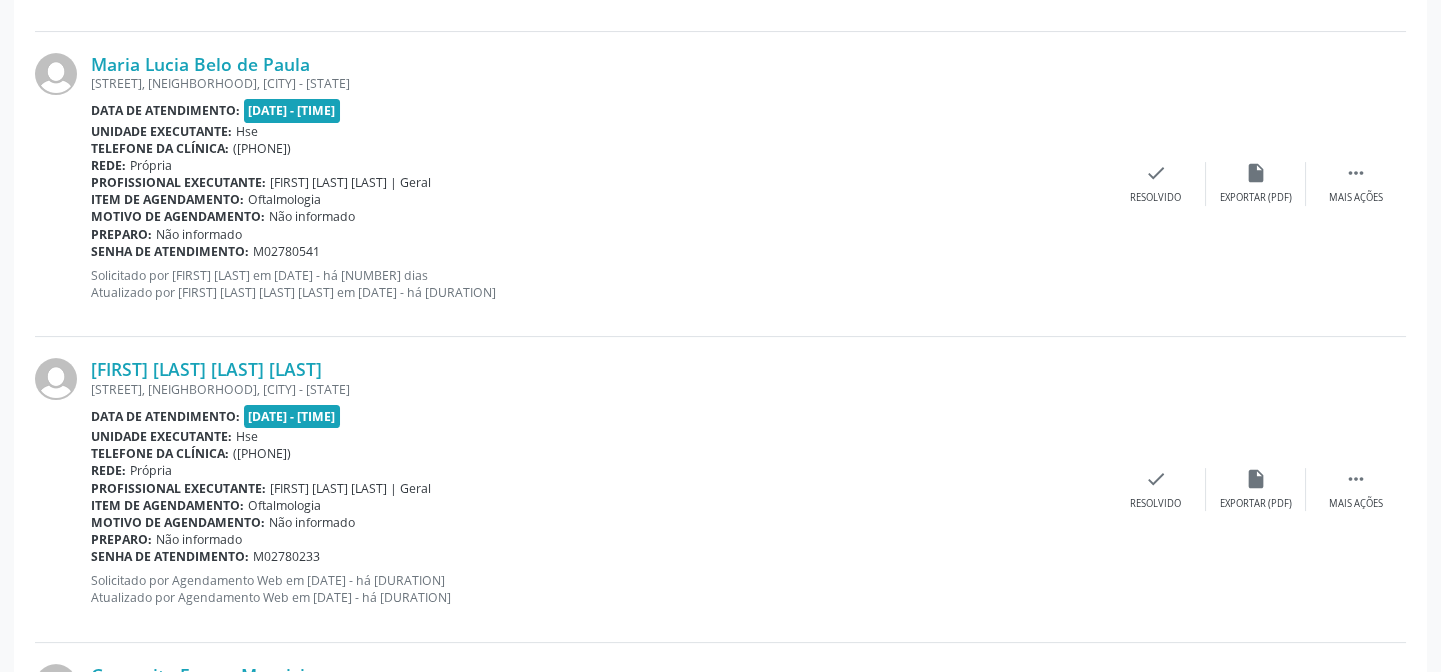 scroll, scrollTop: 1155, scrollLeft: 0, axis: vertical 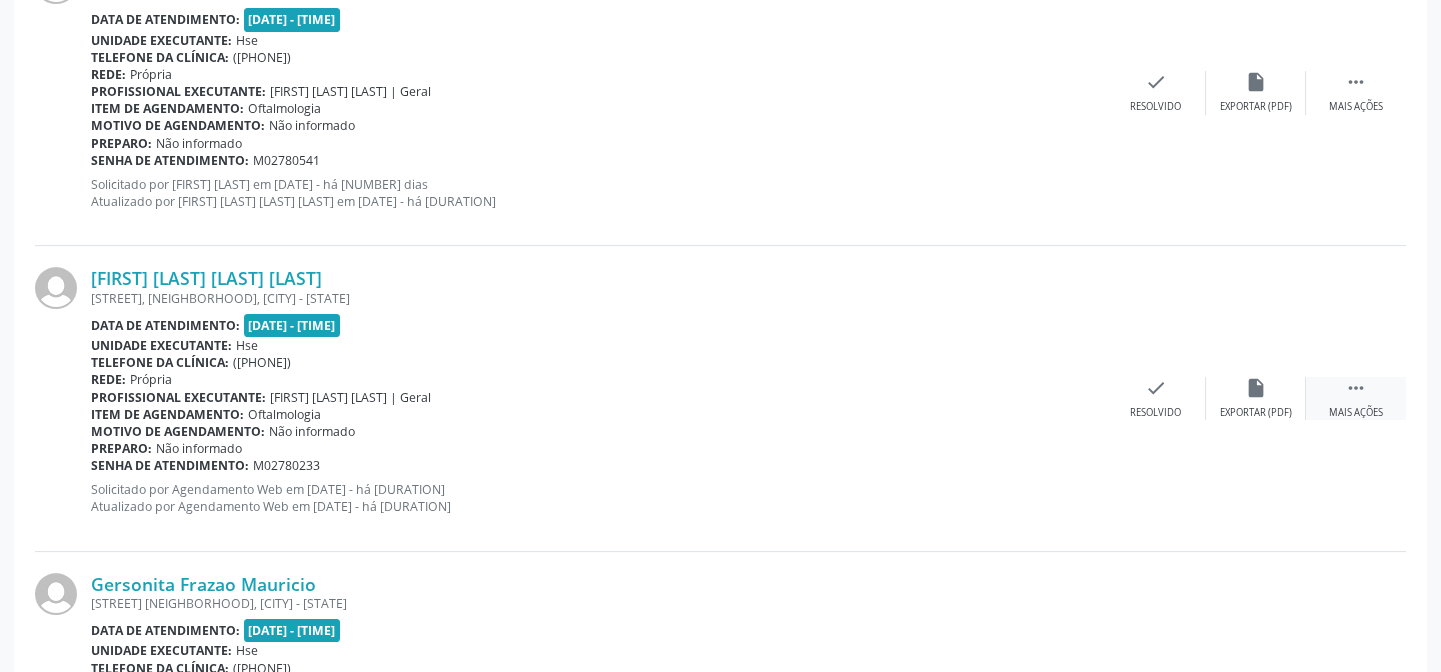 click on "
Mais ações" at bounding box center (1356, 398) 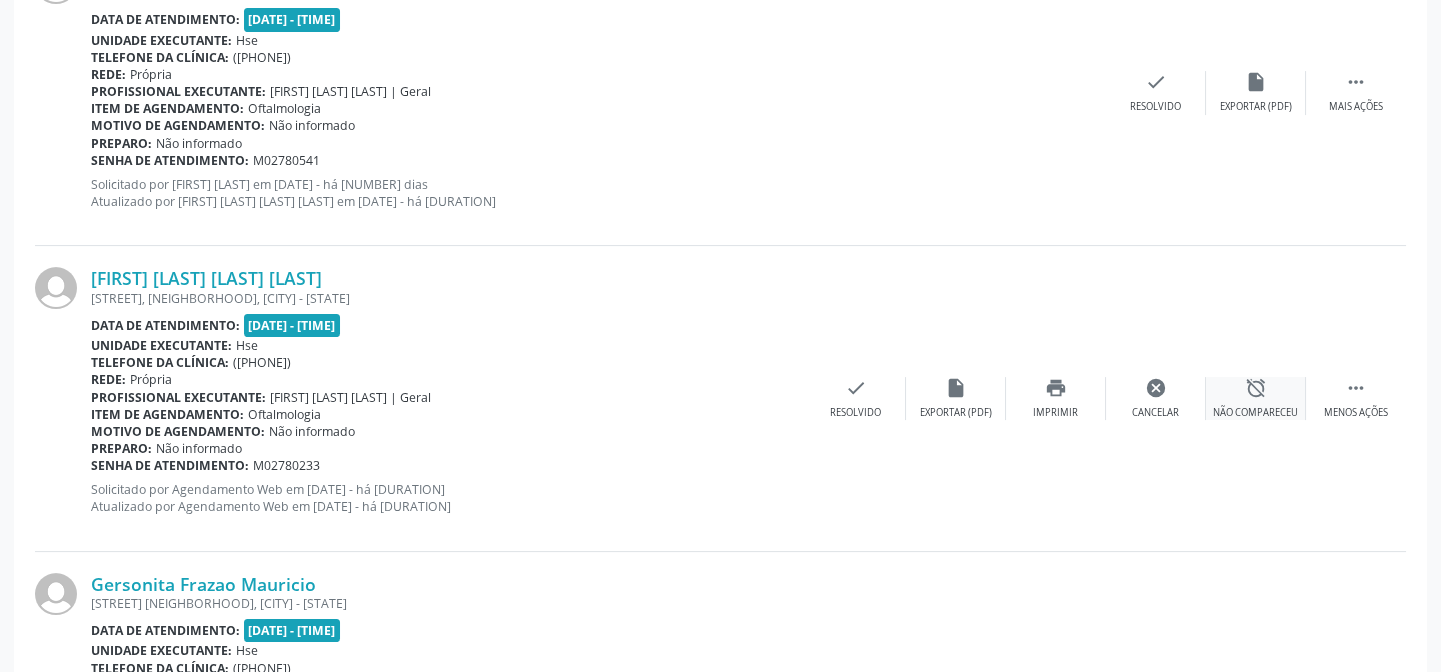 click on "alarm_off
Não compareceu" at bounding box center (1256, 398) 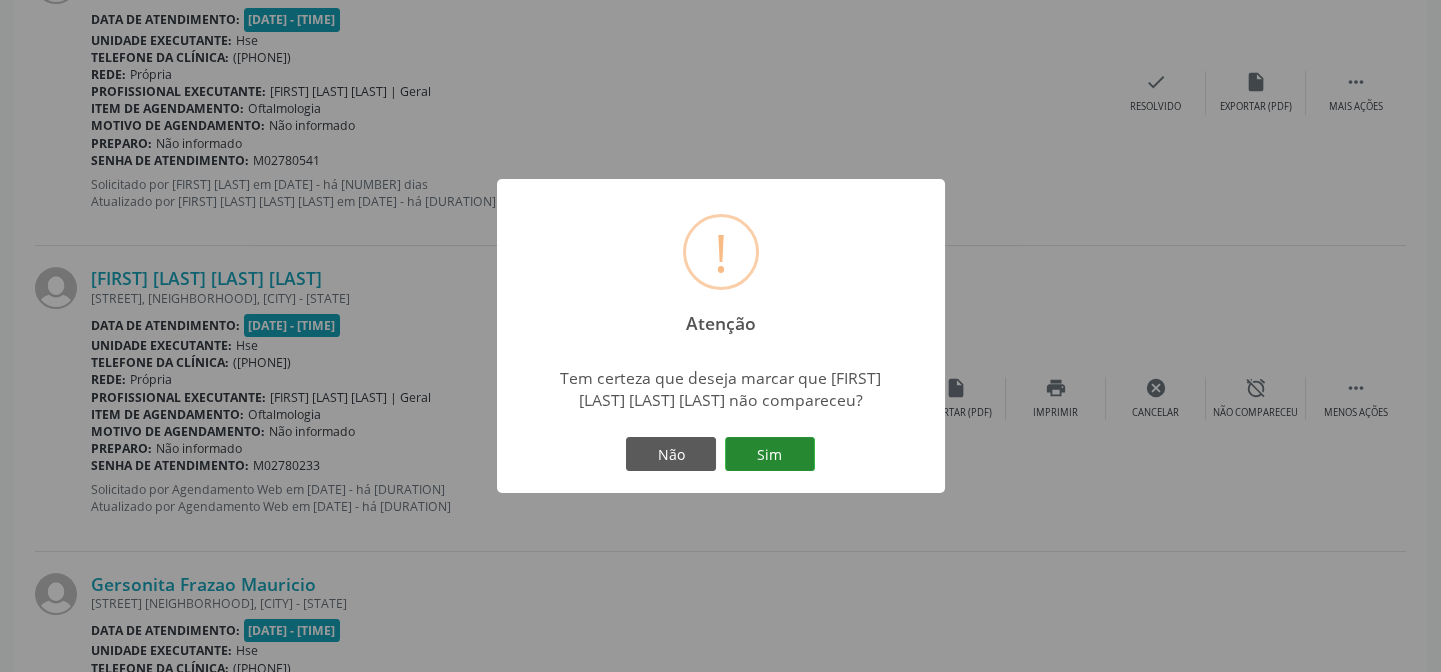 click on "Sim" at bounding box center [770, 454] 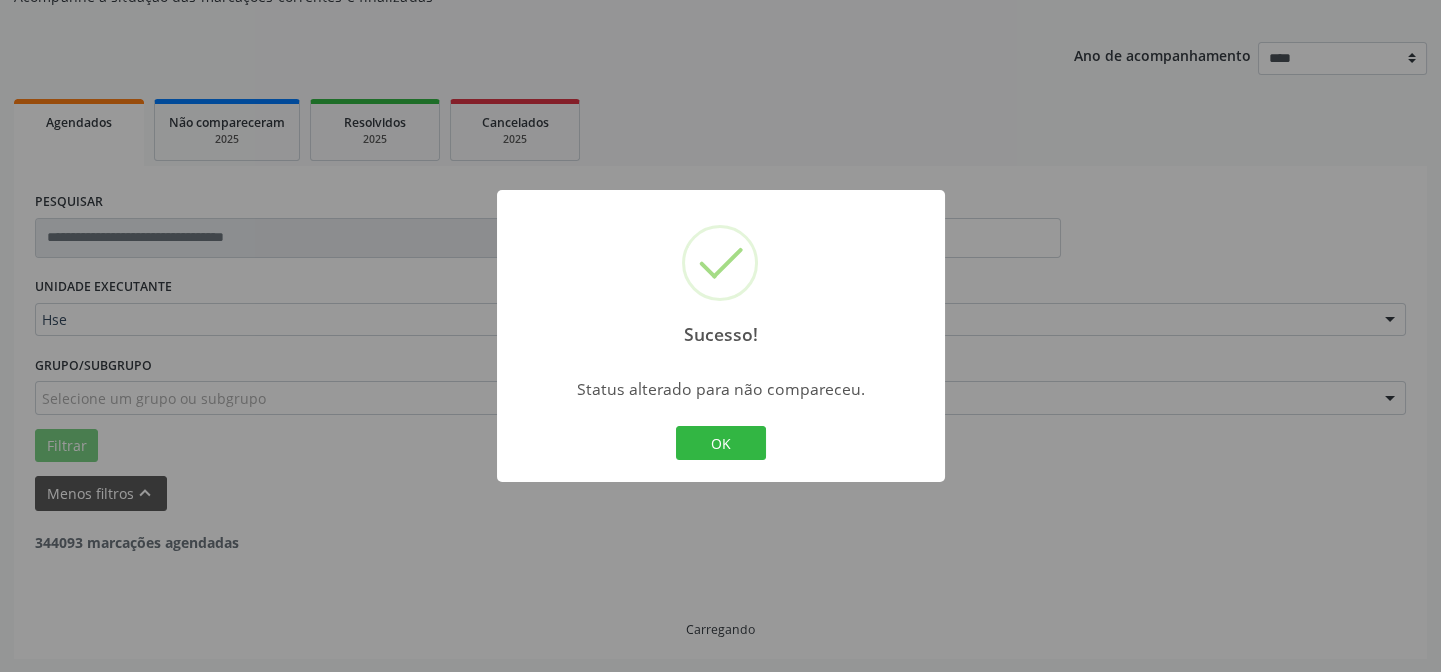scroll, scrollTop: 1155, scrollLeft: 0, axis: vertical 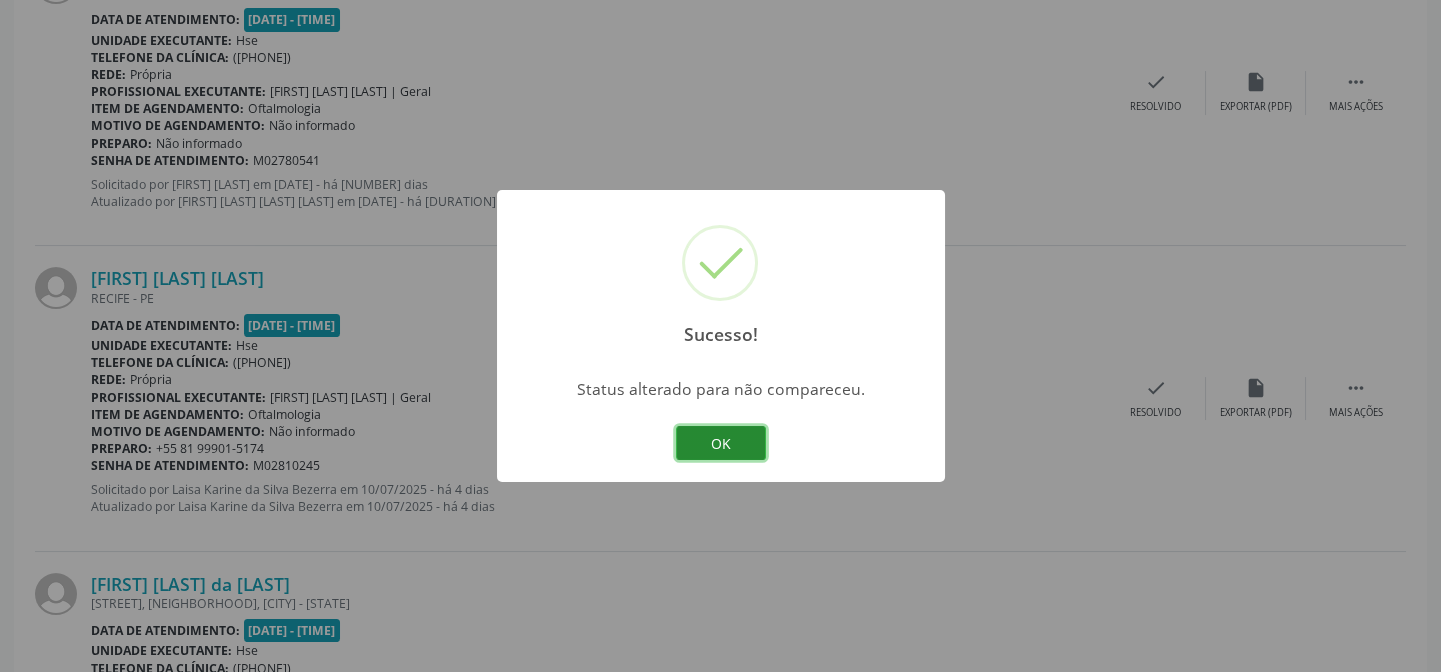 drag, startPoint x: 745, startPoint y: 450, endPoint x: 1166, endPoint y: 142, distance: 521.63684 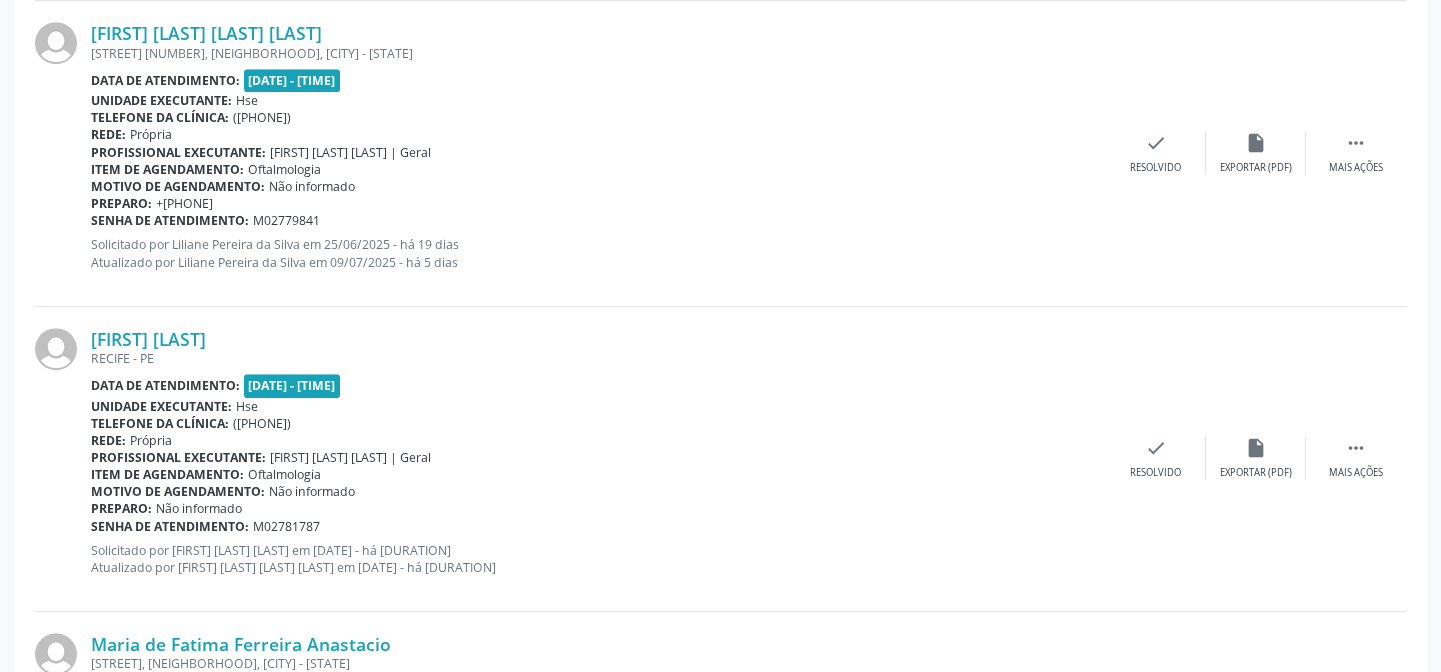 scroll, scrollTop: 4148, scrollLeft: 0, axis: vertical 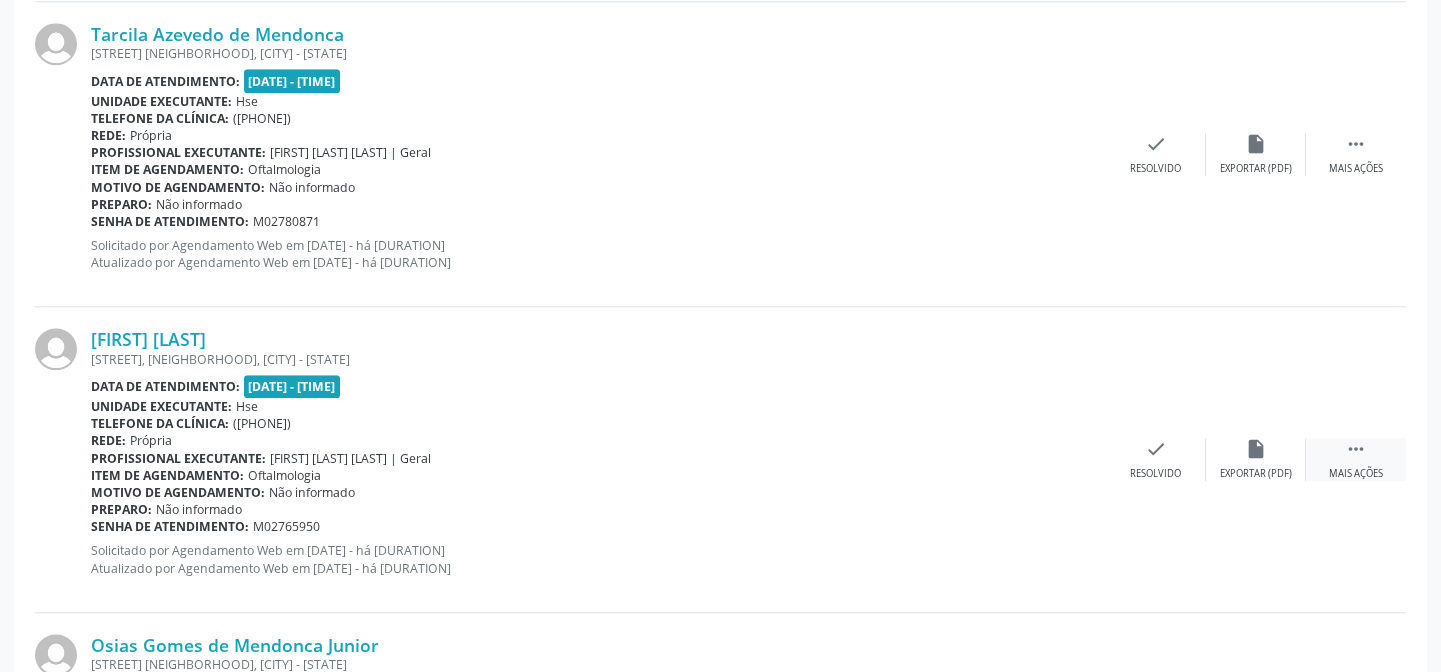click on "" at bounding box center (1356, 449) 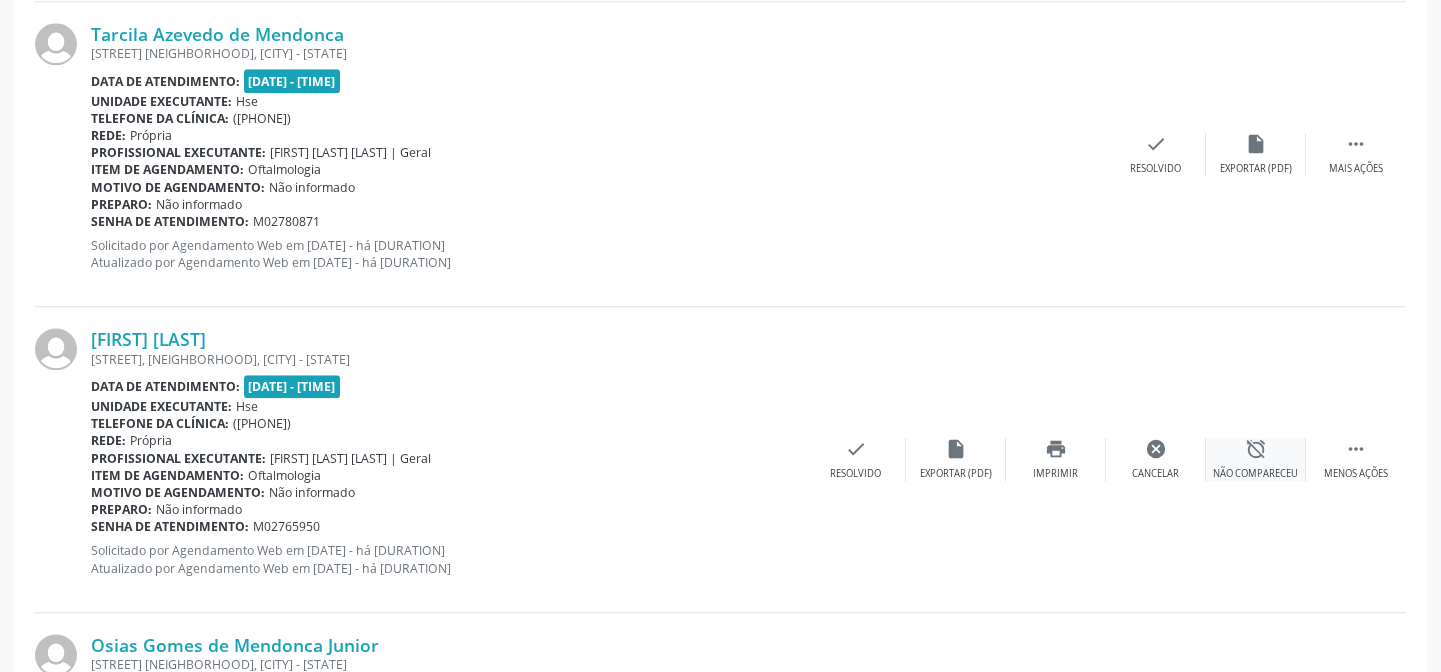 click on "Não compareceu" at bounding box center (1255, 474) 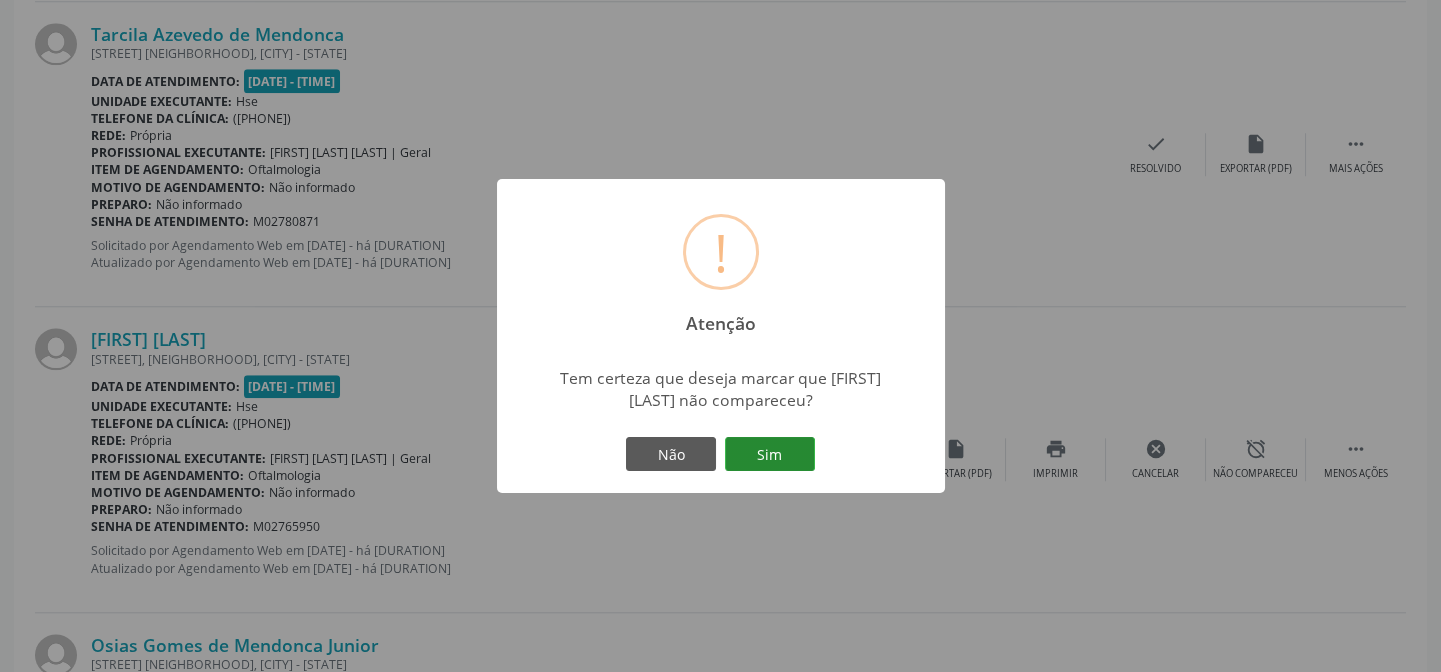 click on "Sim" at bounding box center [770, 454] 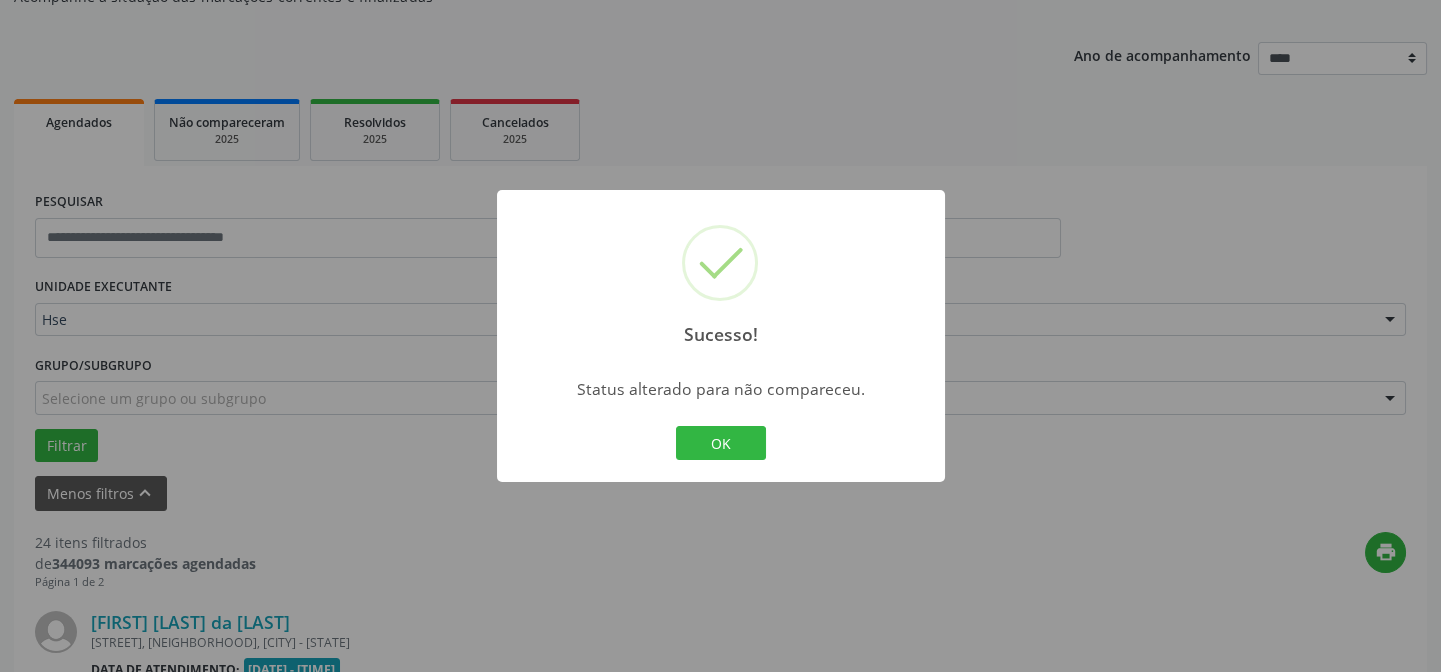 scroll, scrollTop: 4148, scrollLeft: 0, axis: vertical 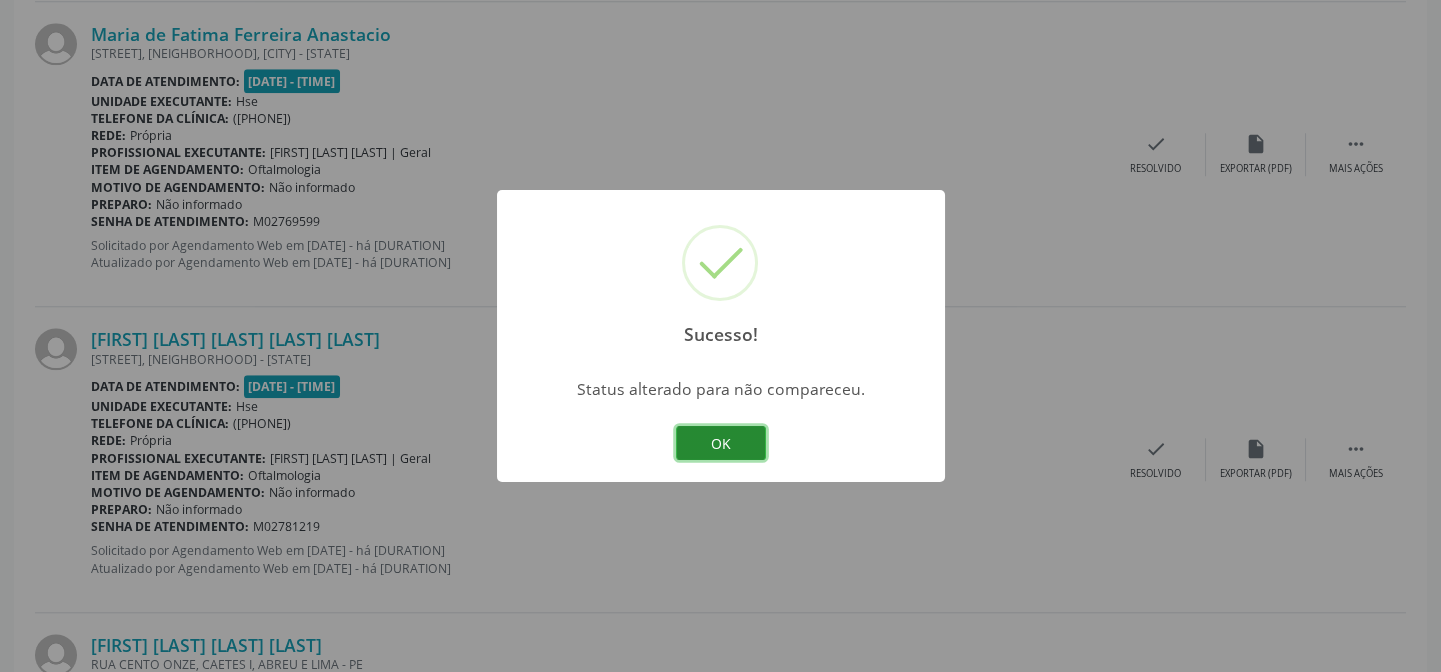 click on "OK" at bounding box center [721, 443] 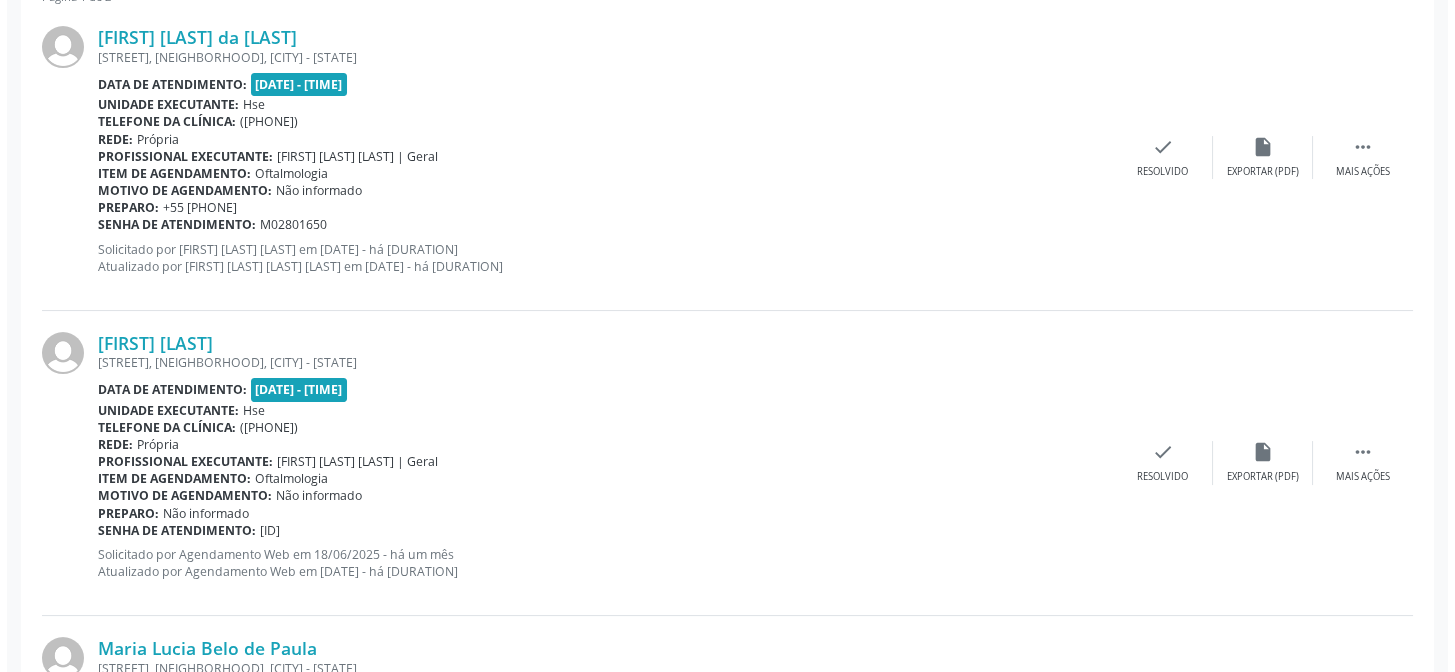 scroll, scrollTop: 603, scrollLeft: 0, axis: vertical 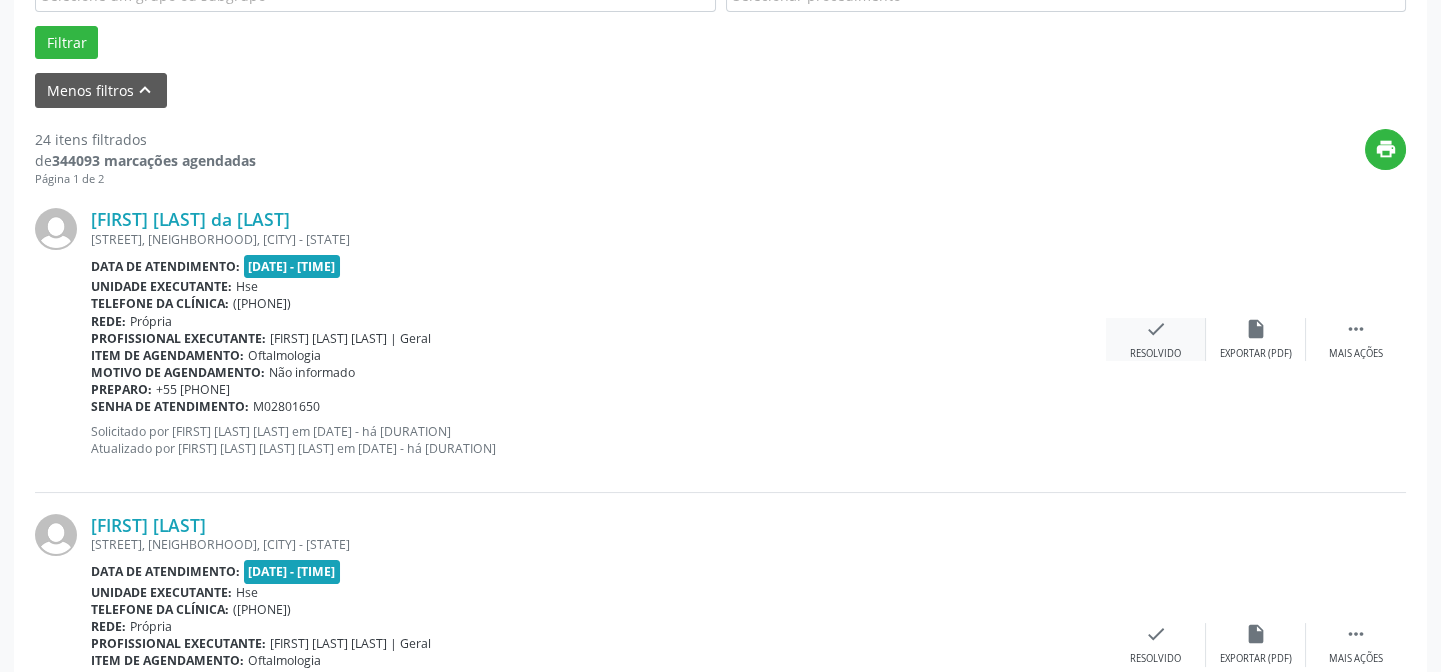 click on "check
Resolvido" at bounding box center [1156, 339] 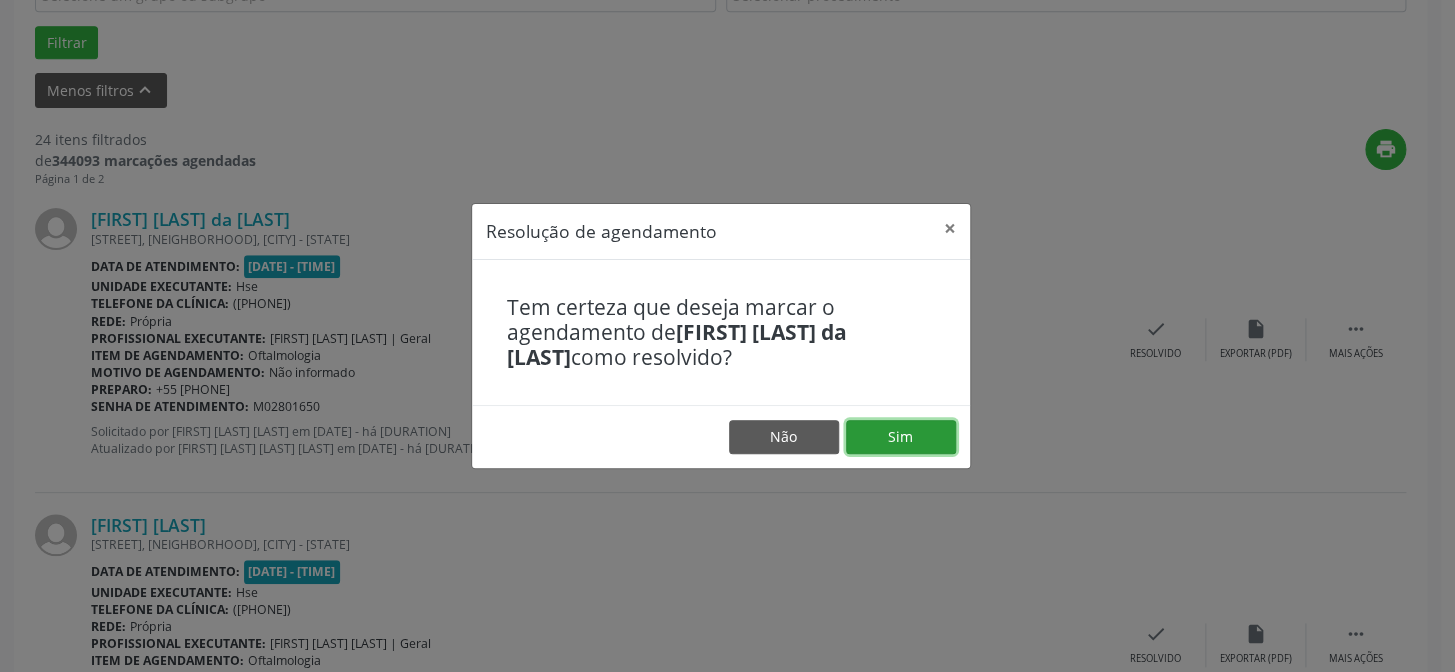 click on "Sim" at bounding box center (901, 437) 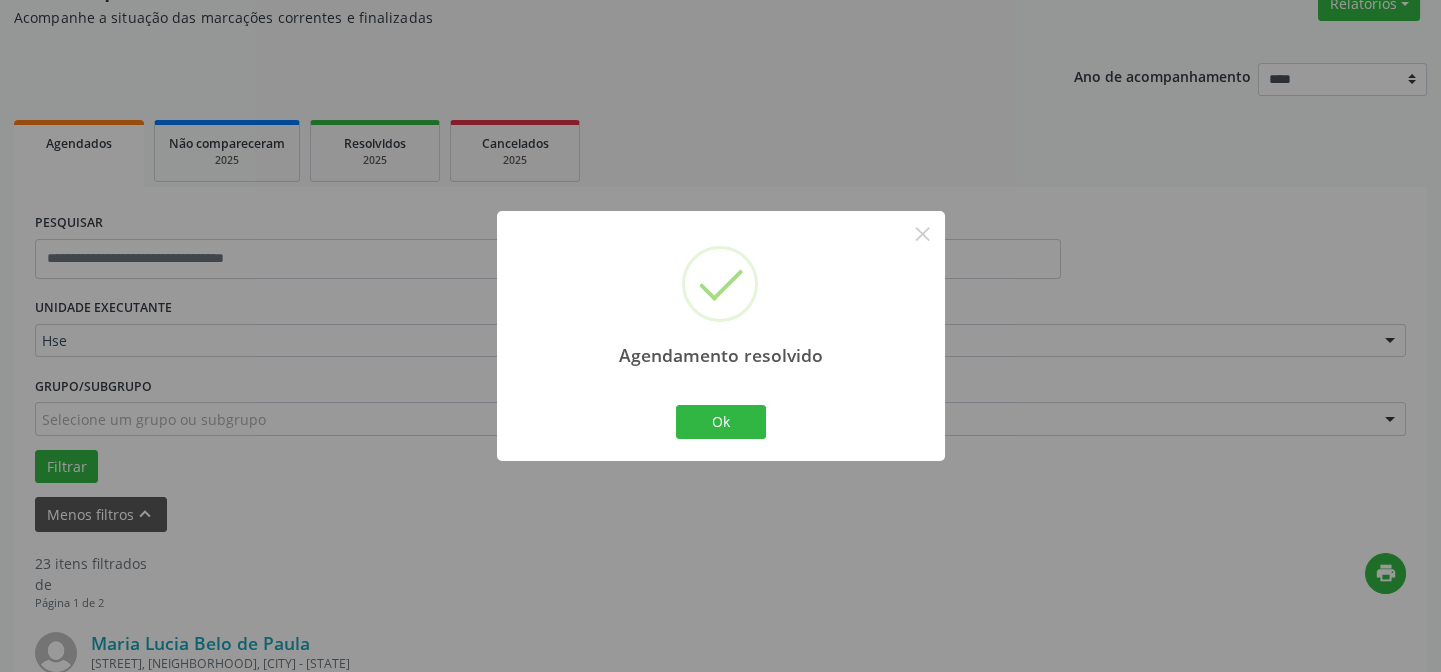scroll, scrollTop: 603, scrollLeft: 0, axis: vertical 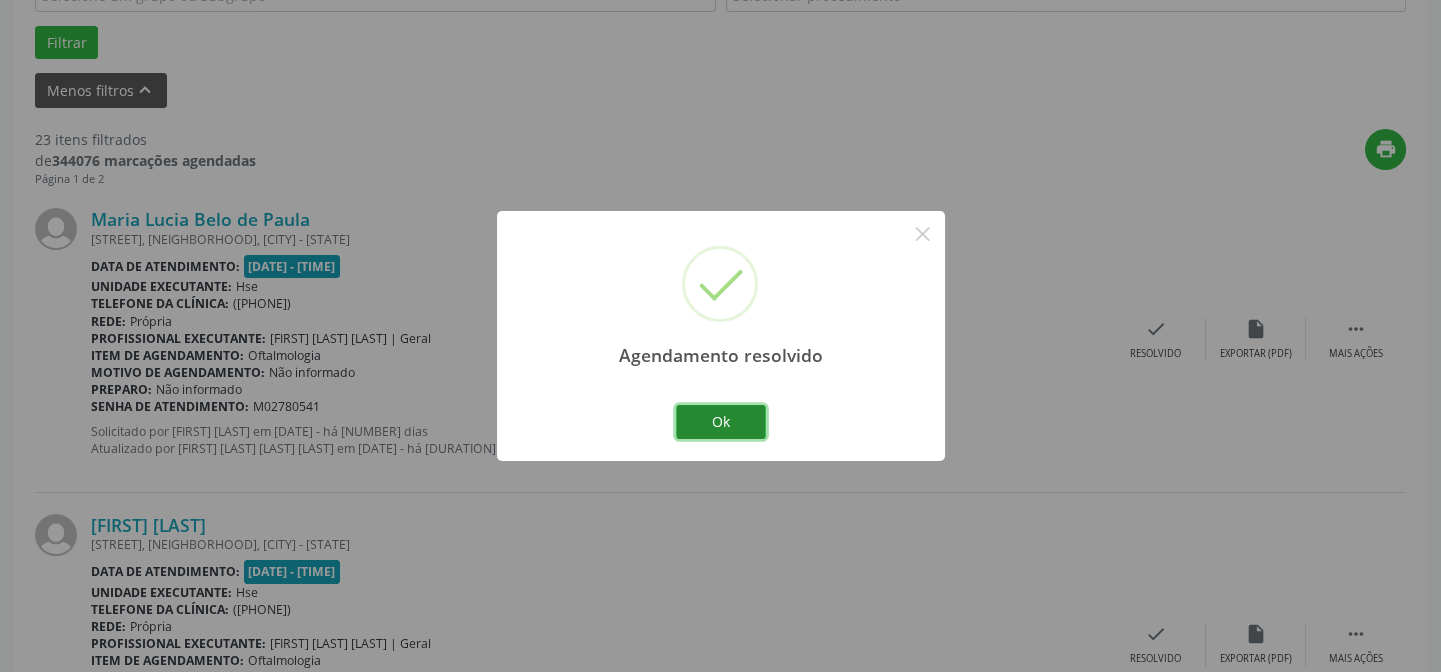 click on "Ok" at bounding box center [721, 422] 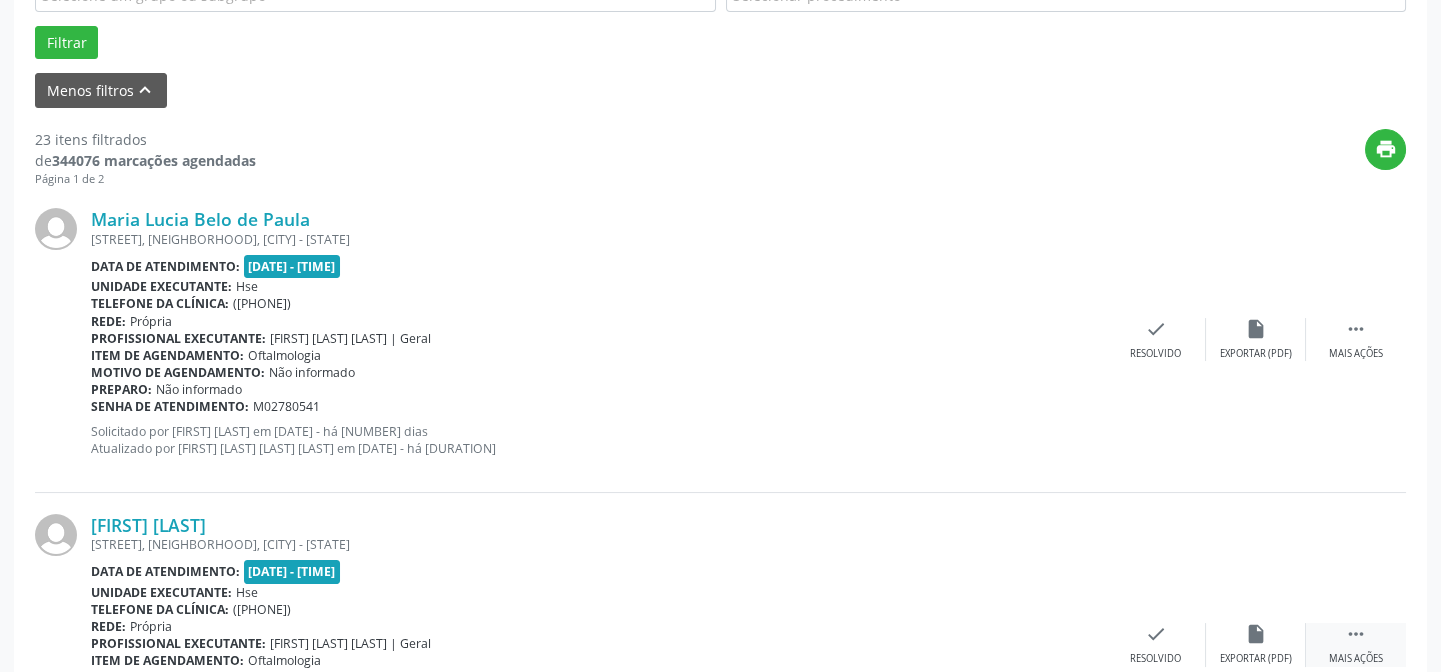 click on "Mais ações" at bounding box center (1356, 659) 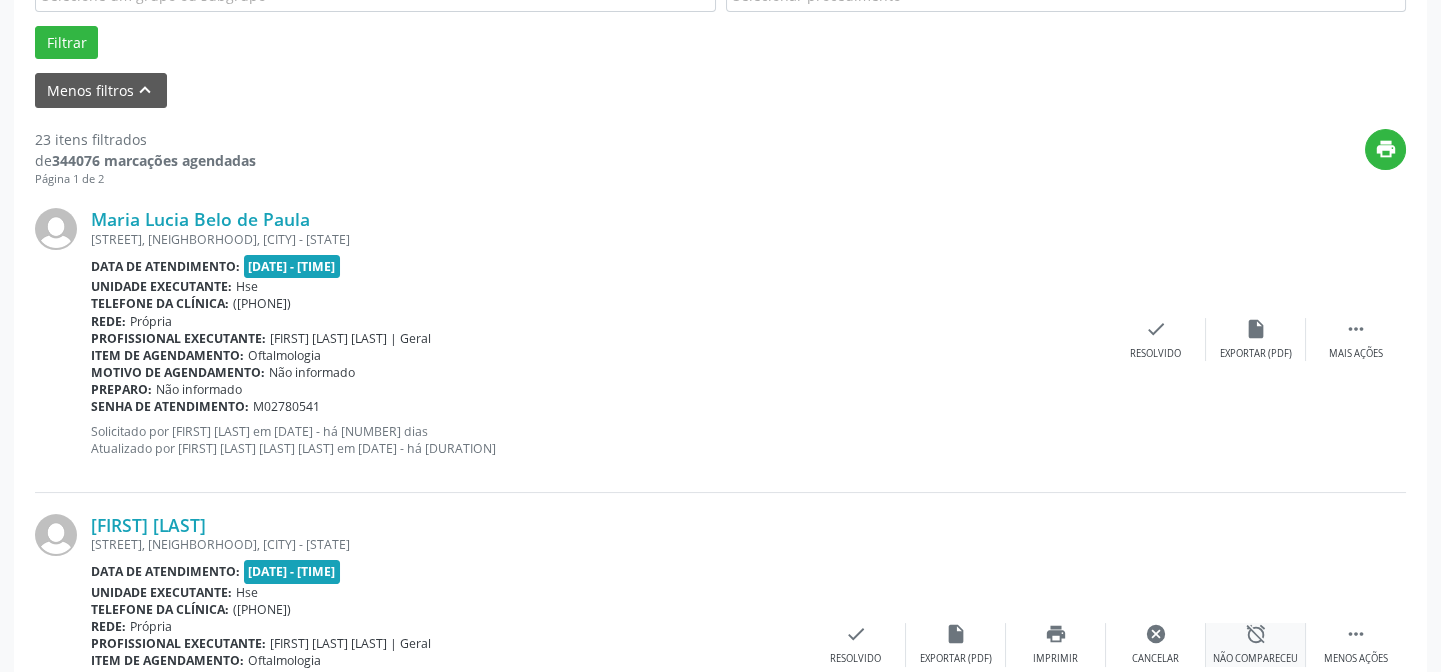 click on "alarm_off
Não compareceu" at bounding box center (1256, 644) 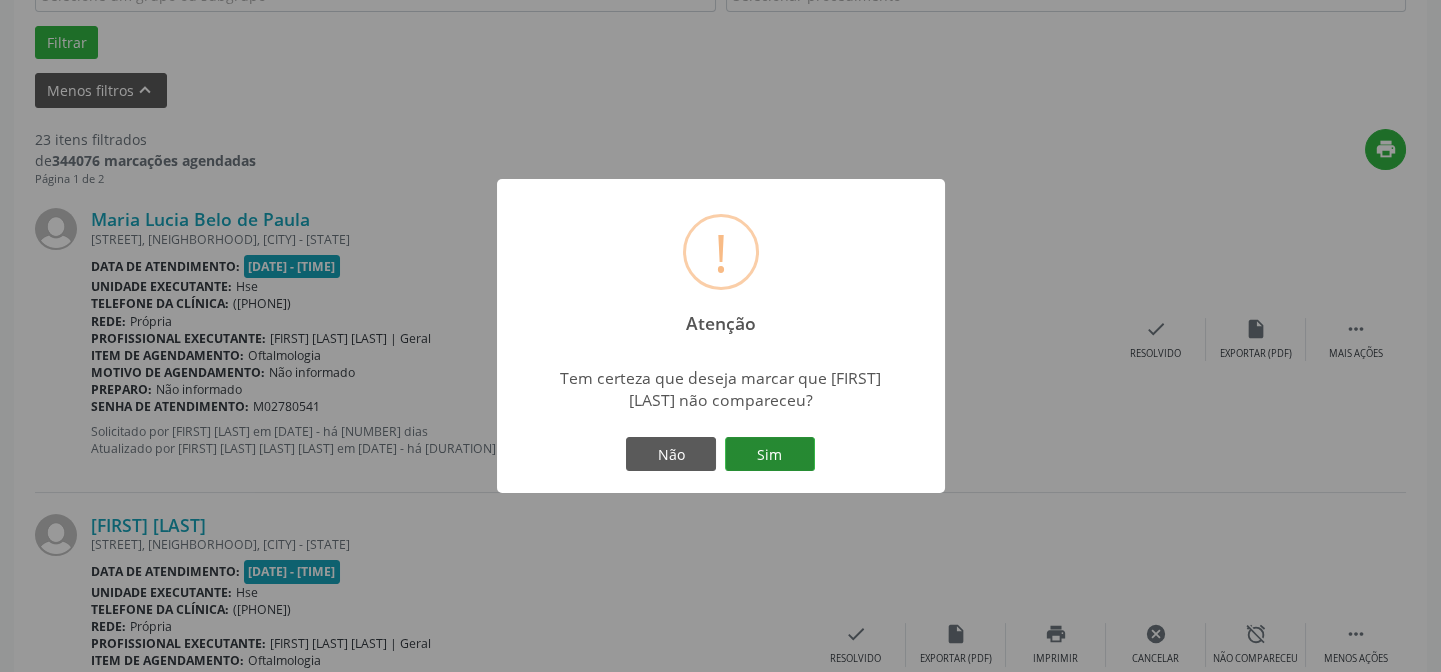click on "Sim" at bounding box center [770, 454] 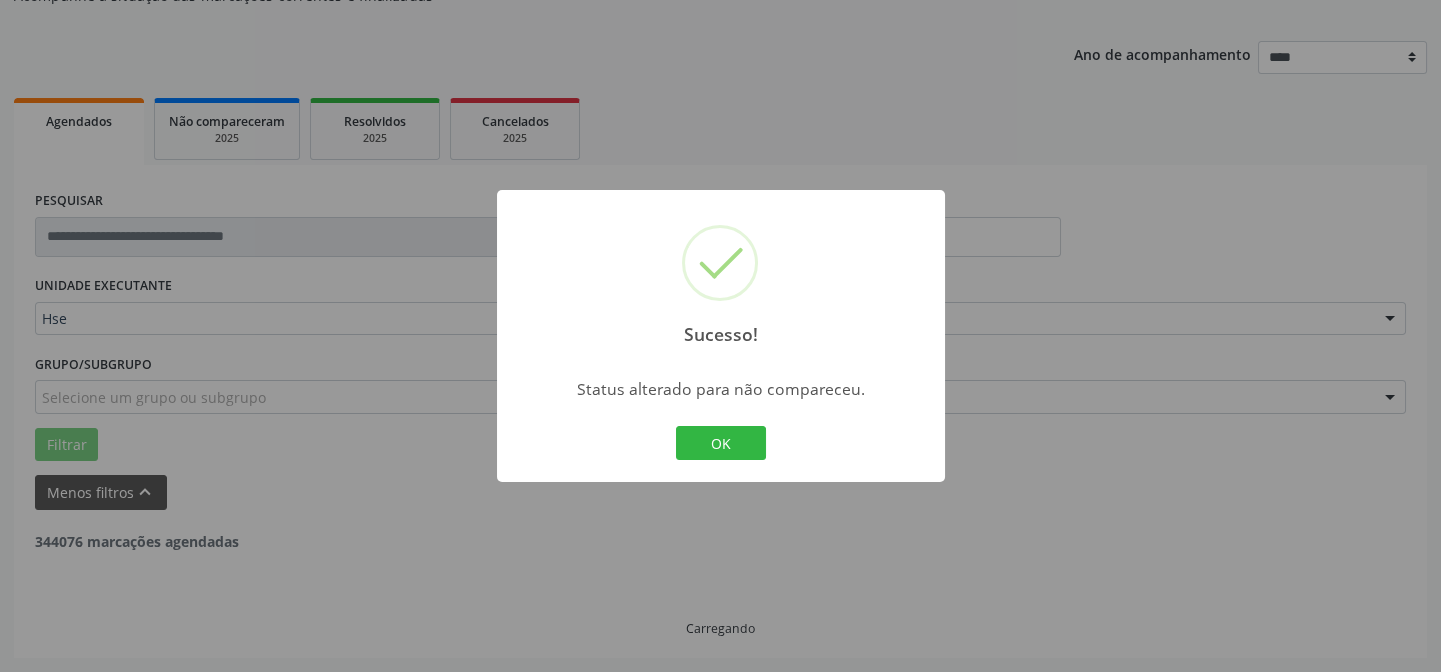scroll, scrollTop: 200, scrollLeft: 0, axis: vertical 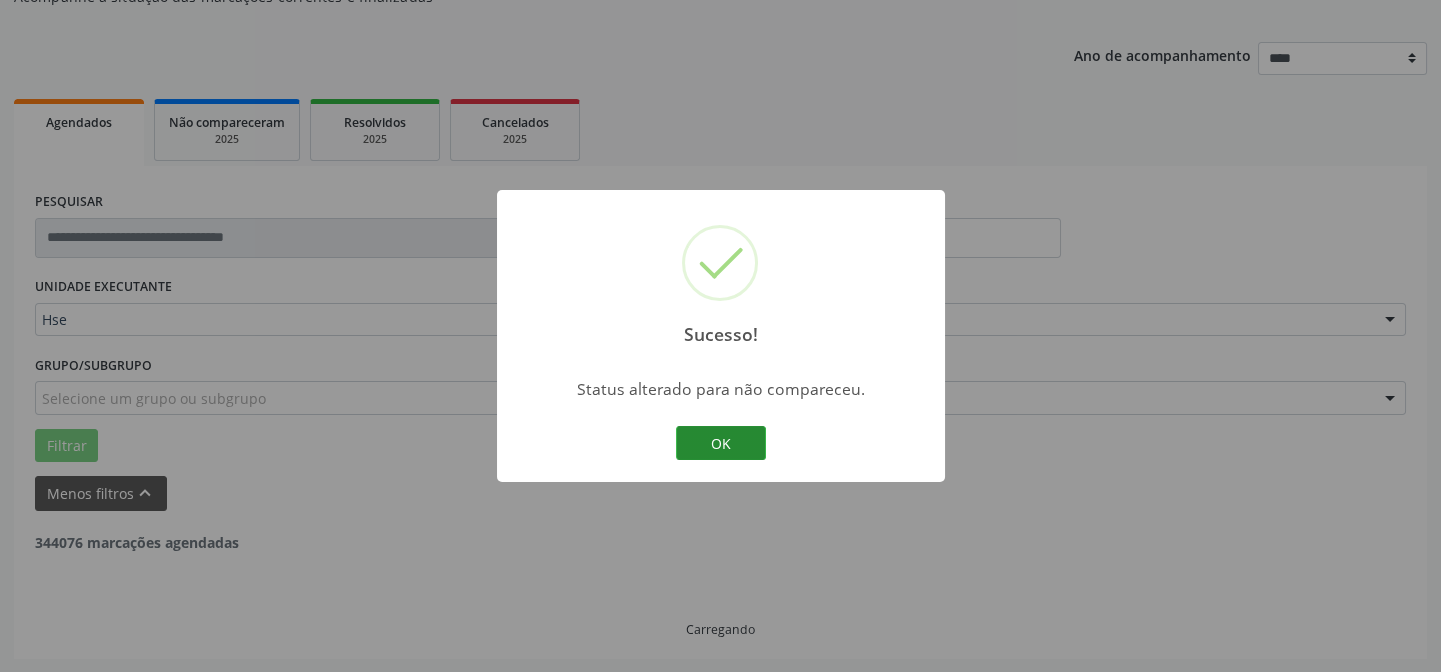 click on "OK" at bounding box center [721, 443] 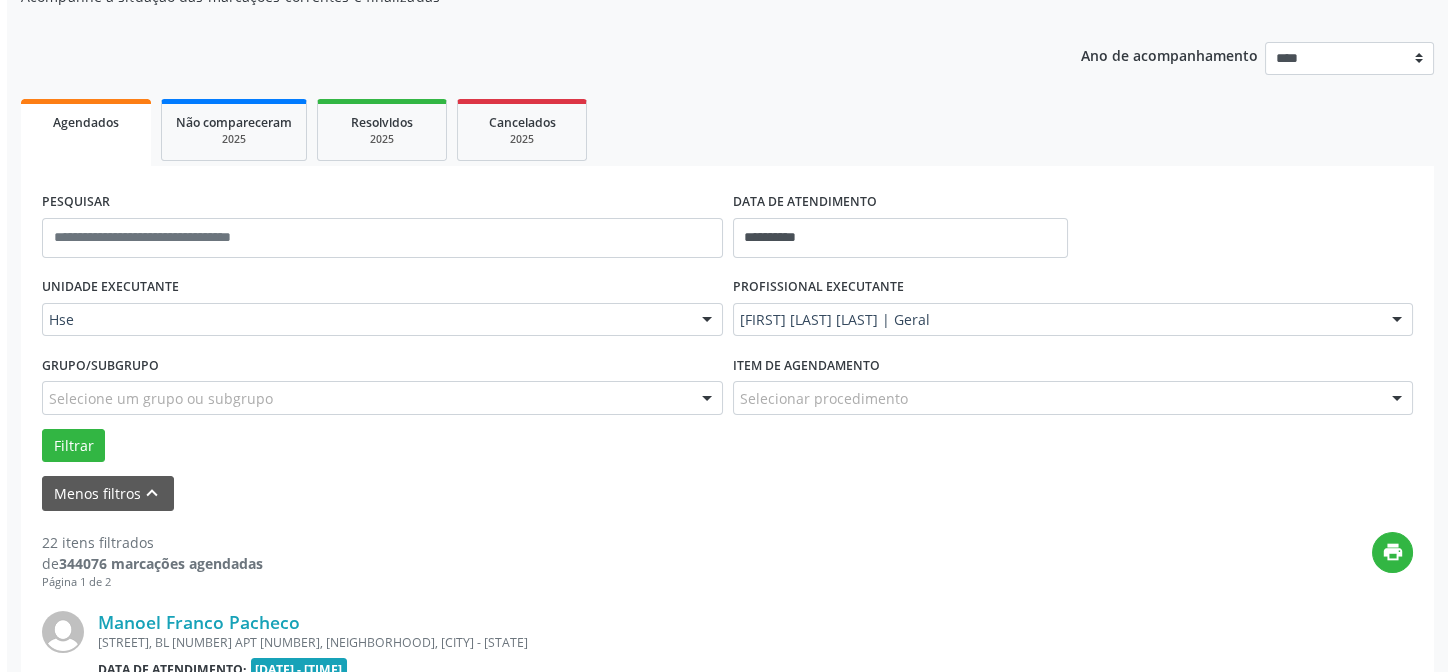 scroll, scrollTop: 603, scrollLeft: 0, axis: vertical 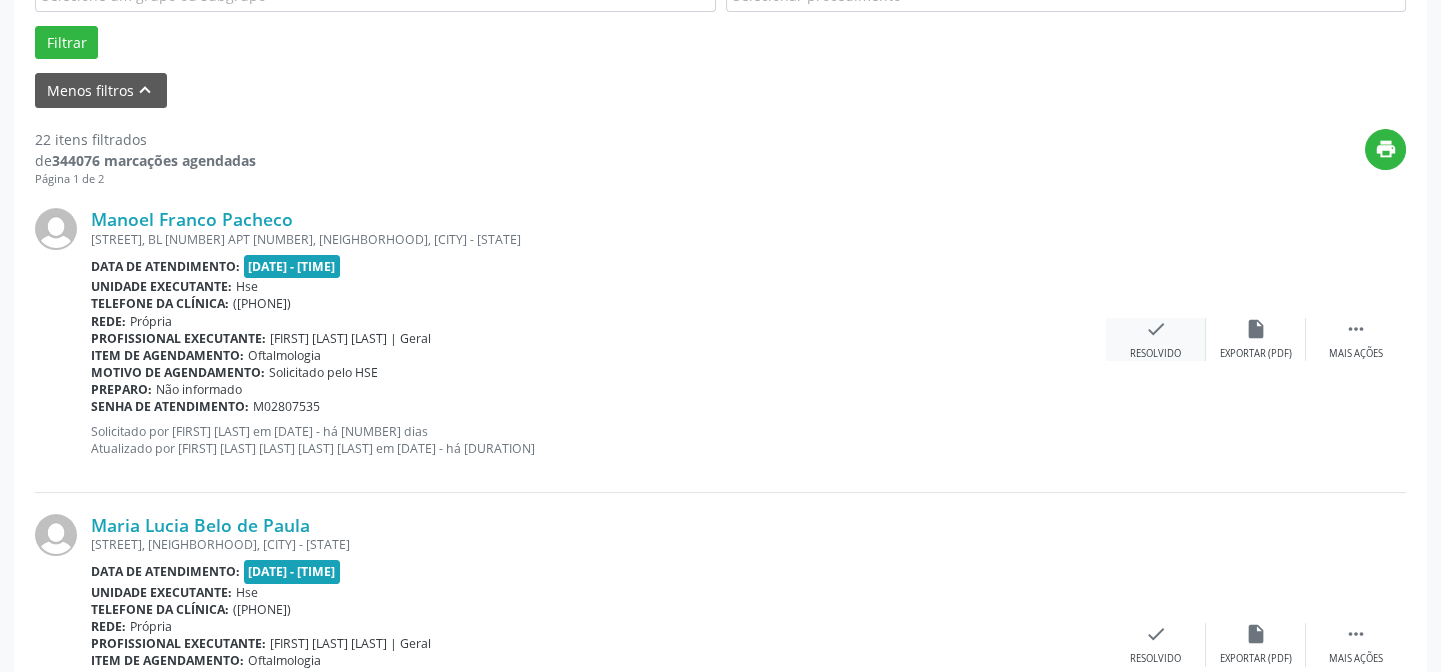 click on "check" at bounding box center (1156, 329) 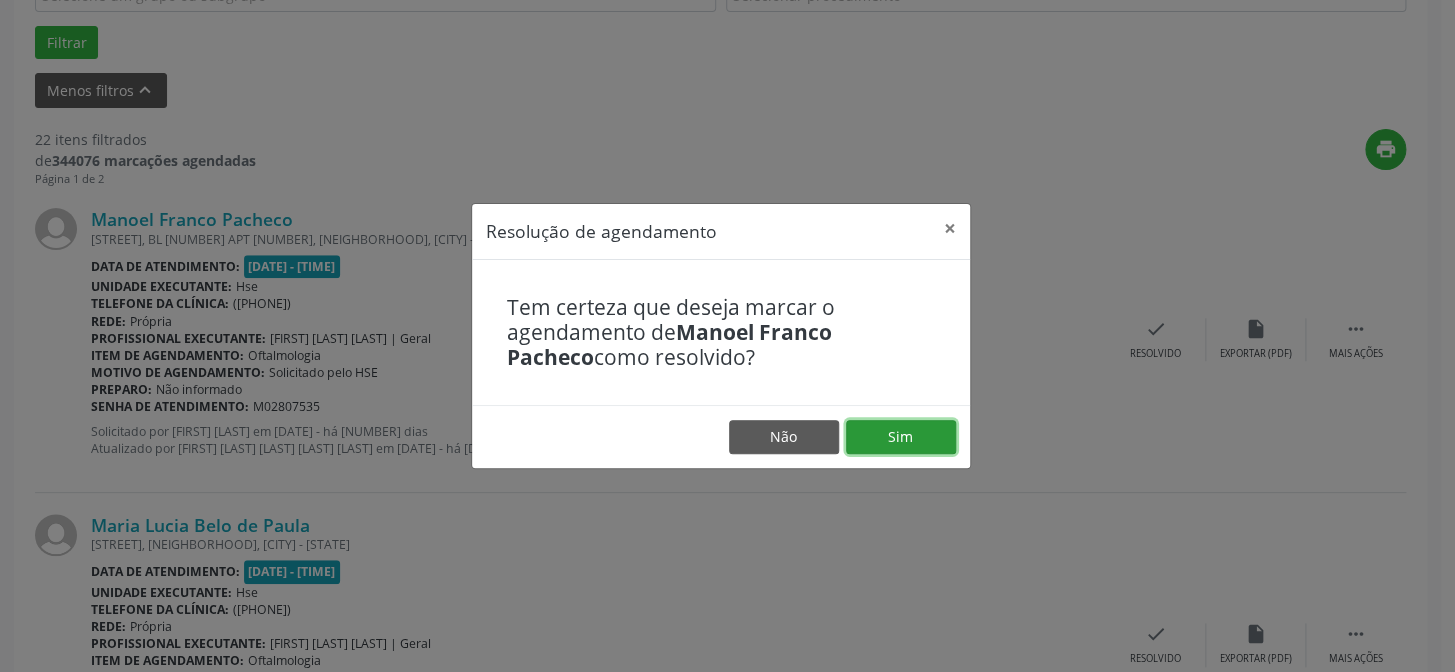 click on "Sim" at bounding box center [901, 437] 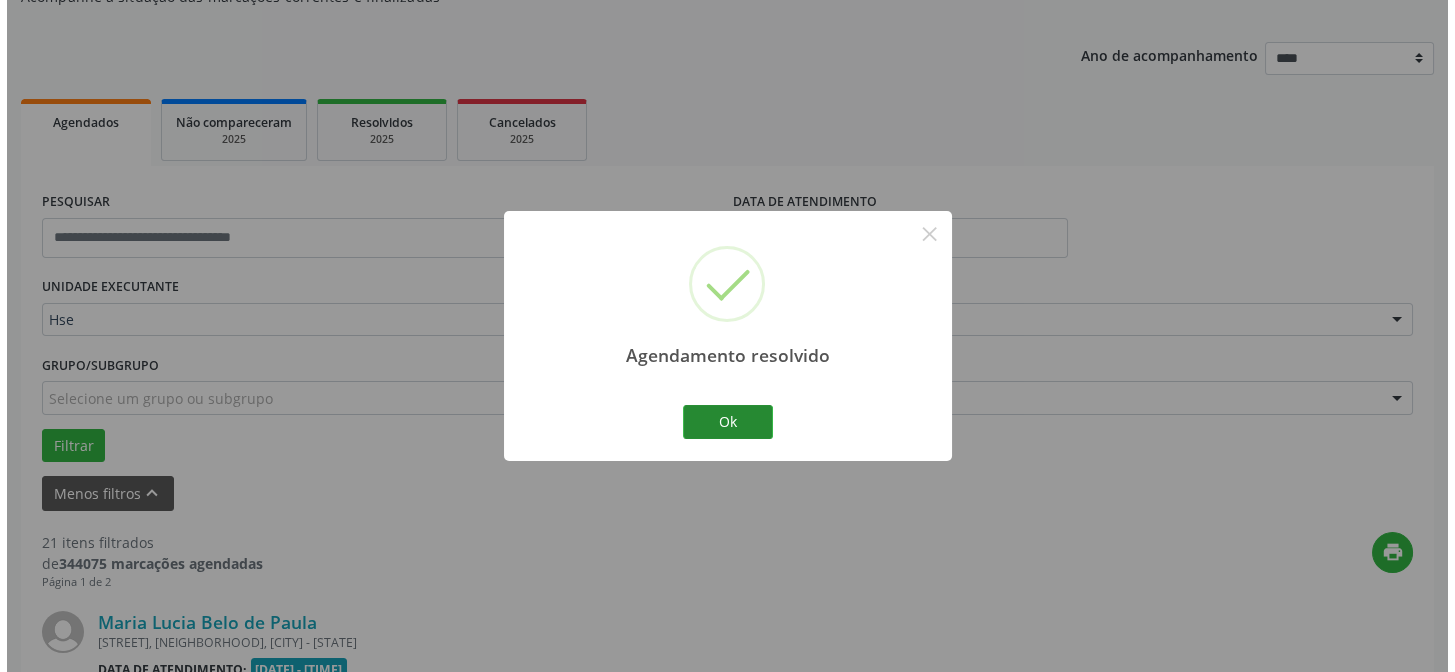 scroll, scrollTop: 603, scrollLeft: 0, axis: vertical 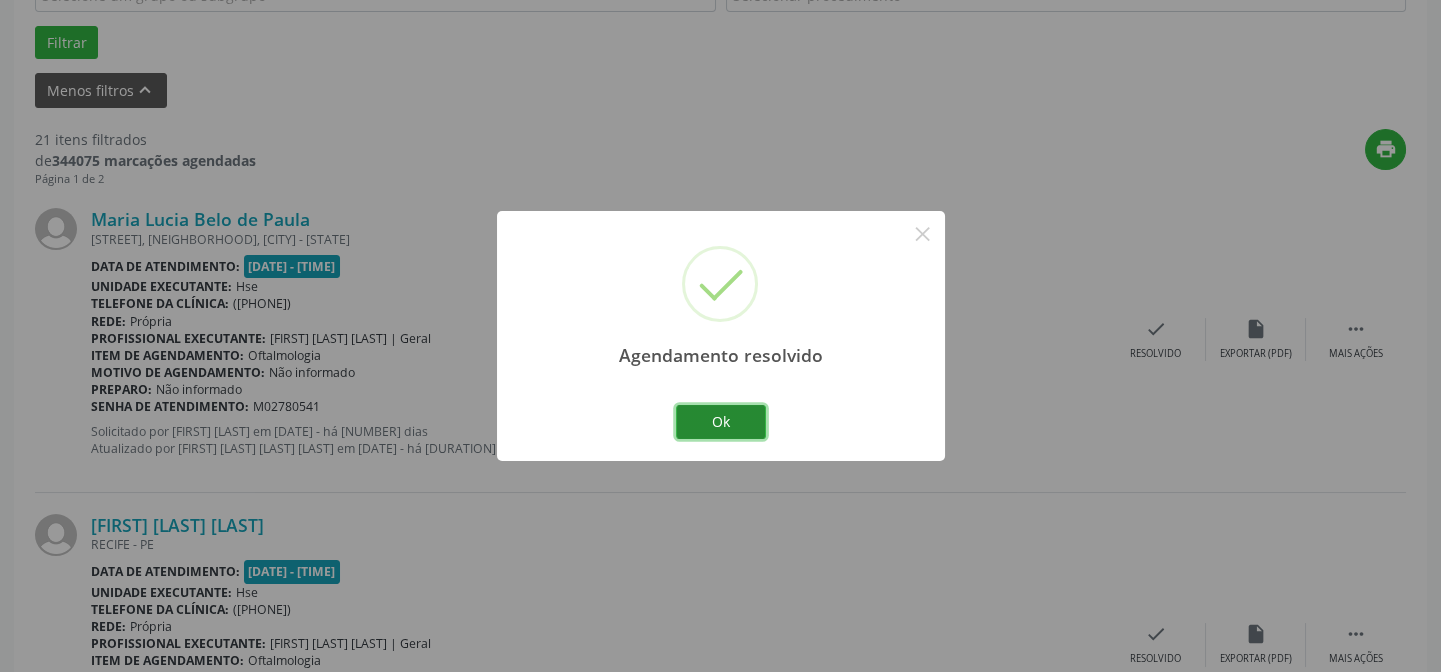 click on "Ok" at bounding box center (721, 422) 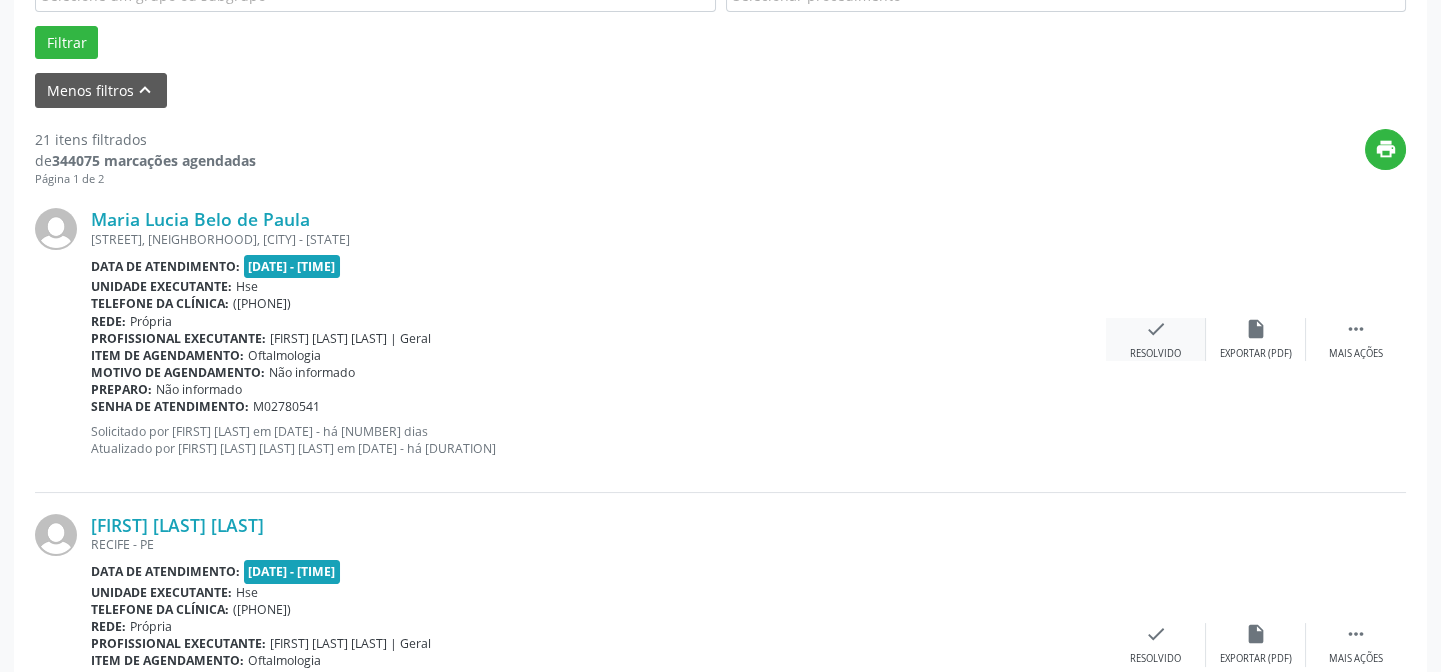 click on "check
Resolvido" at bounding box center [1156, 339] 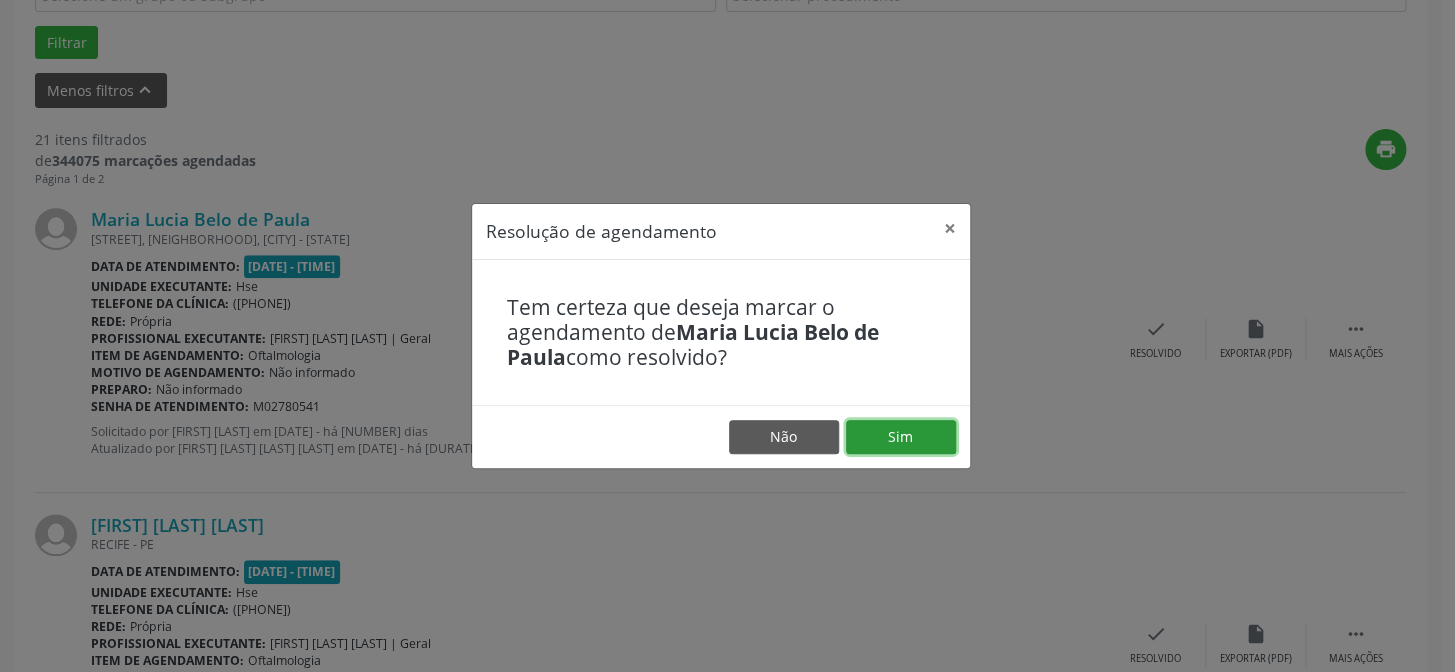 click on "Sim" at bounding box center [901, 437] 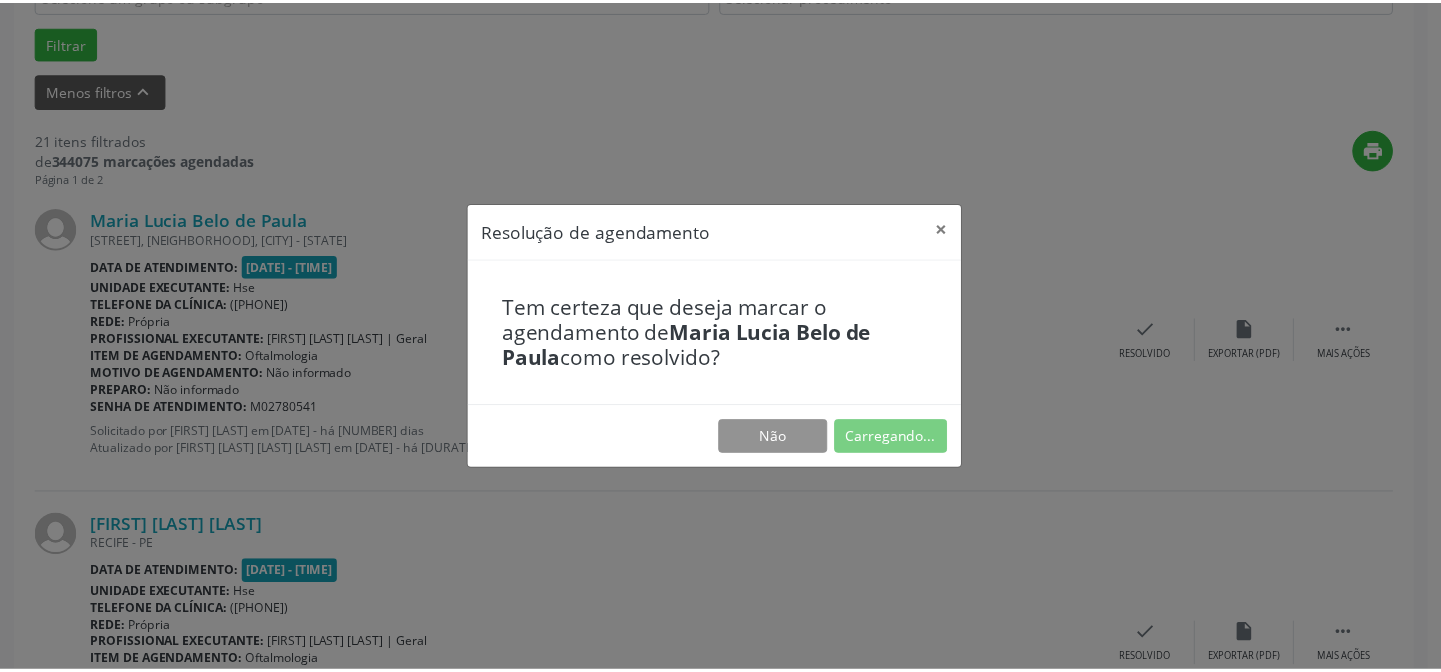 scroll, scrollTop: 179, scrollLeft: 0, axis: vertical 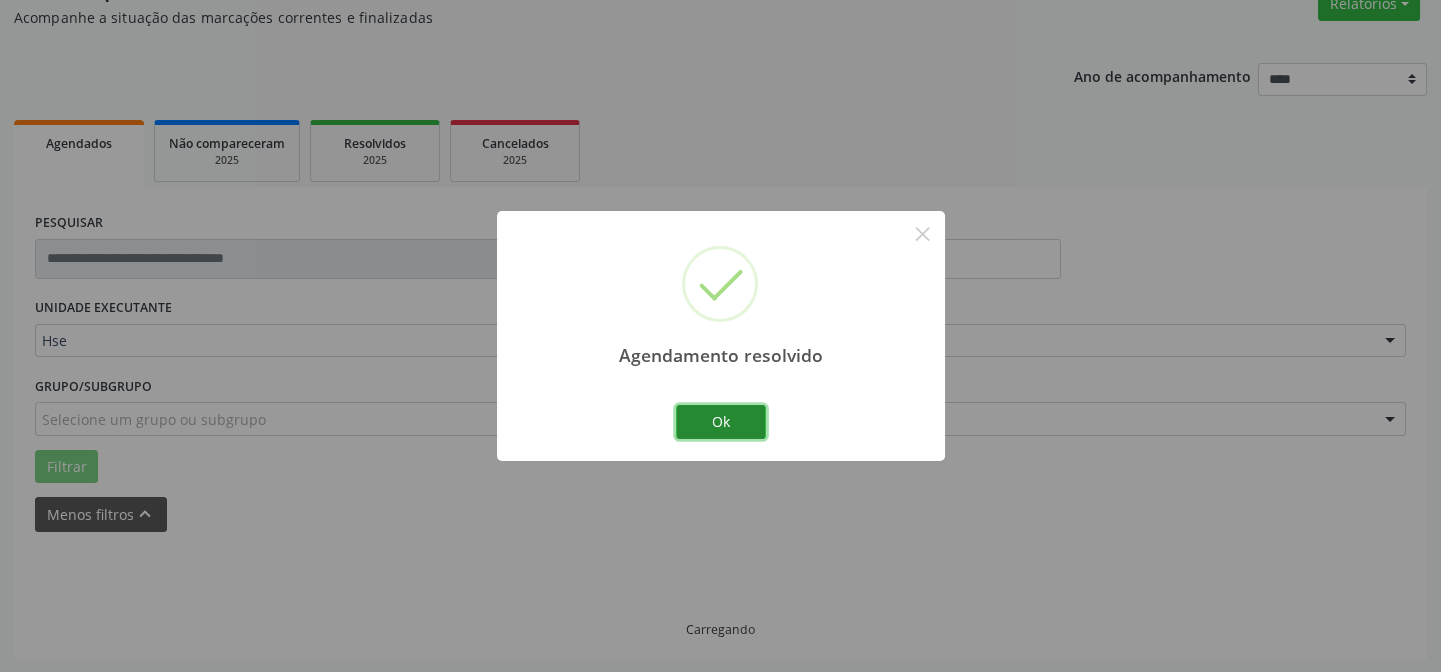 click on "Ok" at bounding box center (721, 422) 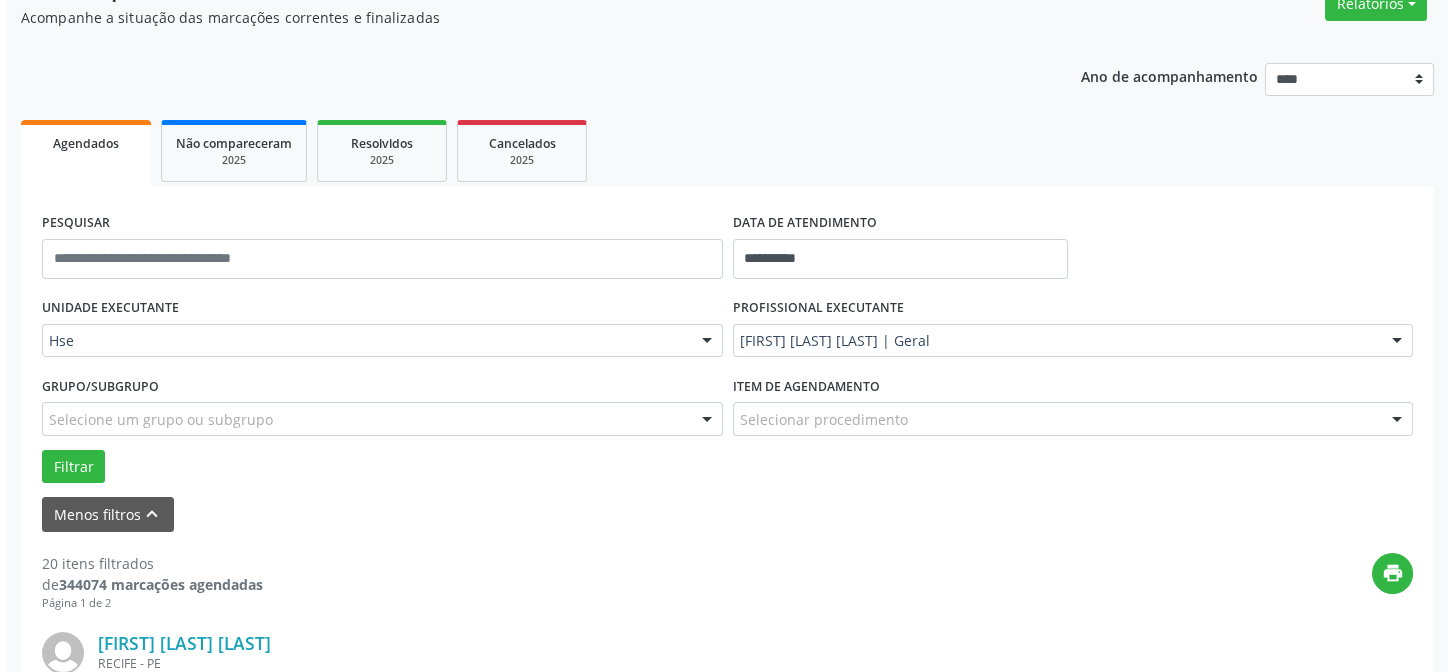 scroll, scrollTop: 542, scrollLeft: 0, axis: vertical 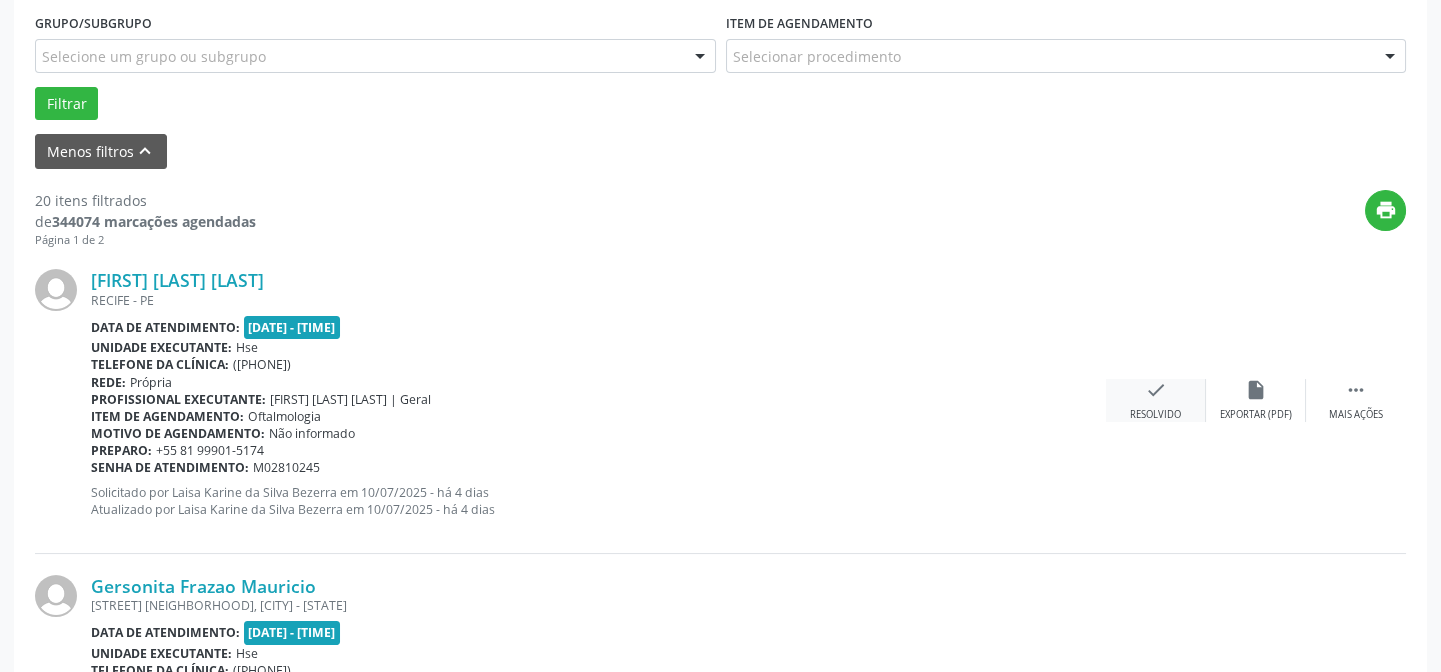 click on "Resolvido" at bounding box center (1155, 415) 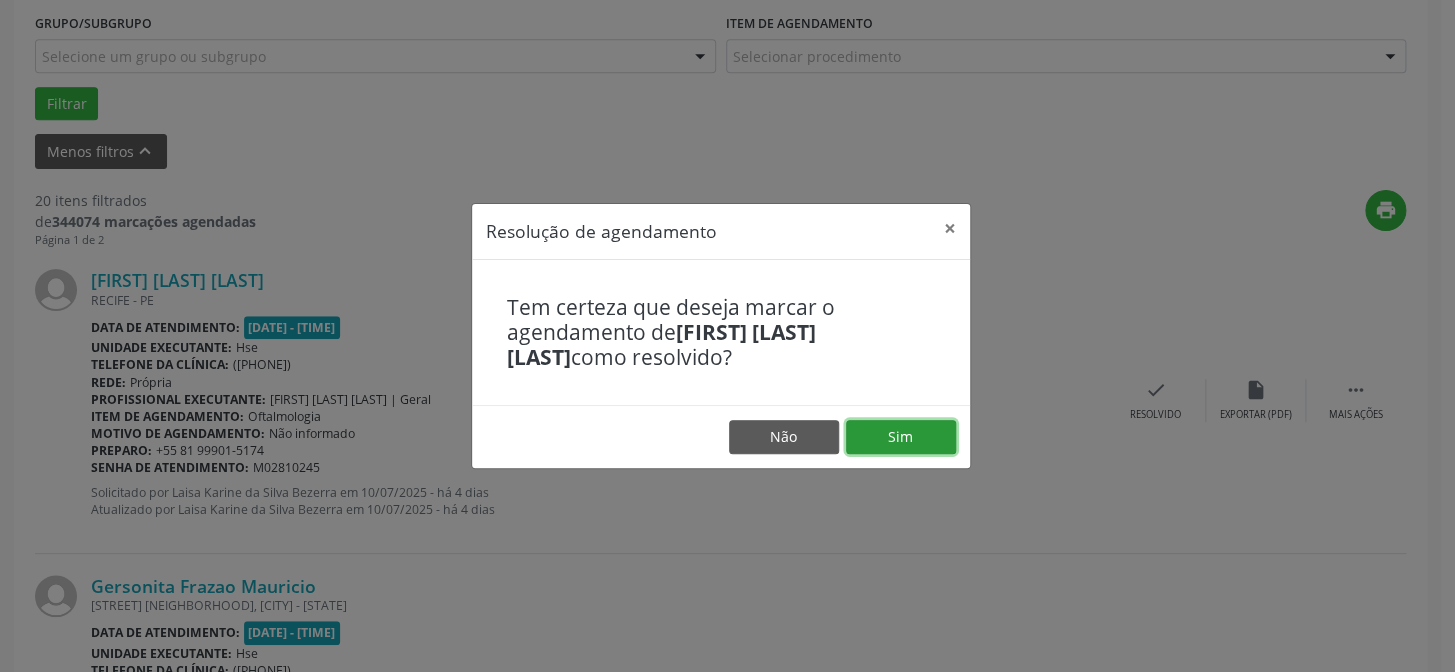 click on "Sim" at bounding box center (901, 437) 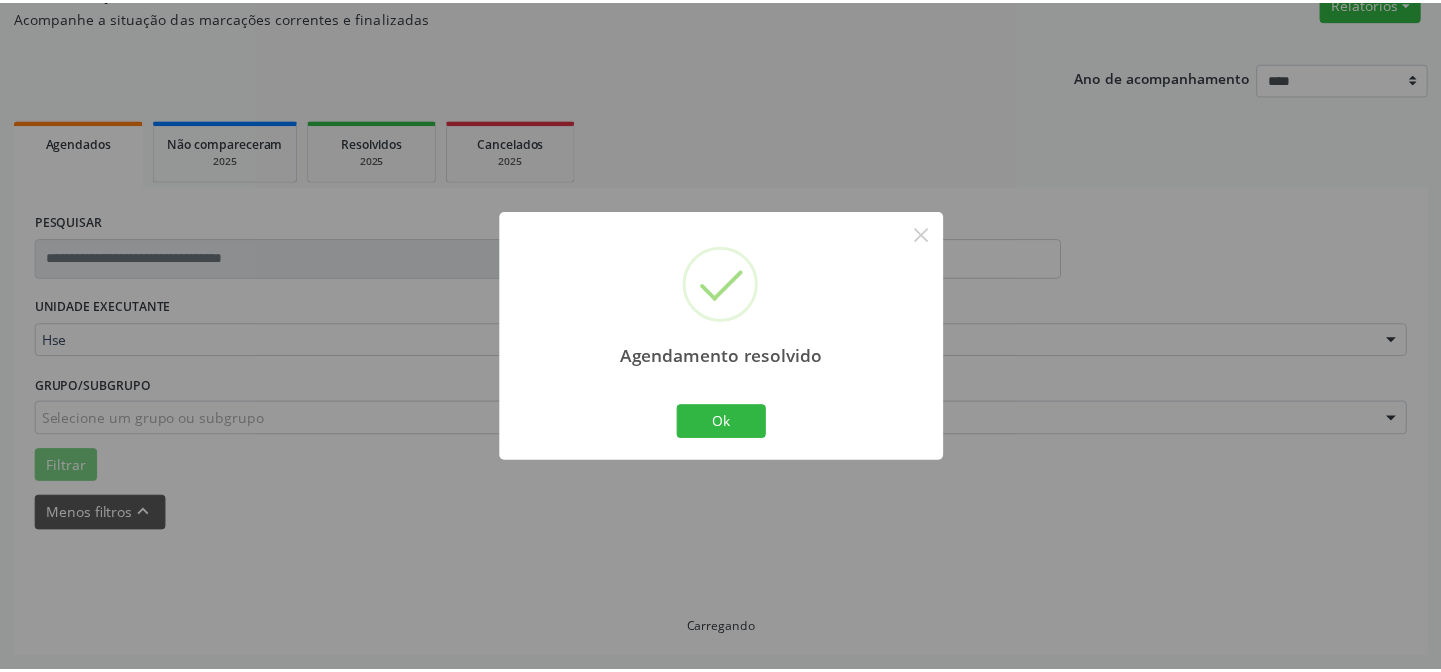 scroll, scrollTop: 179, scrollLeft: 0, axis: vertical 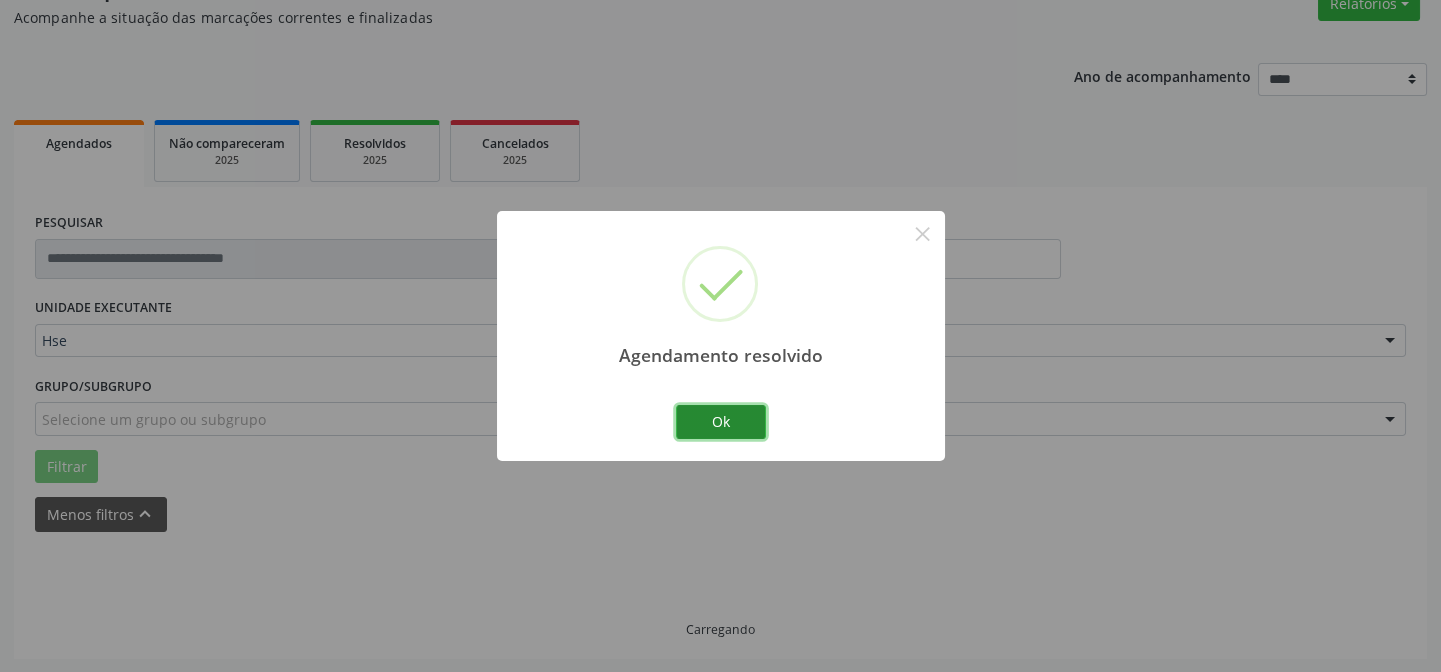 click on "Ok" at bounding box center (721, 422) 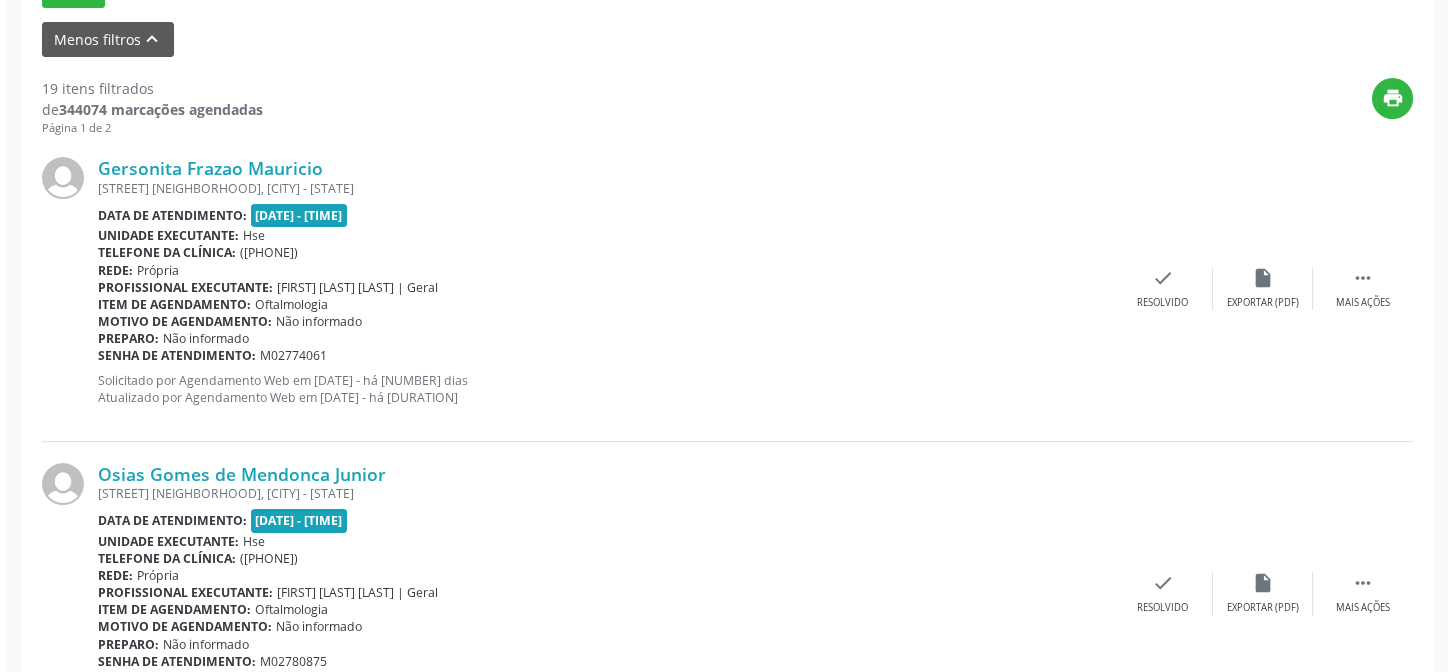 scroll, scrollTop: 745, scrollLeft: 0, axis: vertical 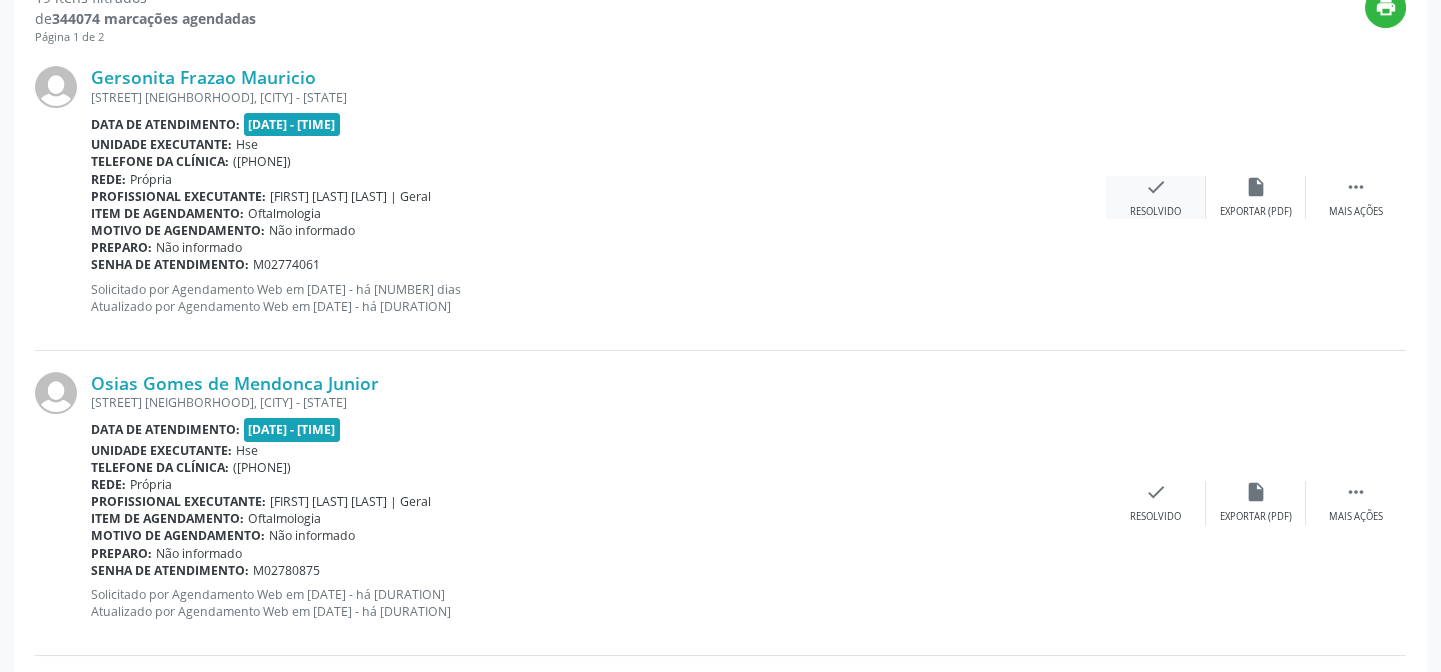 click on "Resolvido" at bounding box center (1155, 212) 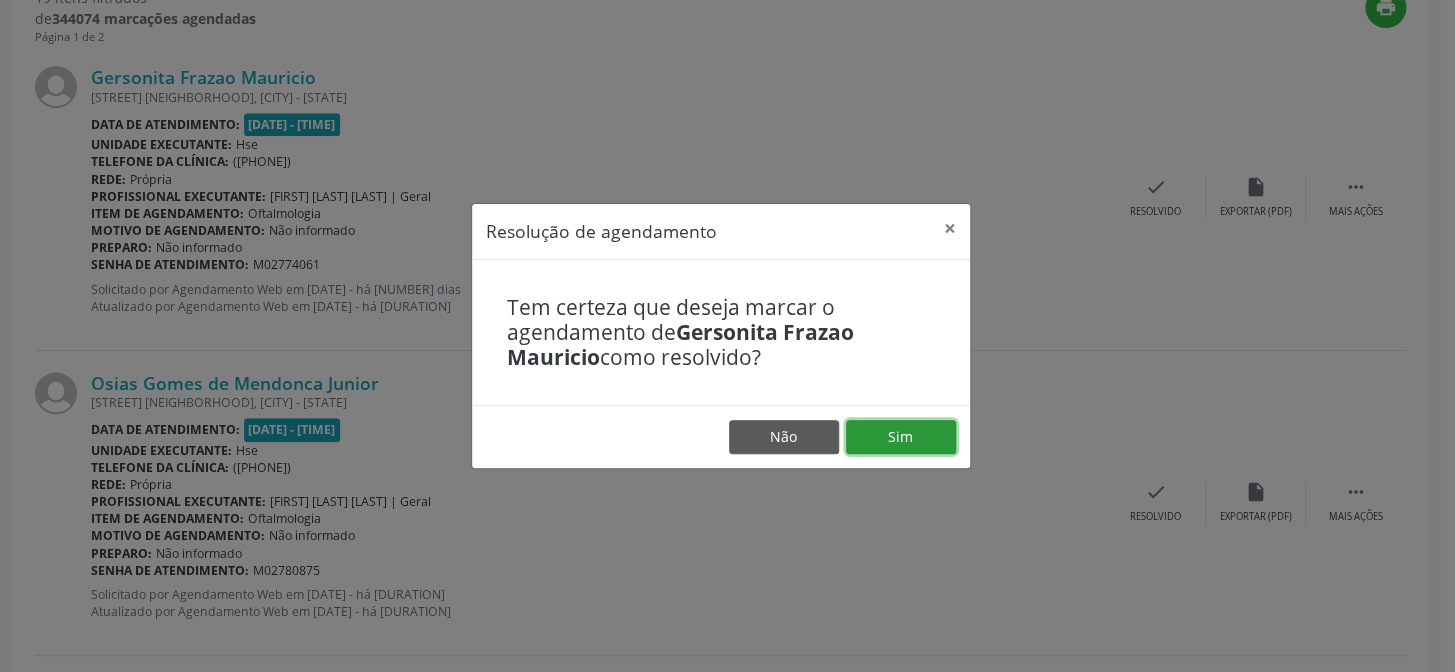click on "Sim" at bounding box center (901, 437) 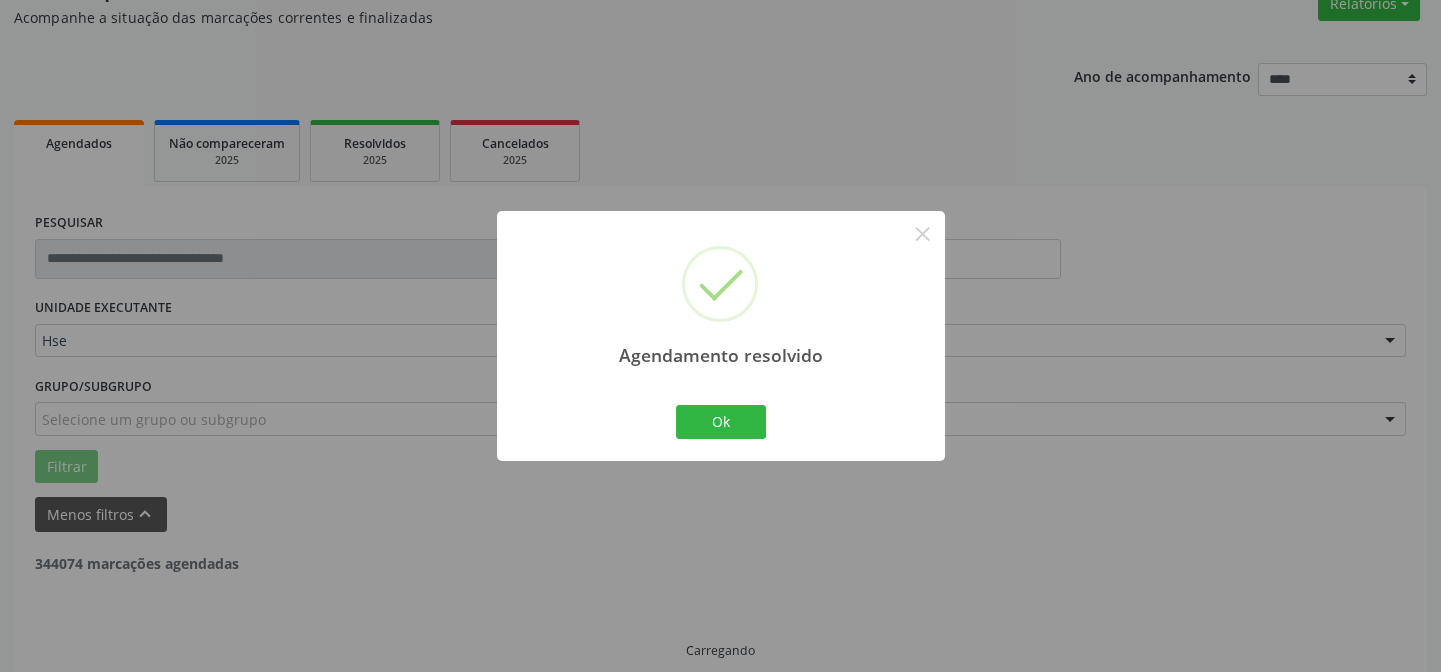 scroll, scrollTop: 200, scrollLeft: 0, axis: vertical 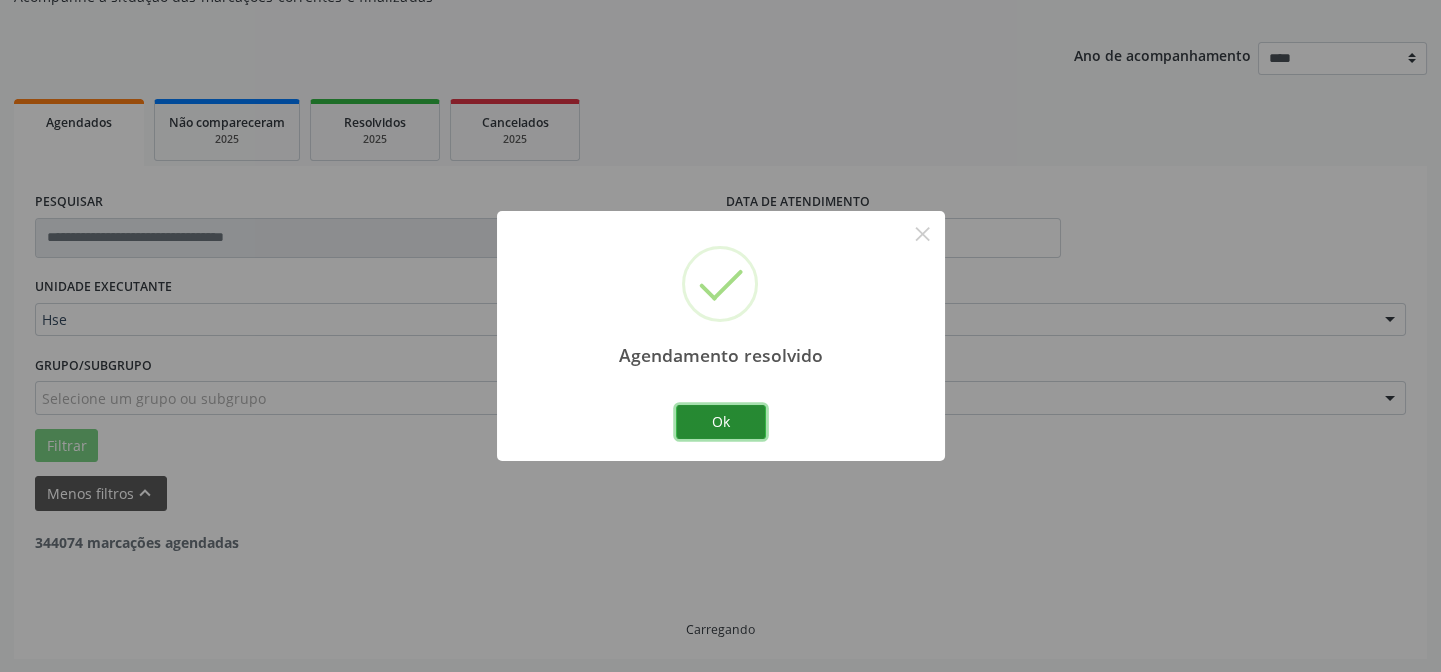 click on "Ok" at bounding box center (721, 422) 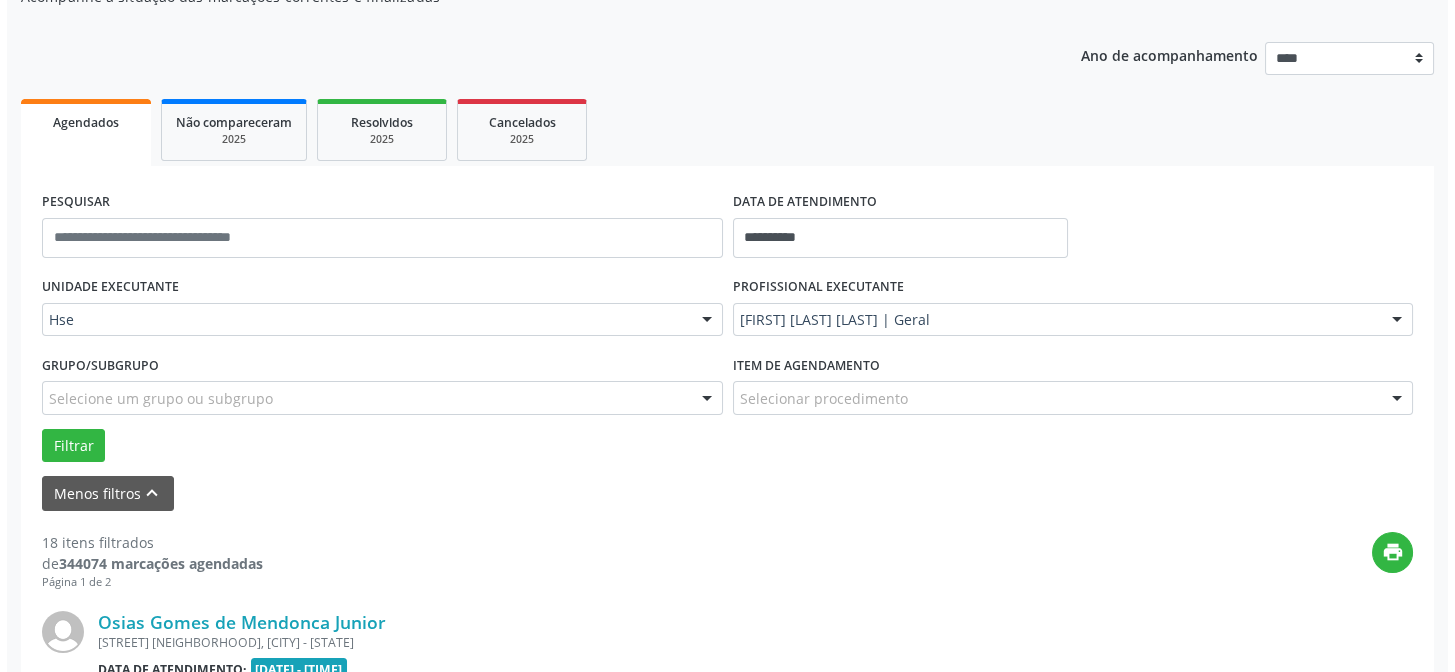 scroll, scrollTop: 654, scrollLeft: 0, axis: vertical 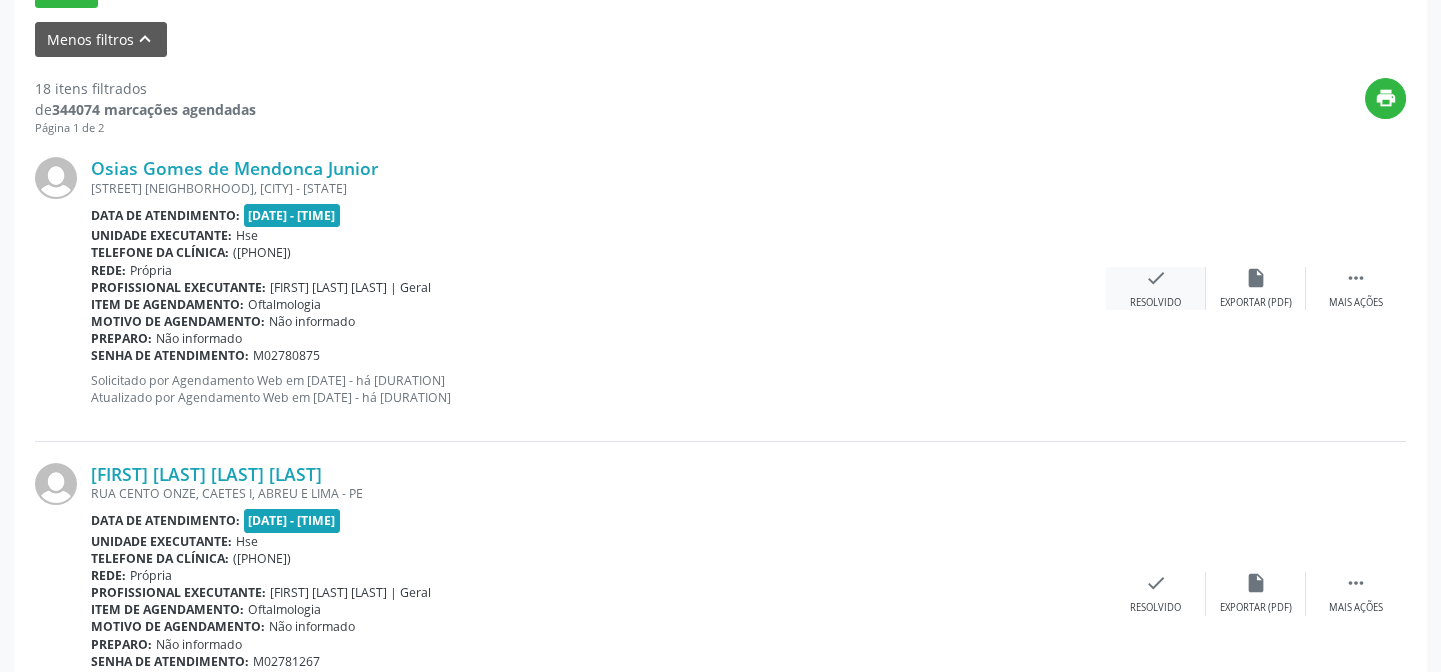 click on "check" at bounding box center [1156, 278] 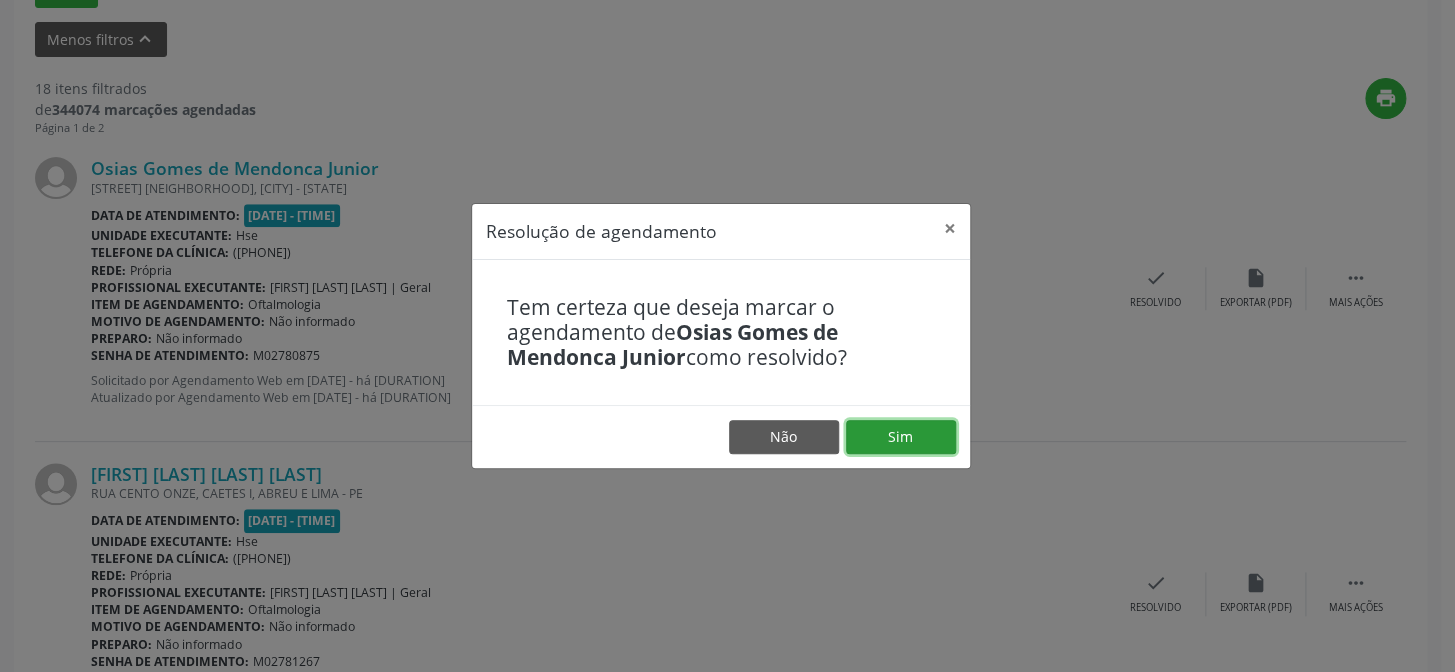 click on "Sim" at bounding box center [901, 437] 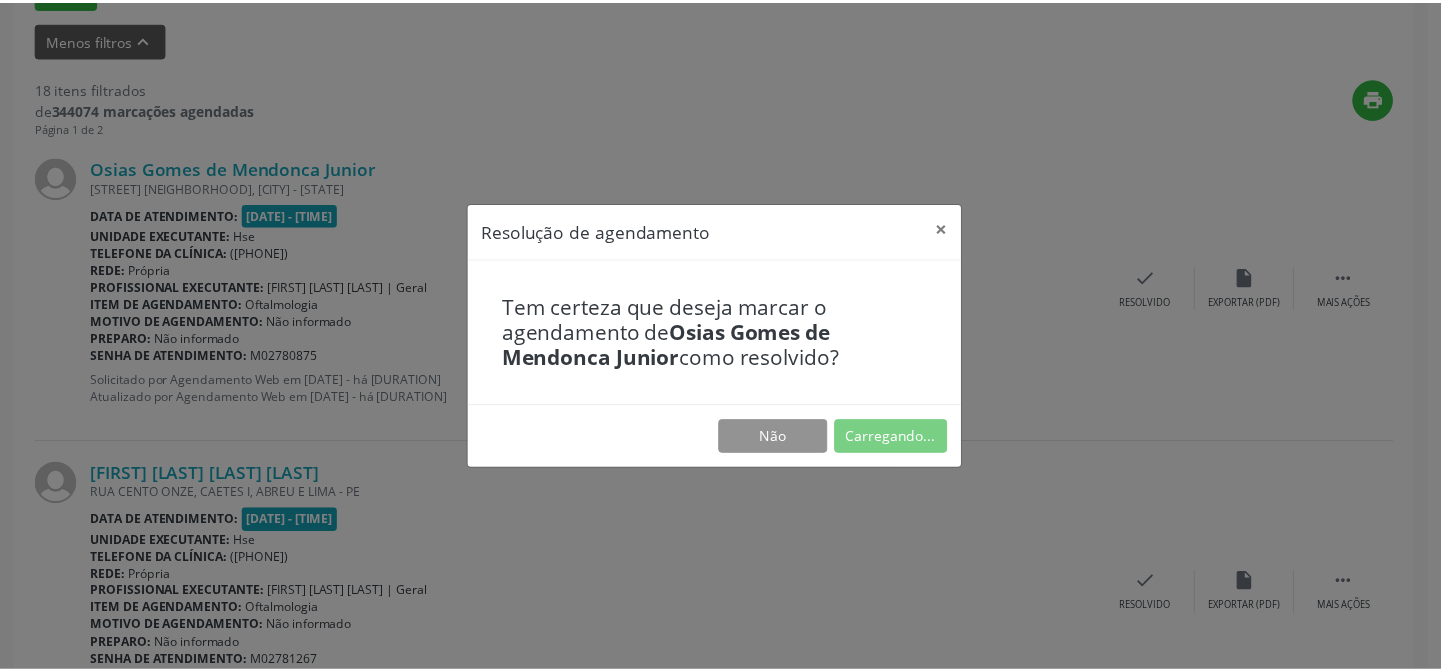 scroll, scrollTop: 179, scrollLeft: 0, axis: vertical 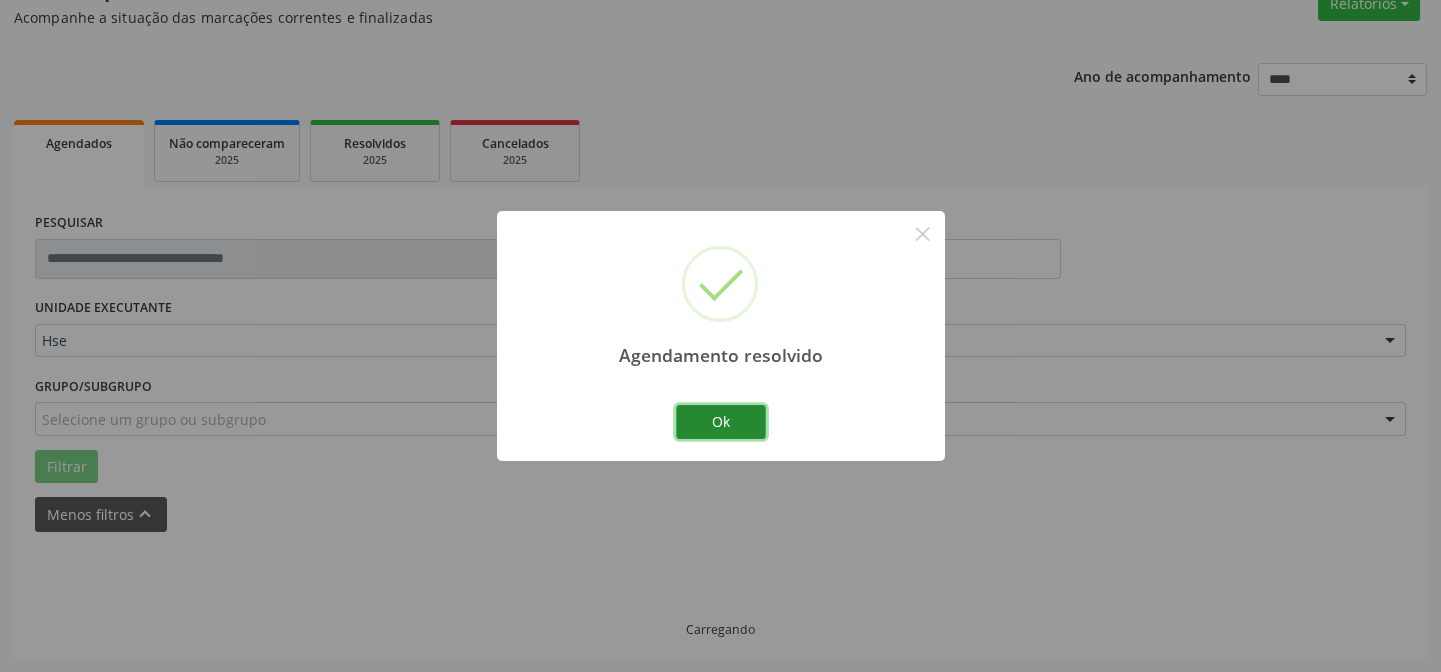 click on "Ok" at bounding box center [721, 422] 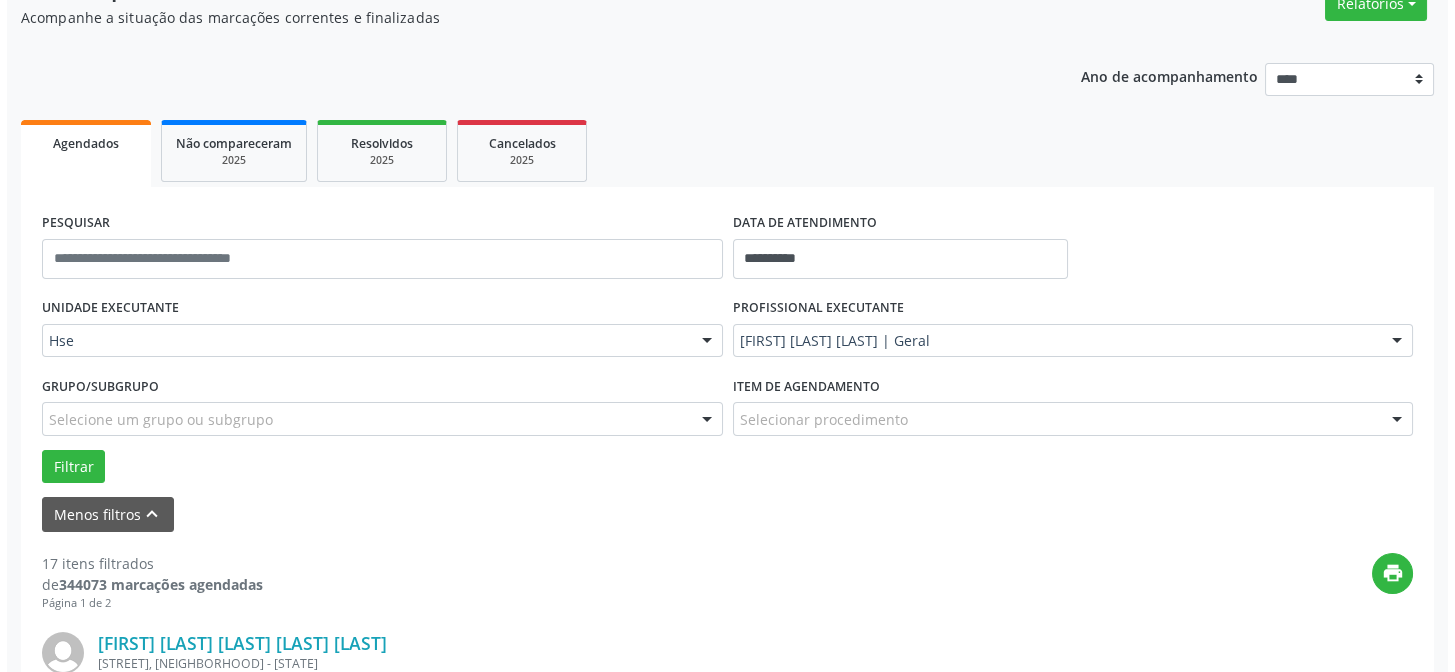 scroll, scrollTop: 451, scrollLeft: 0, axis: vertical 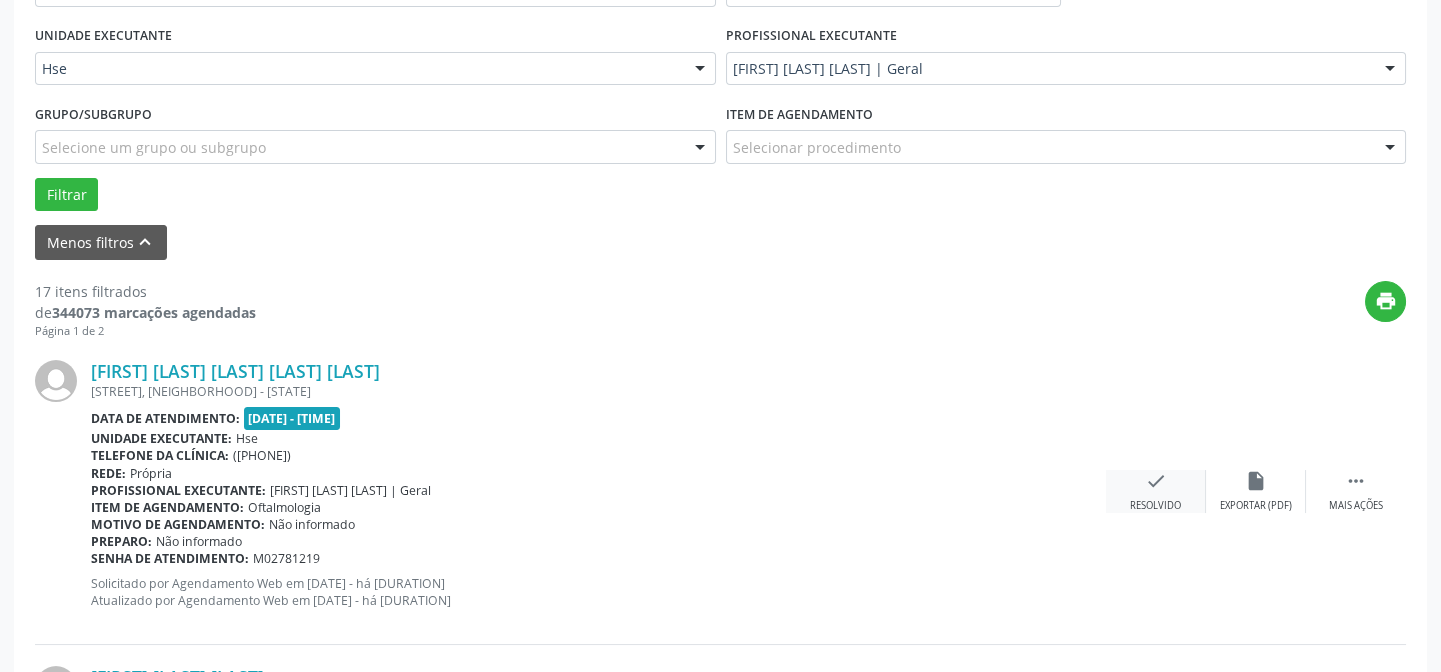 click on "check" at bounding box center [1156, 481] 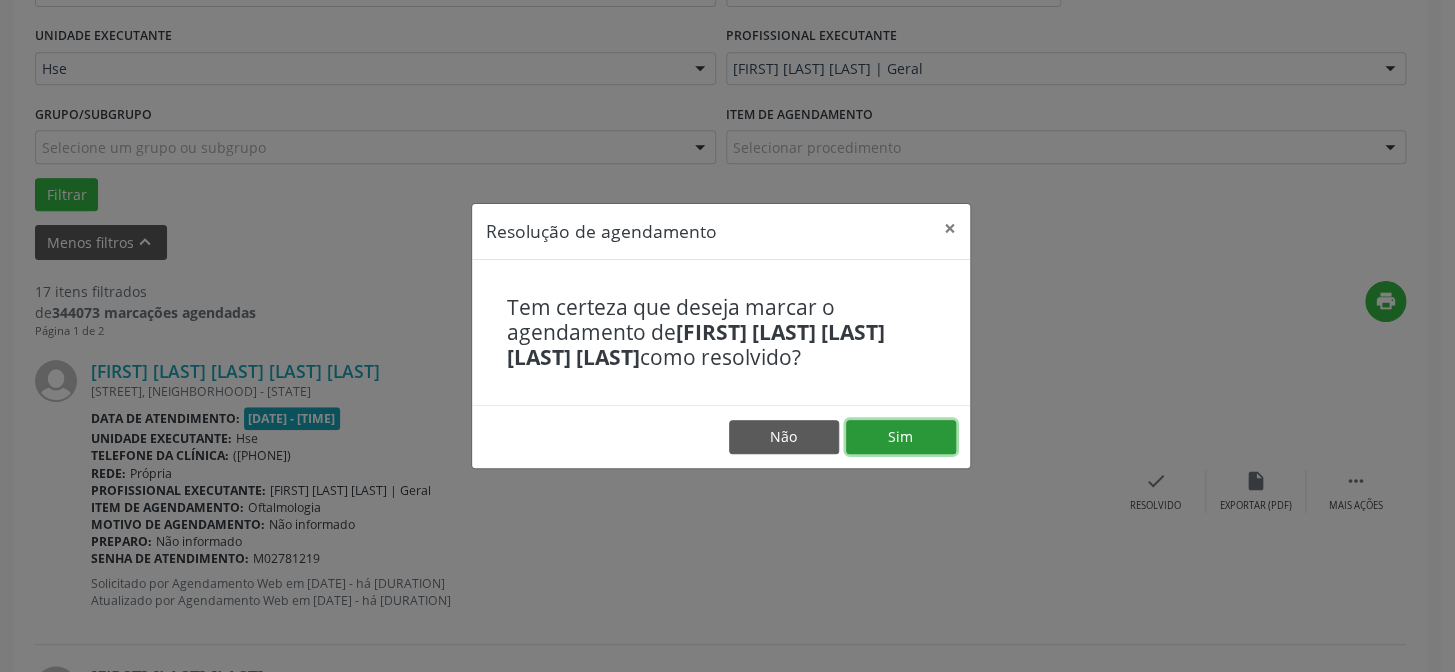 click on "Sim" at bounding box center [901, 437] 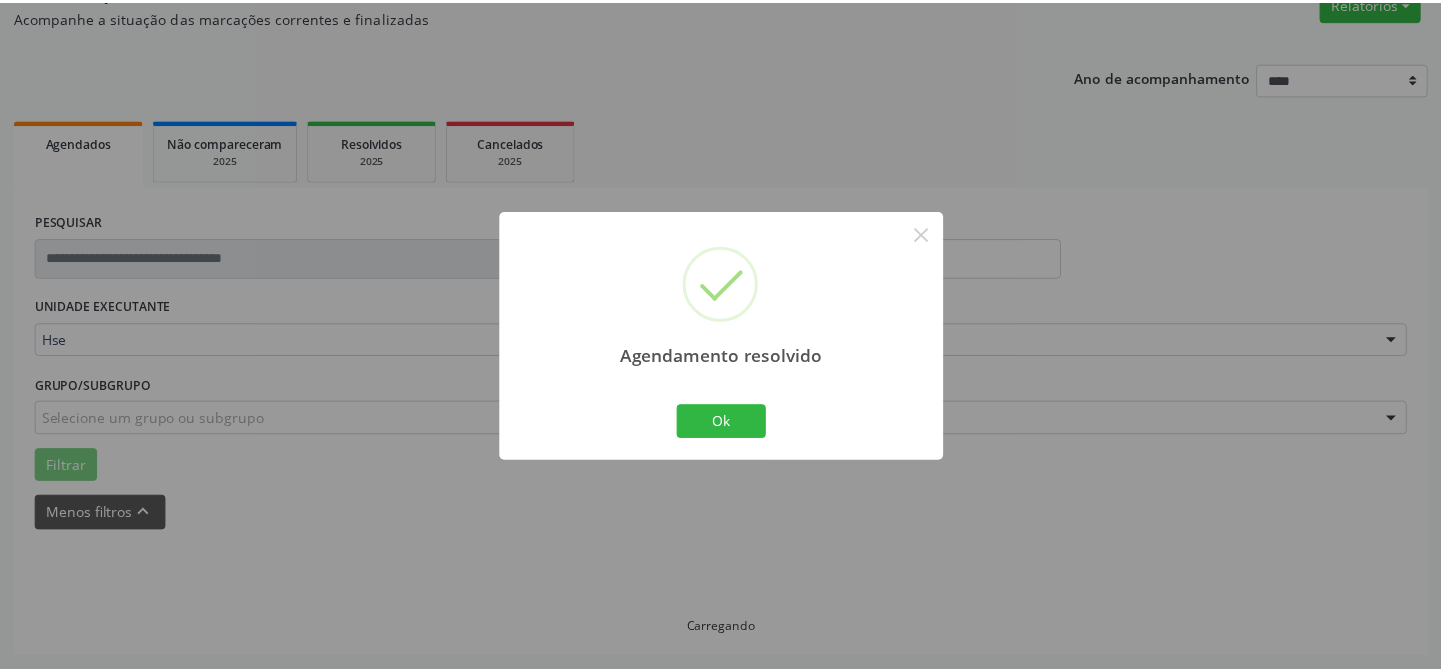 scroll, scrollTop: 179, scrollLeft: 0, axis: vertical 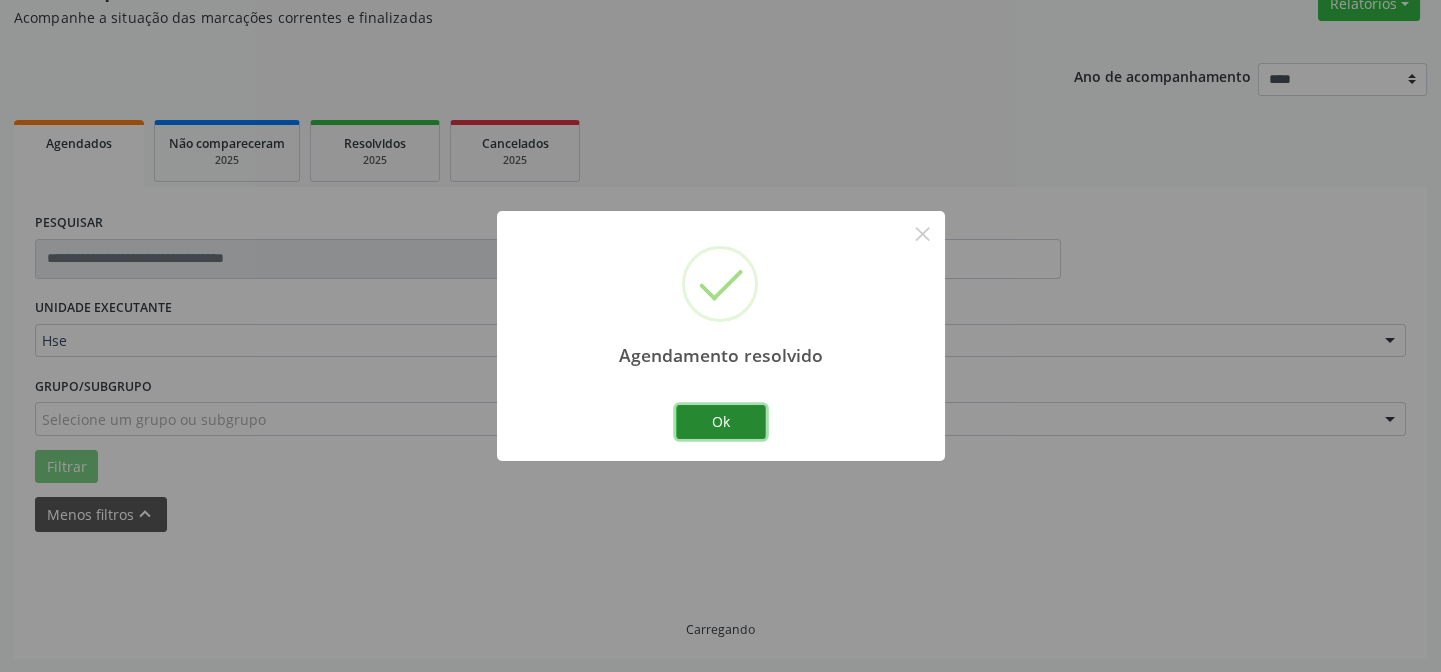 click on "Ok" at bounding box center (721, 422) 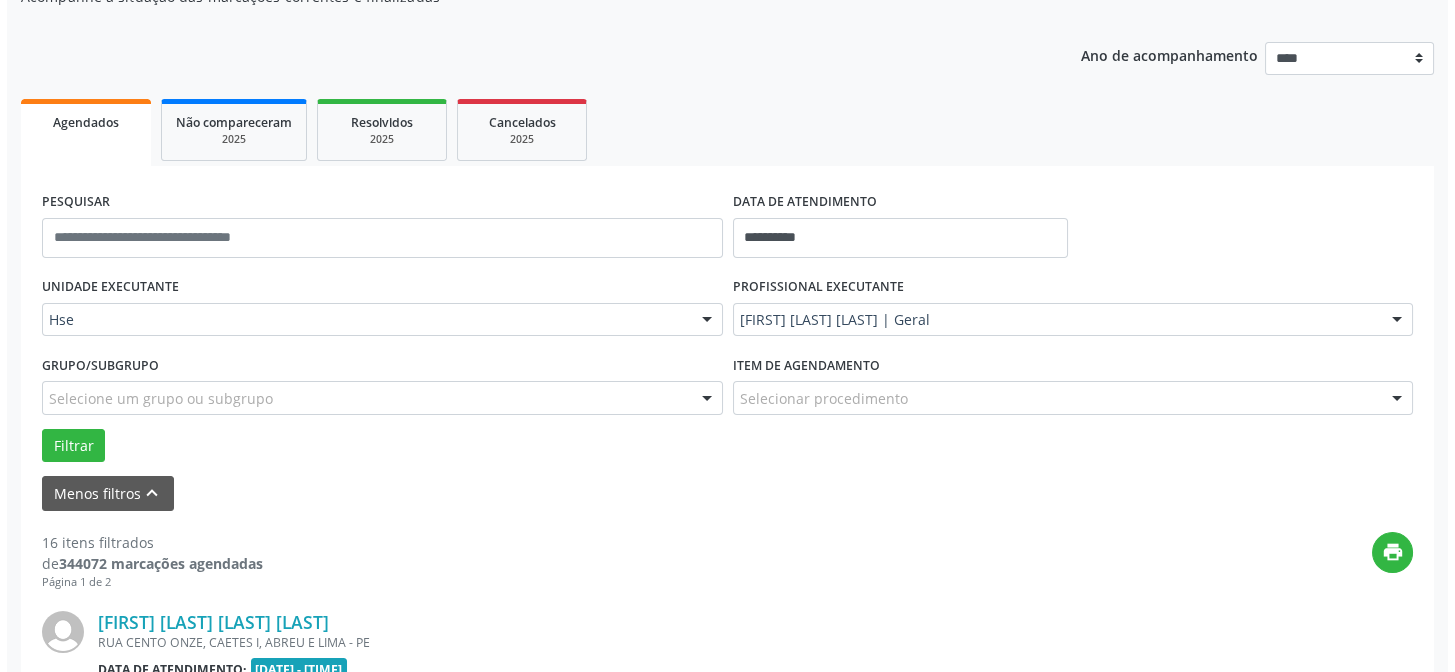scroll, scrollTop: 472, scrollLeft: 0, axis: vertical 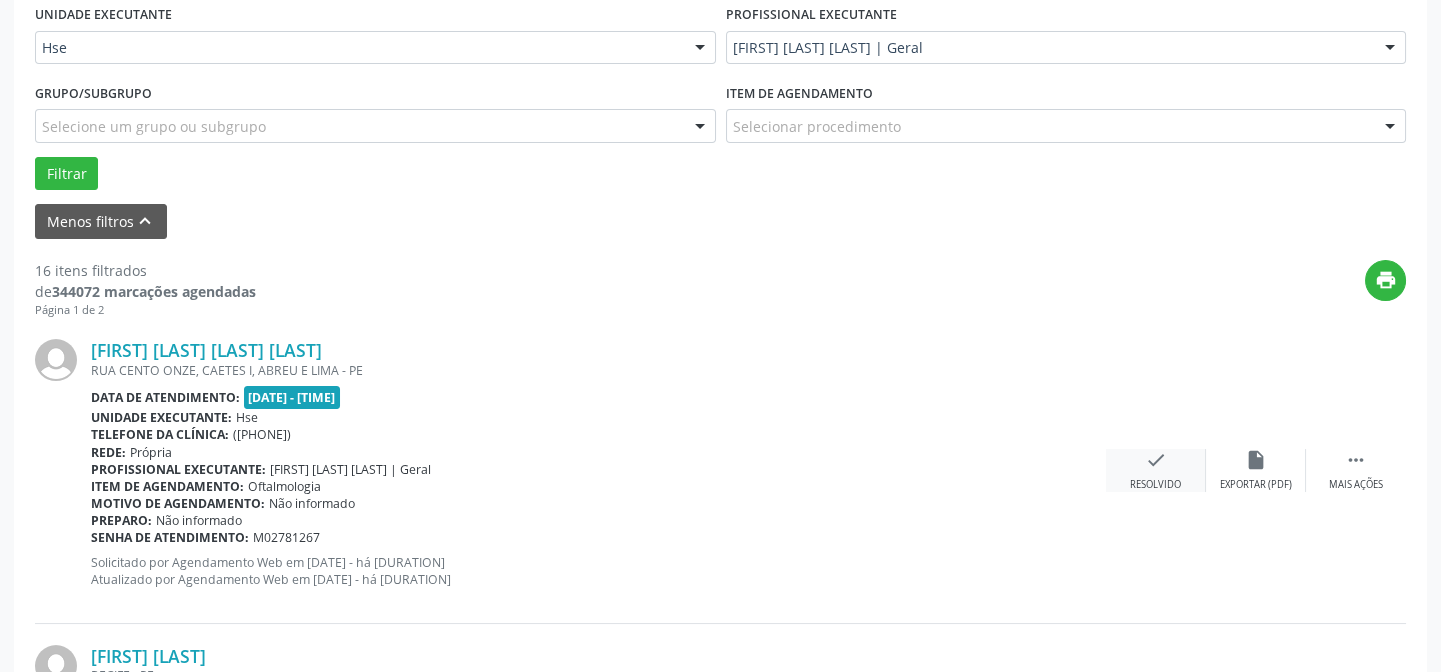 click on "Resolvido" at bounding box center [1155, 485] 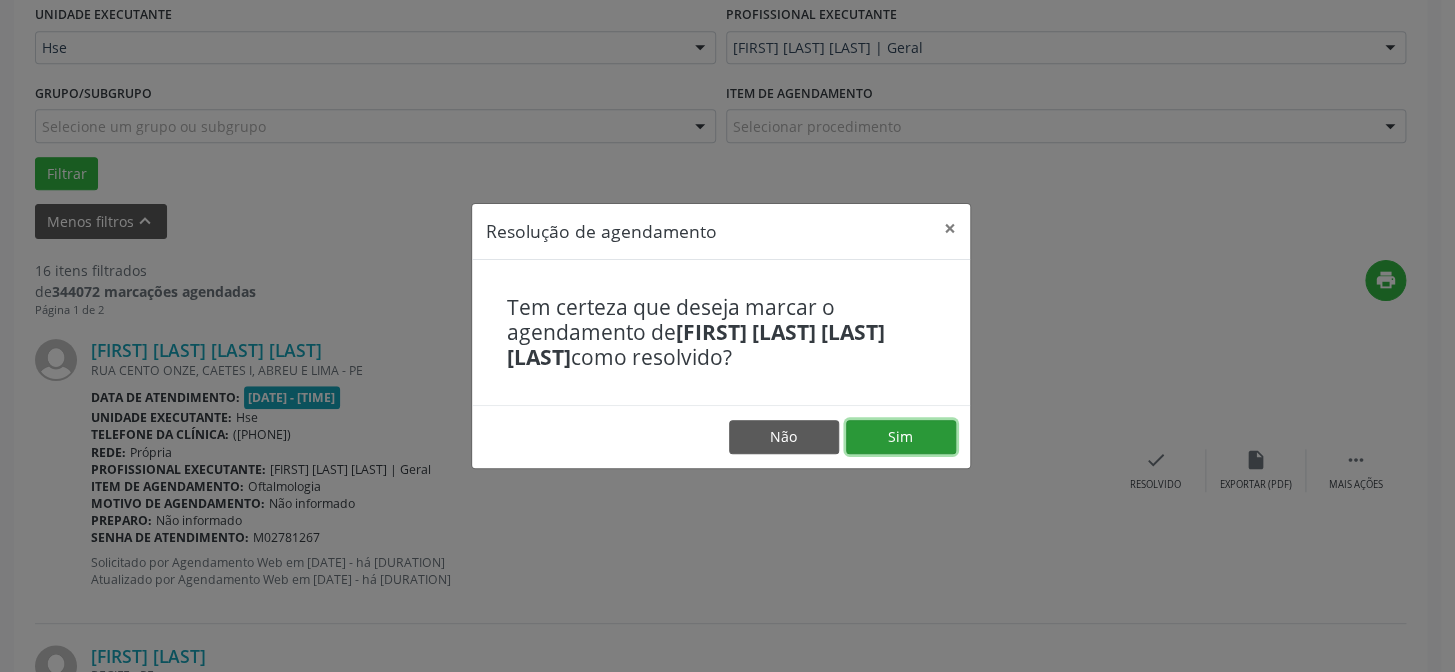 click on "Sim" at bounding box center (901, 437) 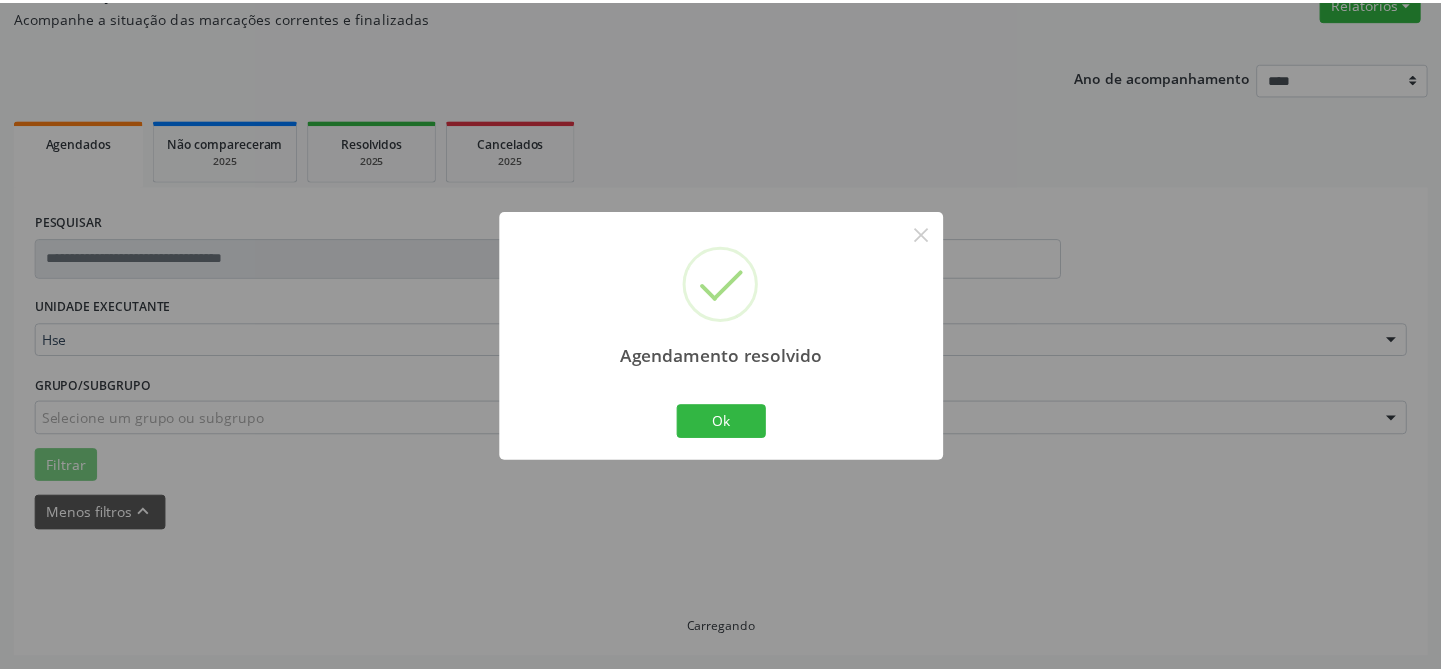 scroll, scrollTop: 179, scrollLeft: 0, axis: vertical 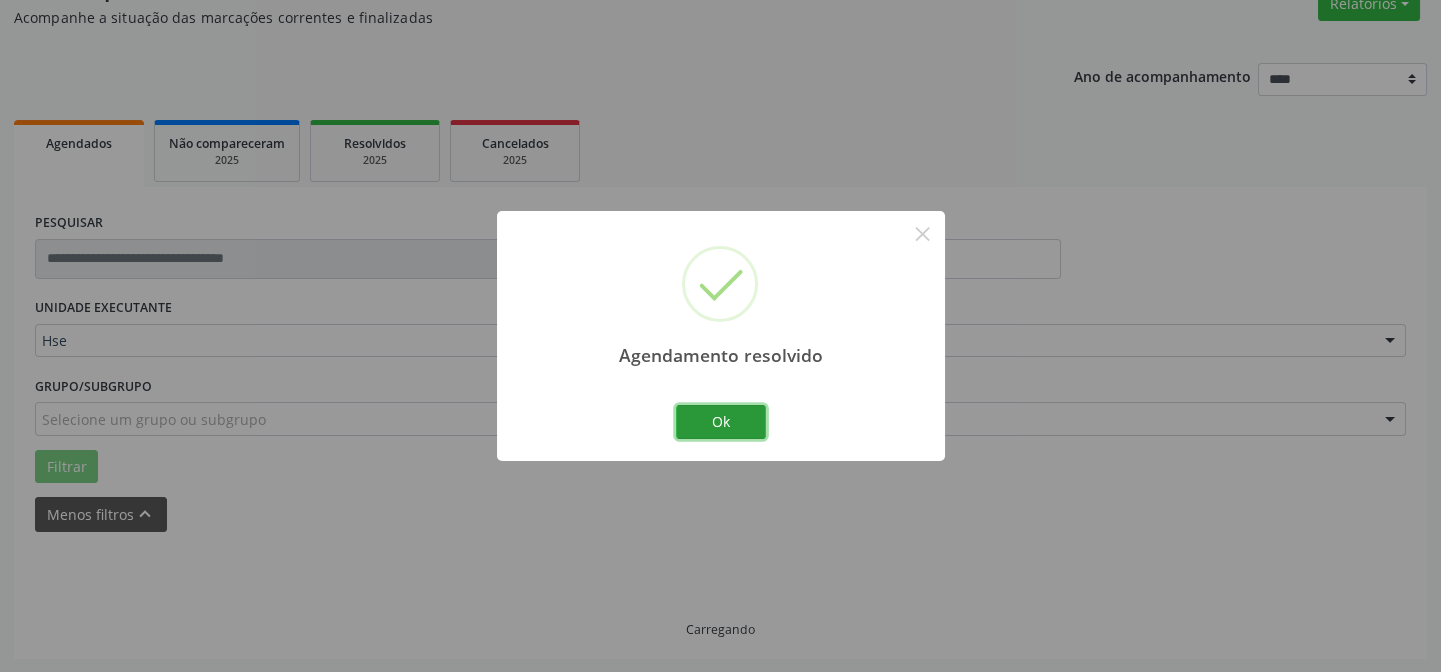 click on "Ok" at bounding box center (721, 422) 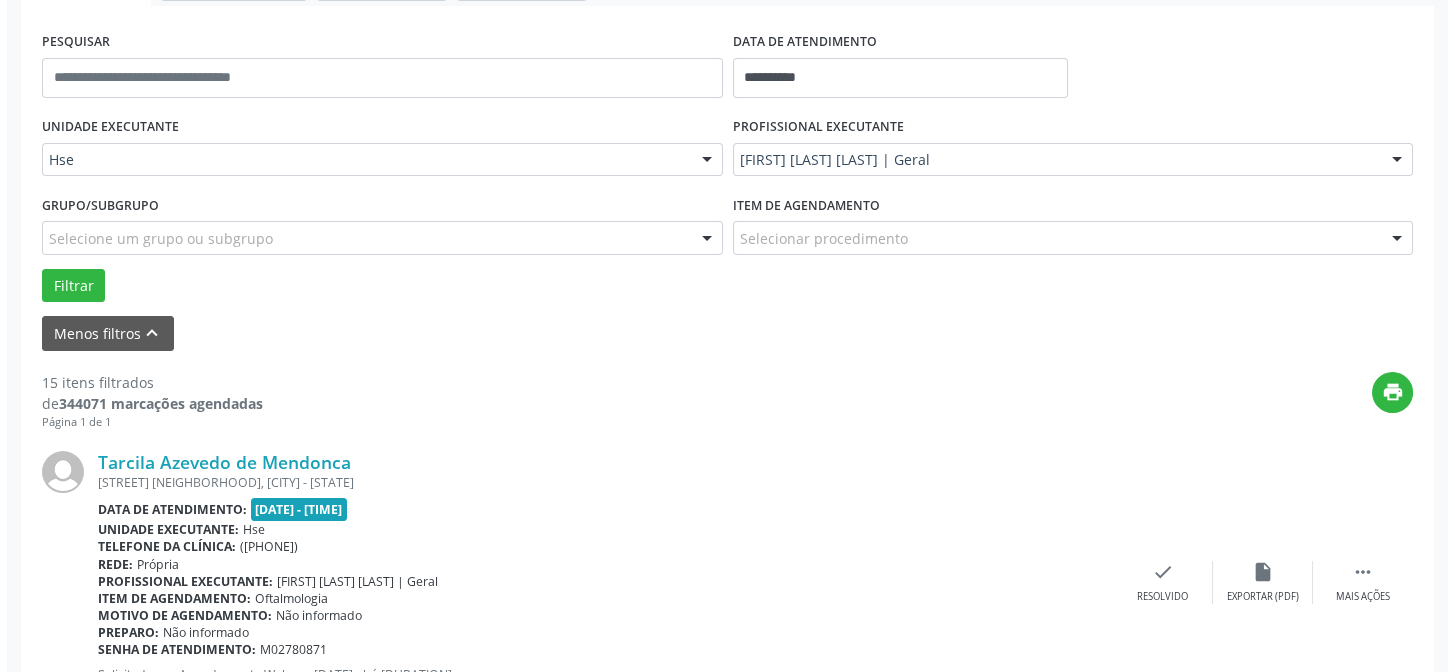 scroll, scrollTop: 451, scrollLeft: 0, axis: vertical 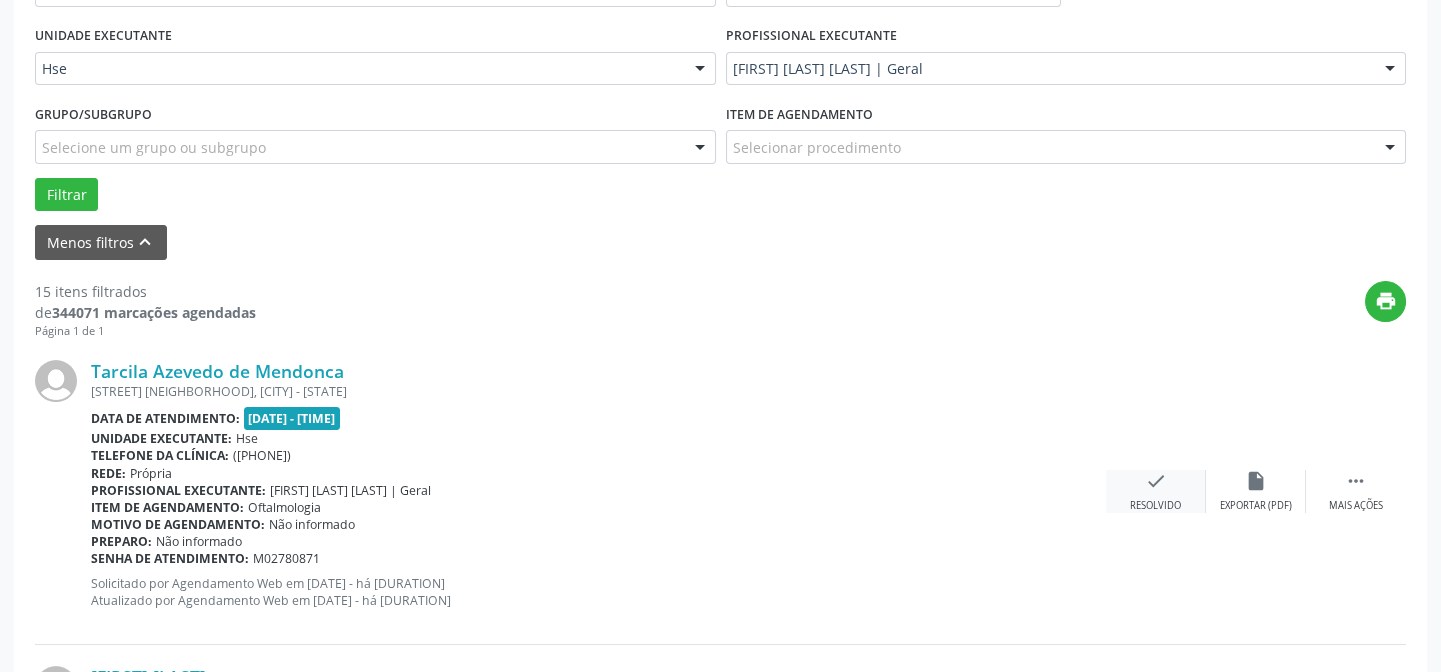 click on "check
Resolvido" at bounding box center [1156, 491] 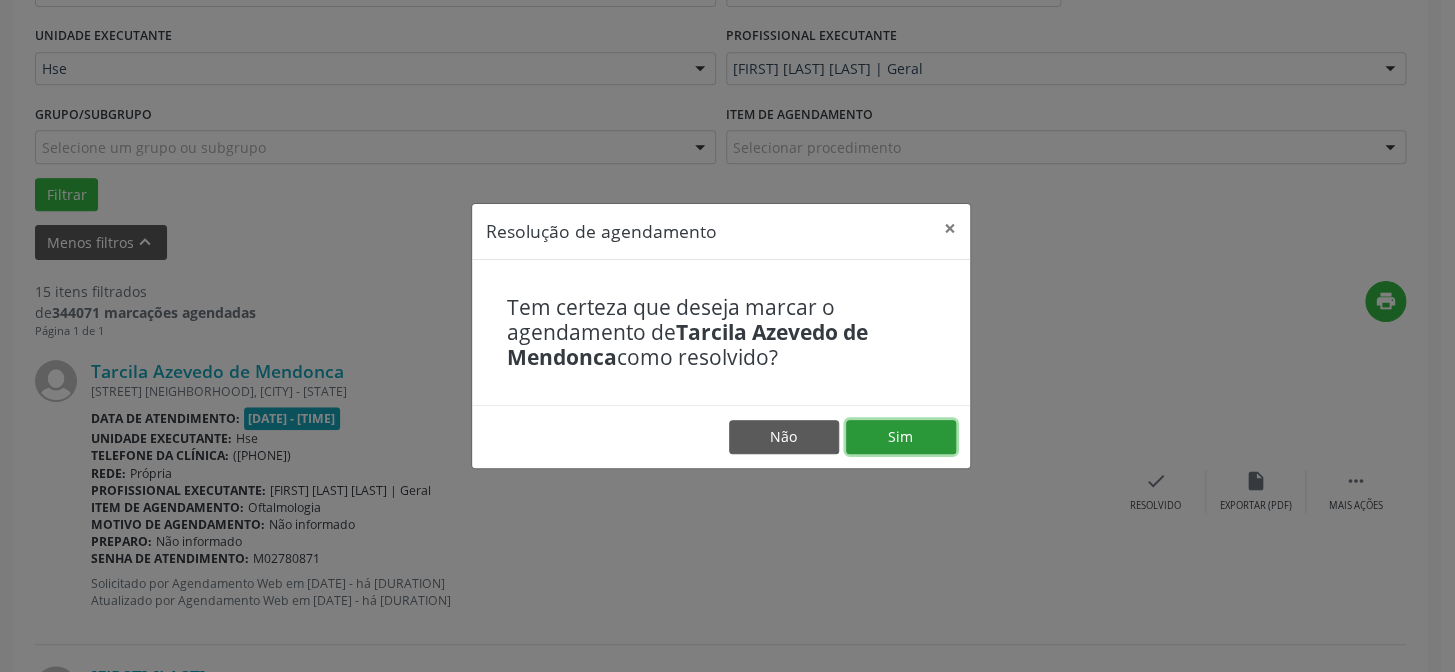 click on "Sim" at bounding box center (901, 437) 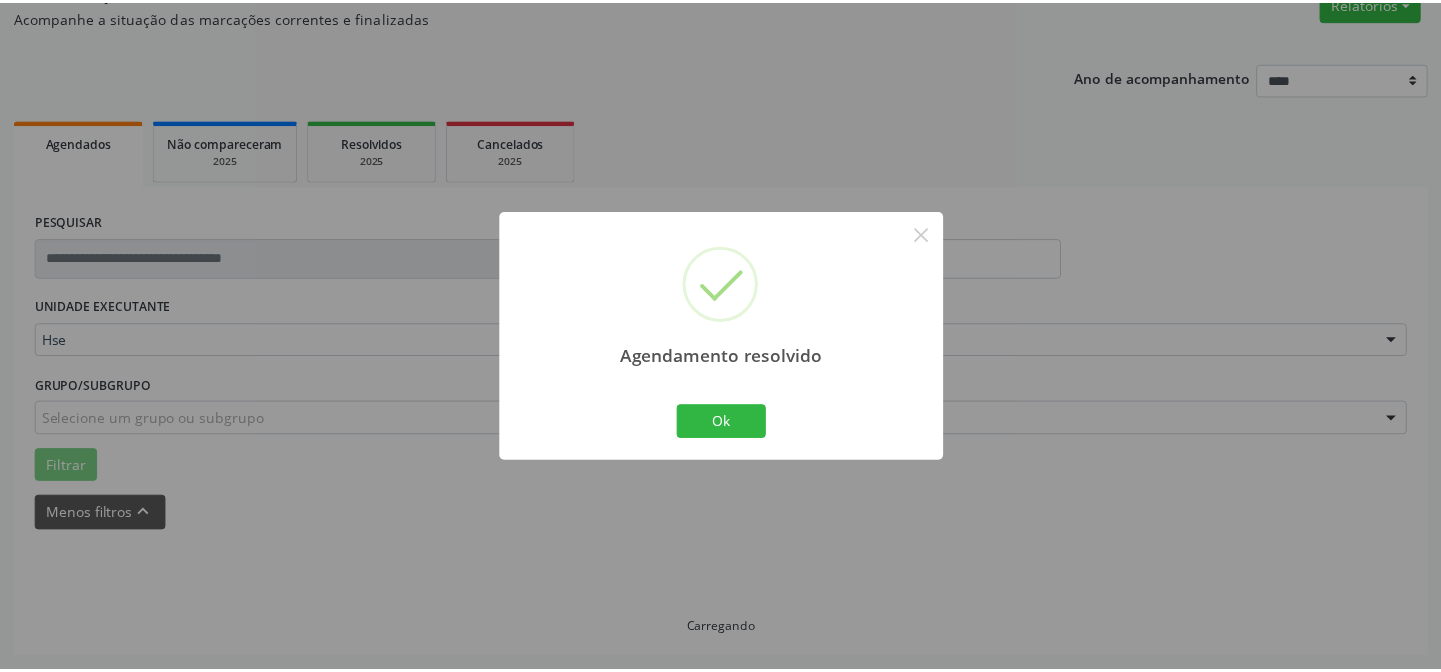 scroll, scrollTop: 179, scrollLeft: 0, axis: vertical 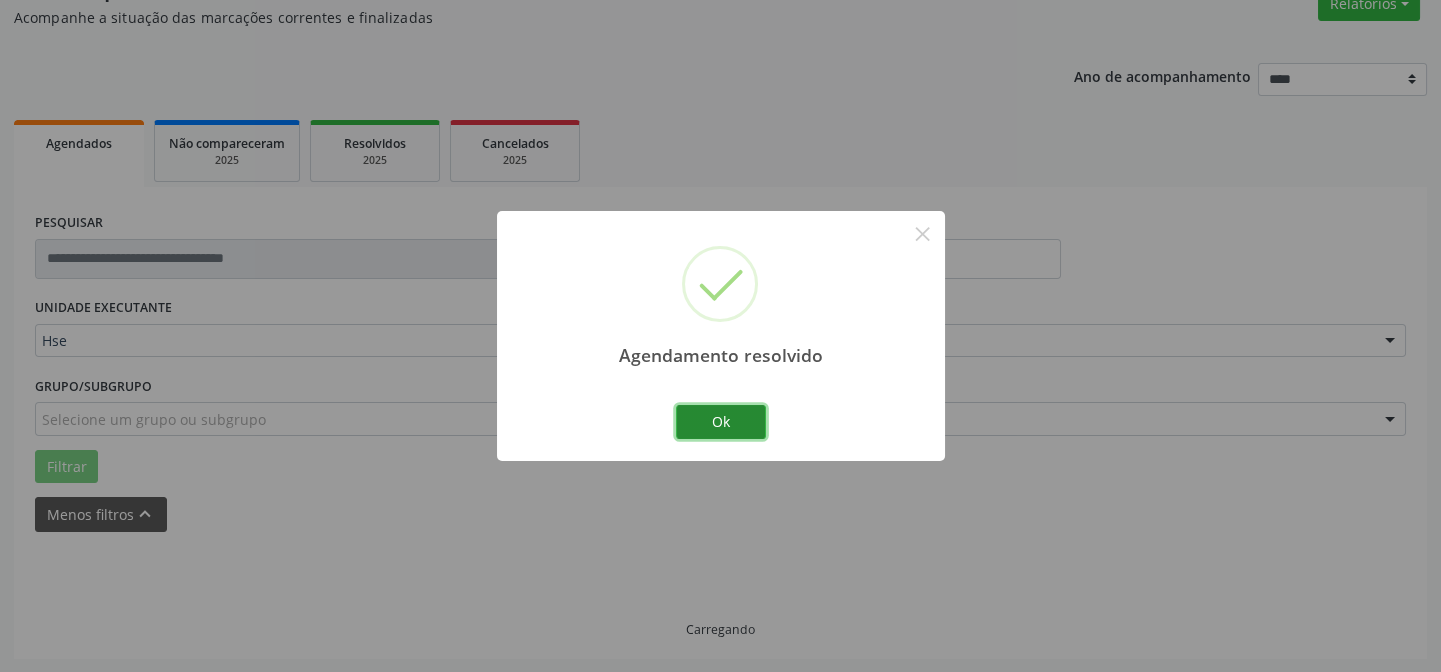 click on "Ok" at bounding box center [721, 422] 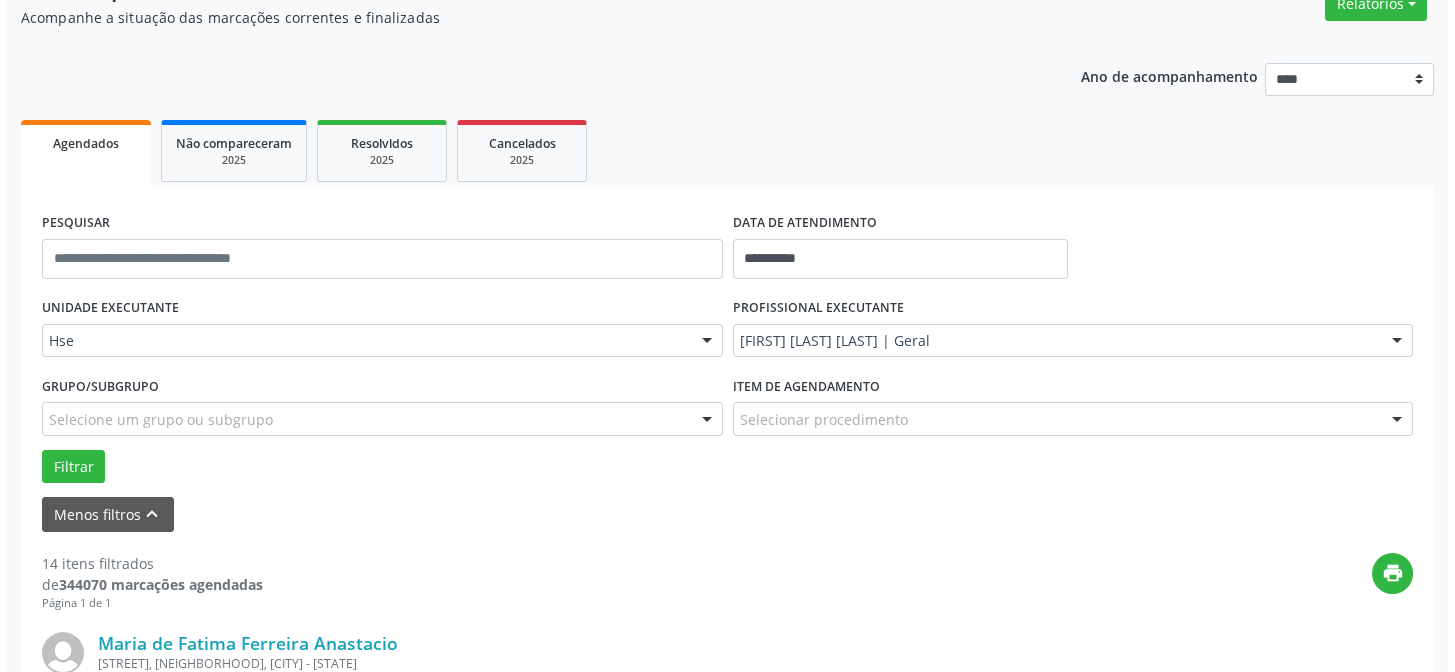 scroll, scrollTop: 451, scrollLeft: 0, axis: vertical 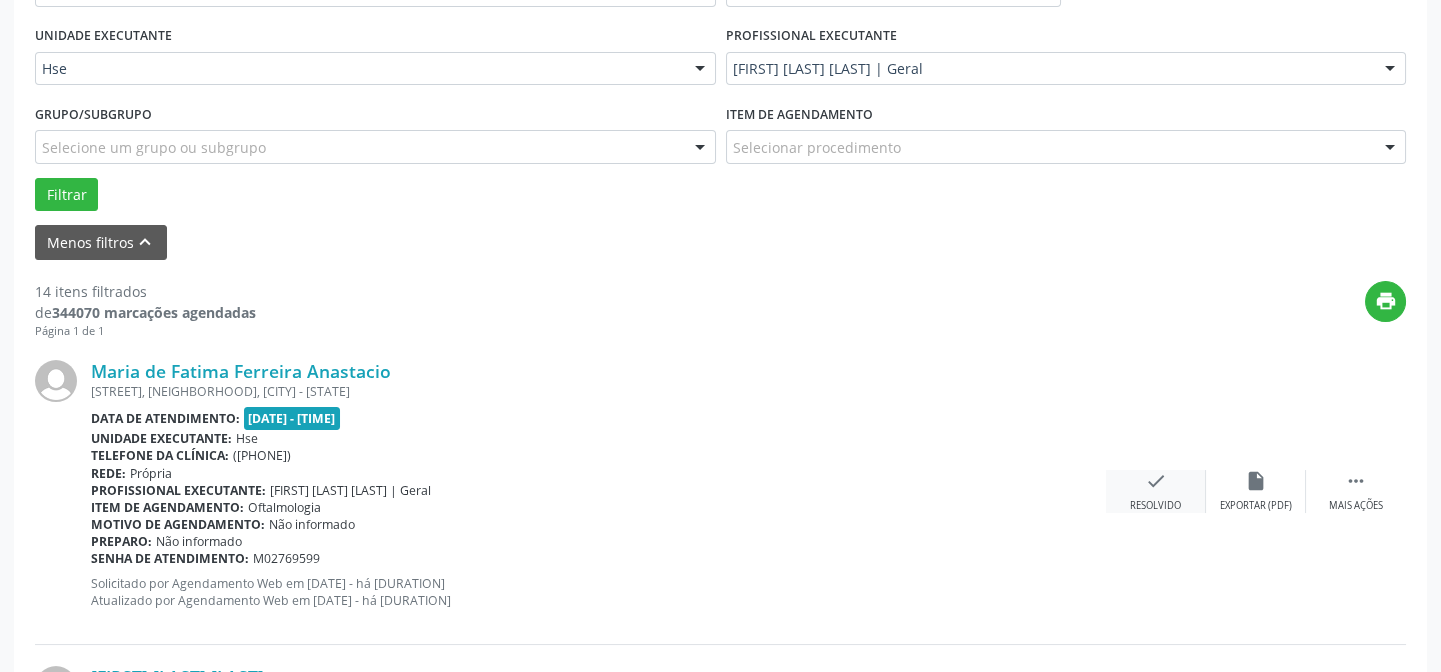 click on "check" at bounding box center [1156, 481] 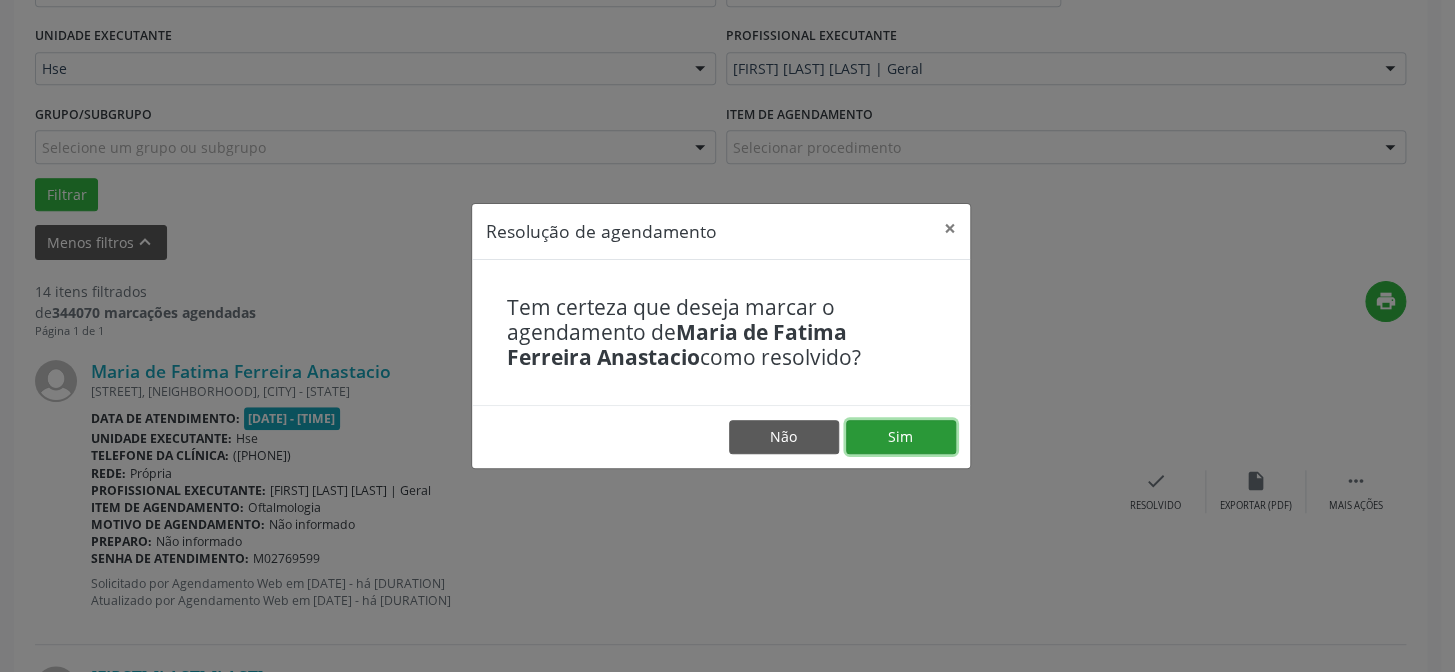 click on "Sim" at bounding box center (901, 437) 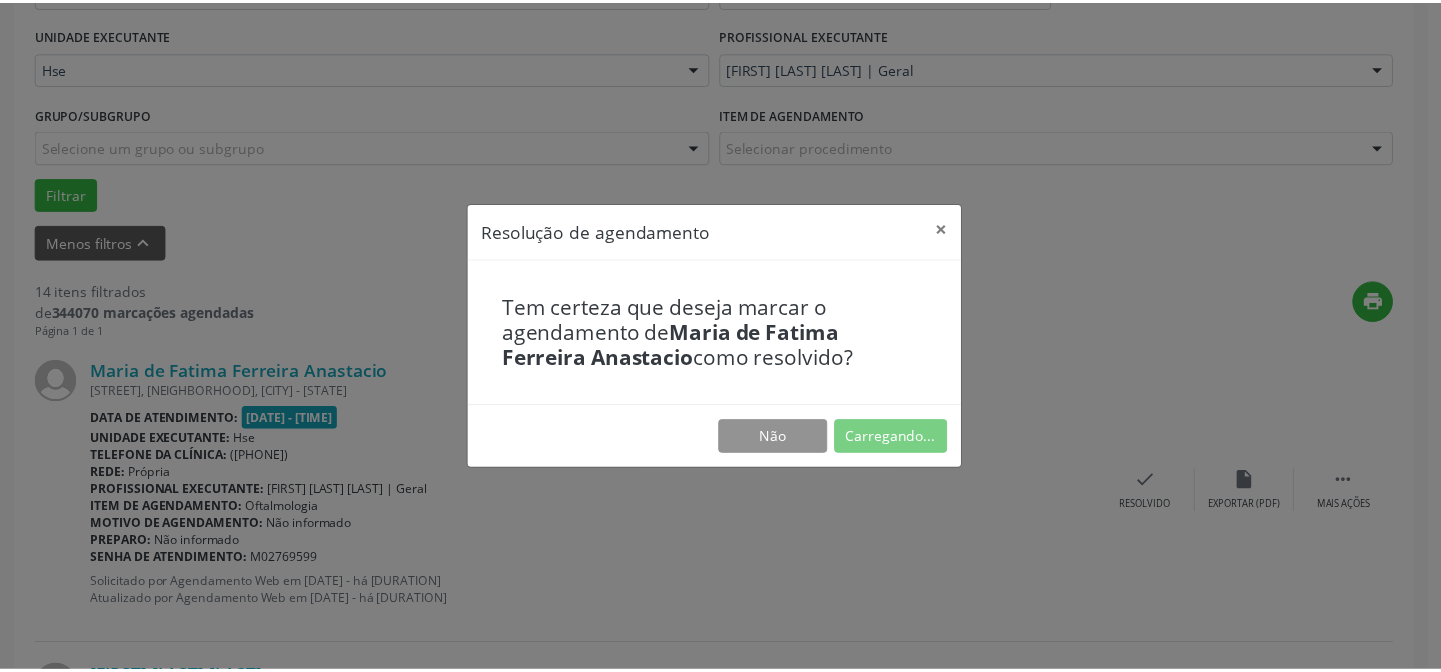 scroll, scrollTop: 179, scrollLeft: 0, axis: vertical 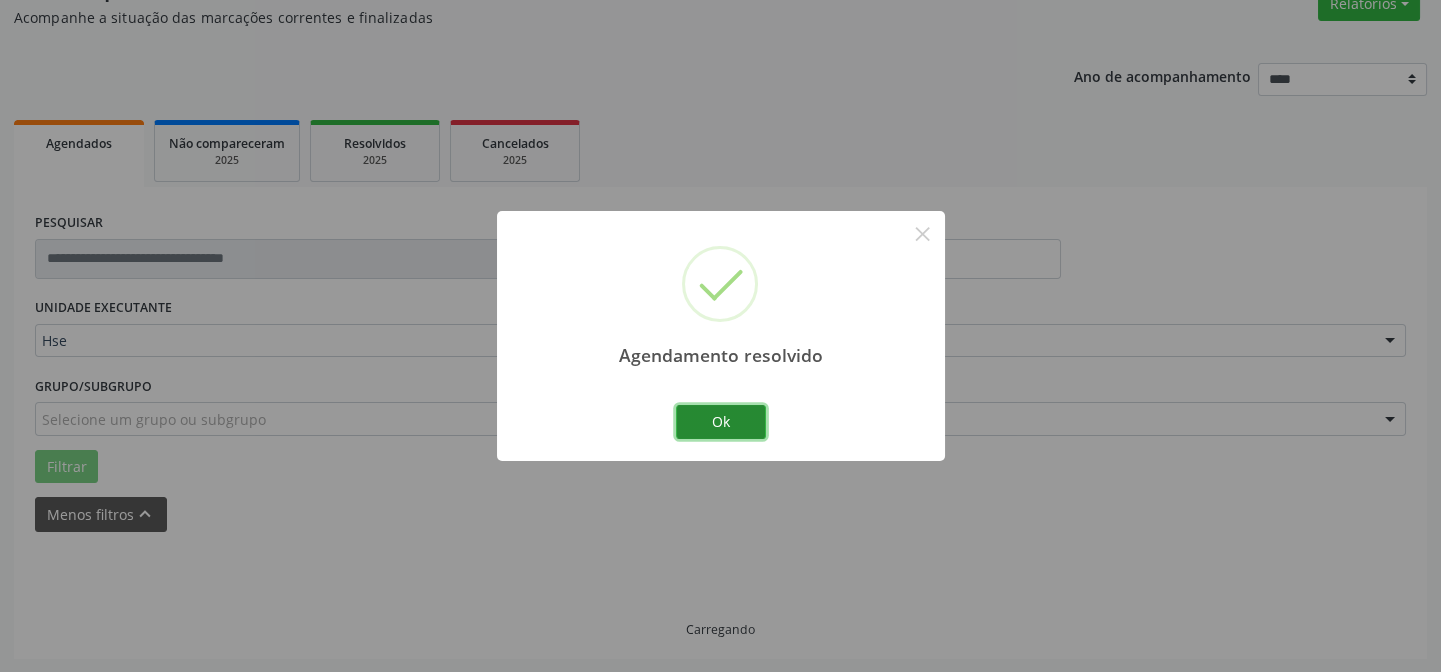 click on "Ok" at bounding box center (721, 422) 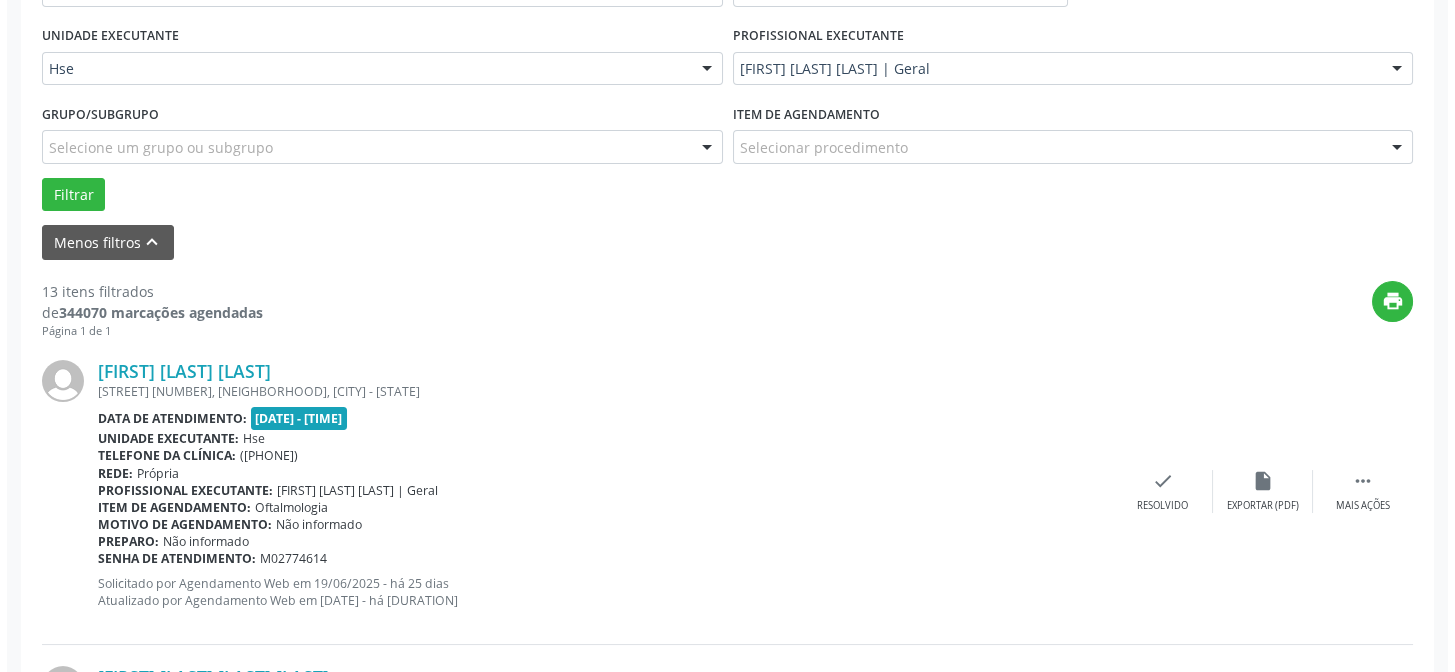 scroll, scrollTop: 542, scrollLeft: 0, axis: vertical 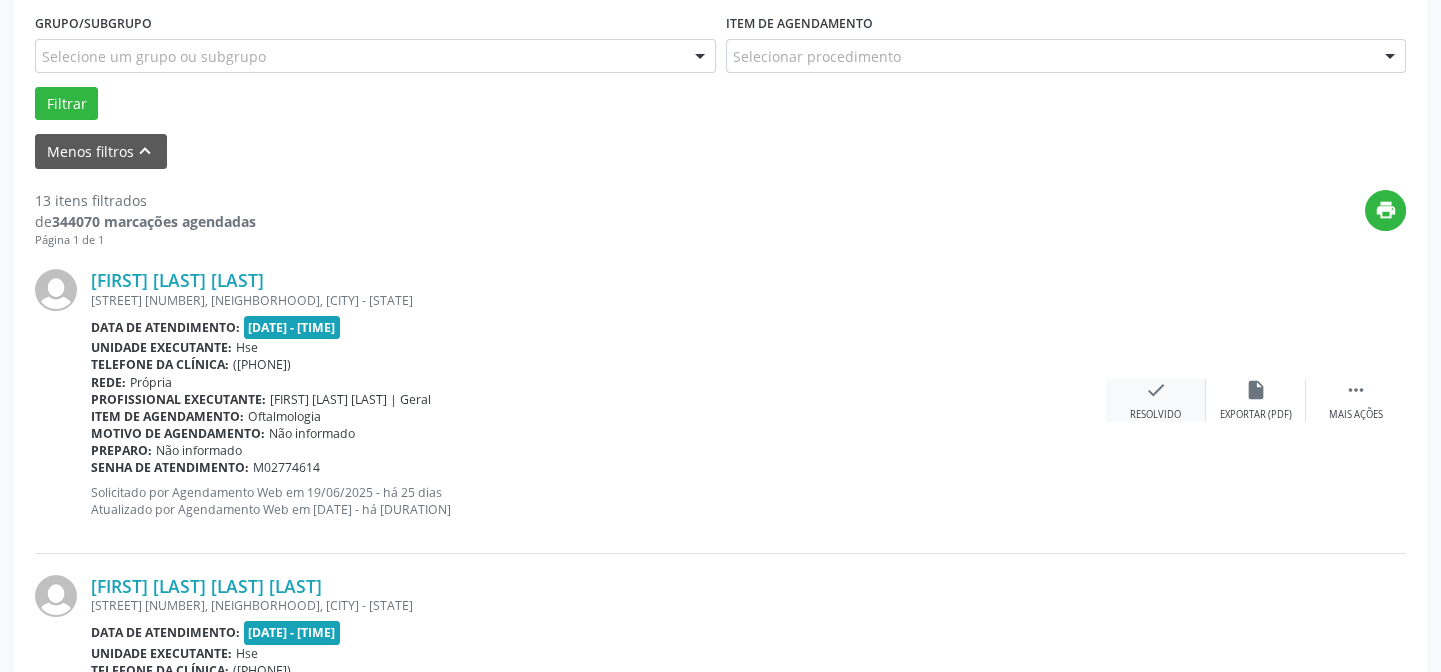 click on "check
Resolvido" at bounding box center [1156, 400] 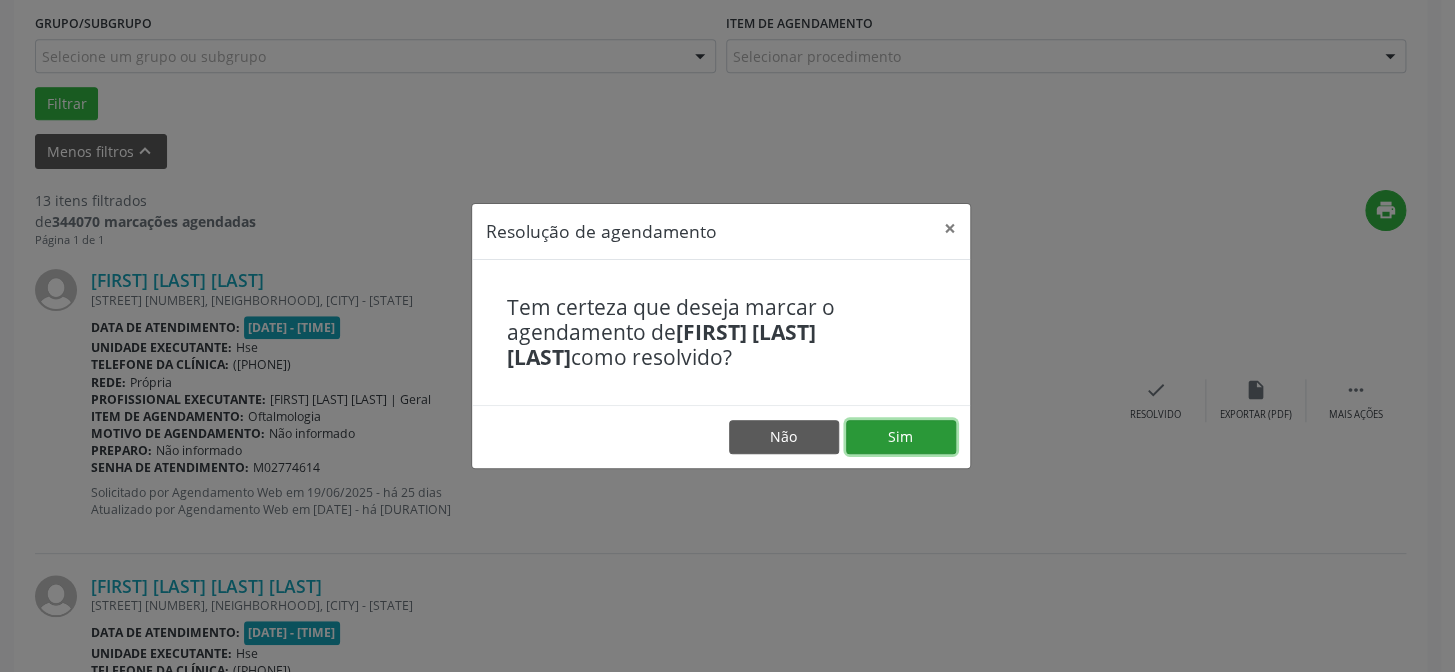 click on "Sim" at bounding box center [901, 437] 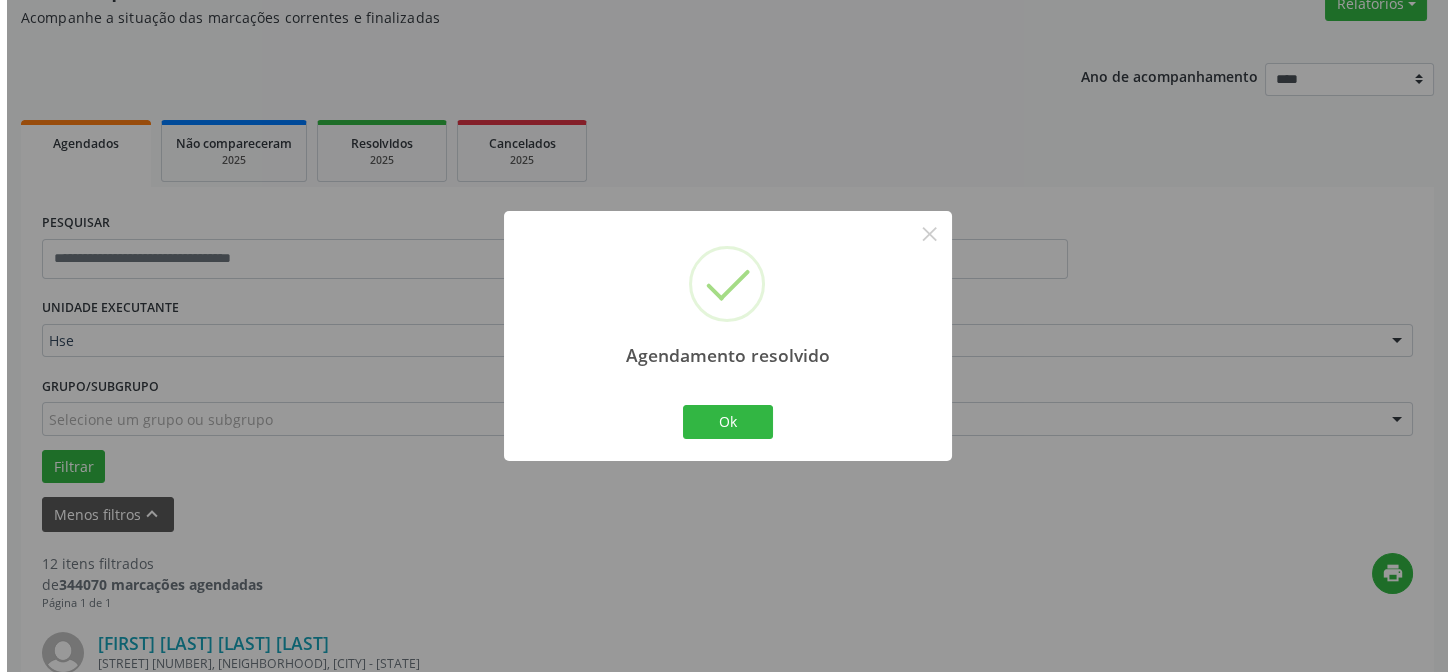 scroll, scrollTop: 542, scrollLeft: 0, axis: vertical 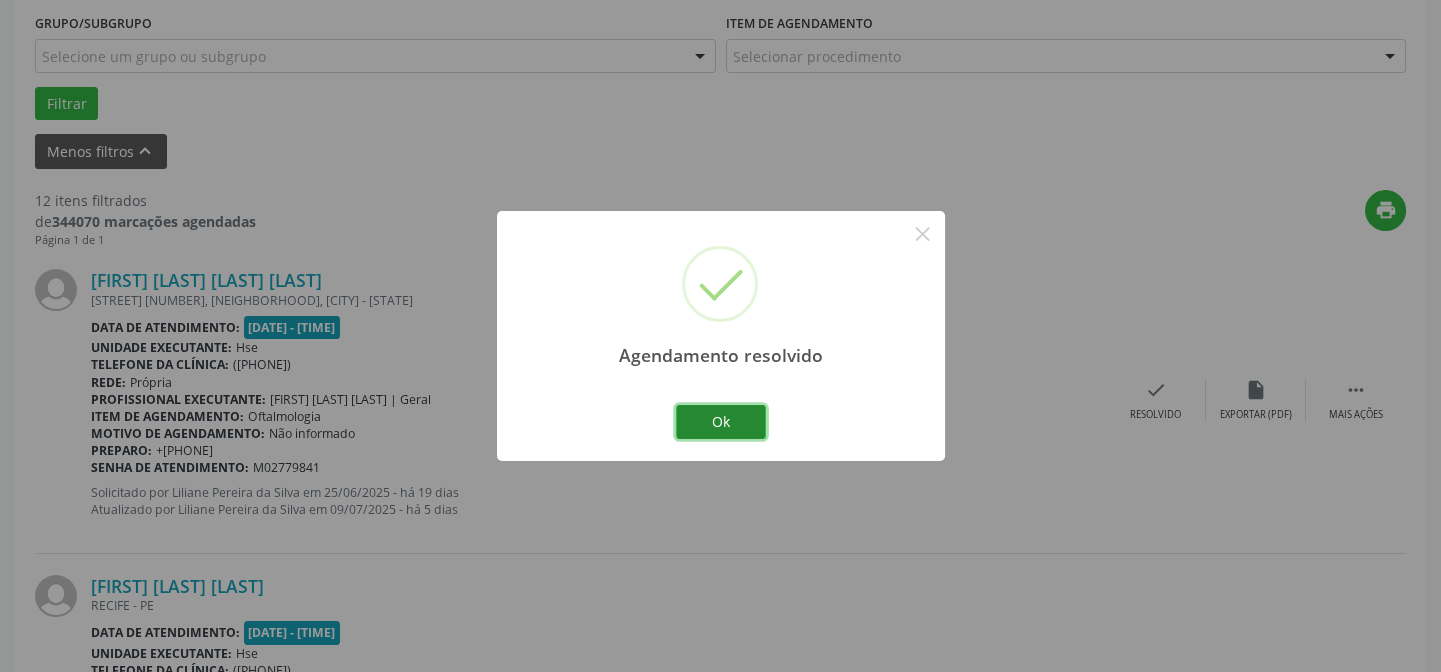click on "Ok" at bounding box center (721, 422) 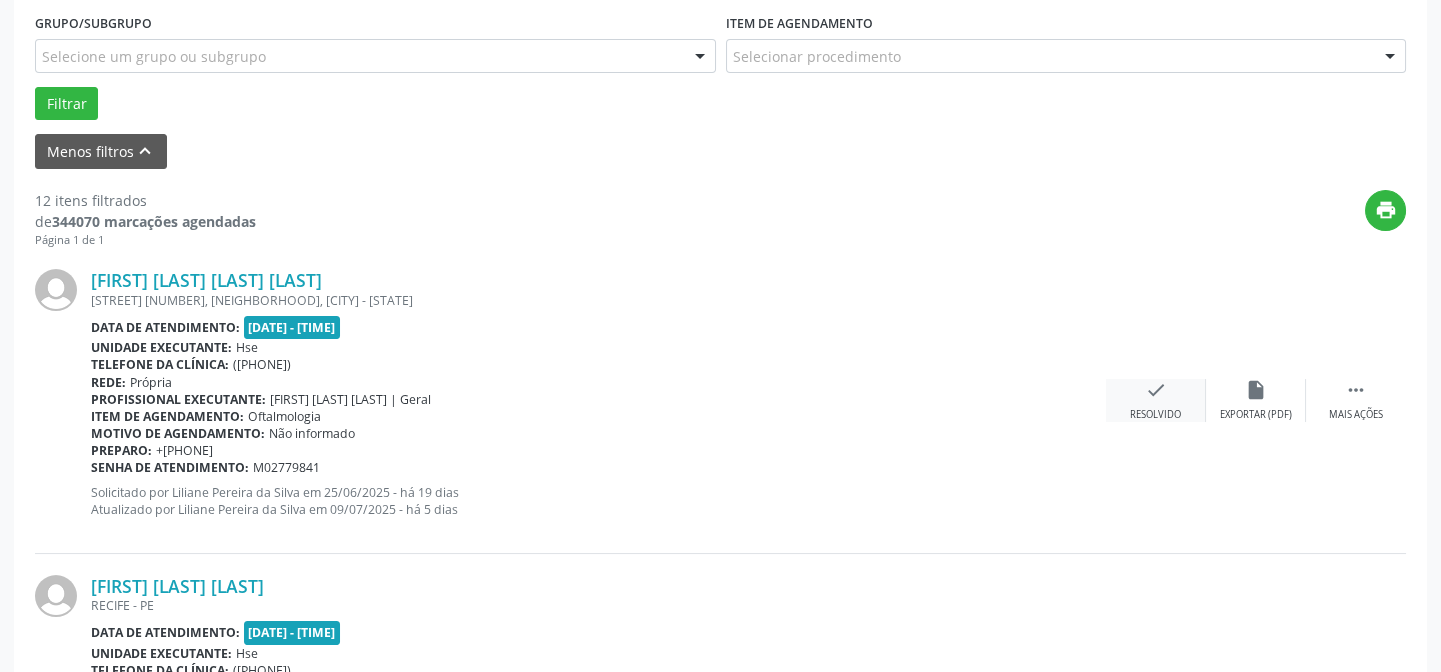click on "check
Resolvido" at bounding box center [1156, 400] 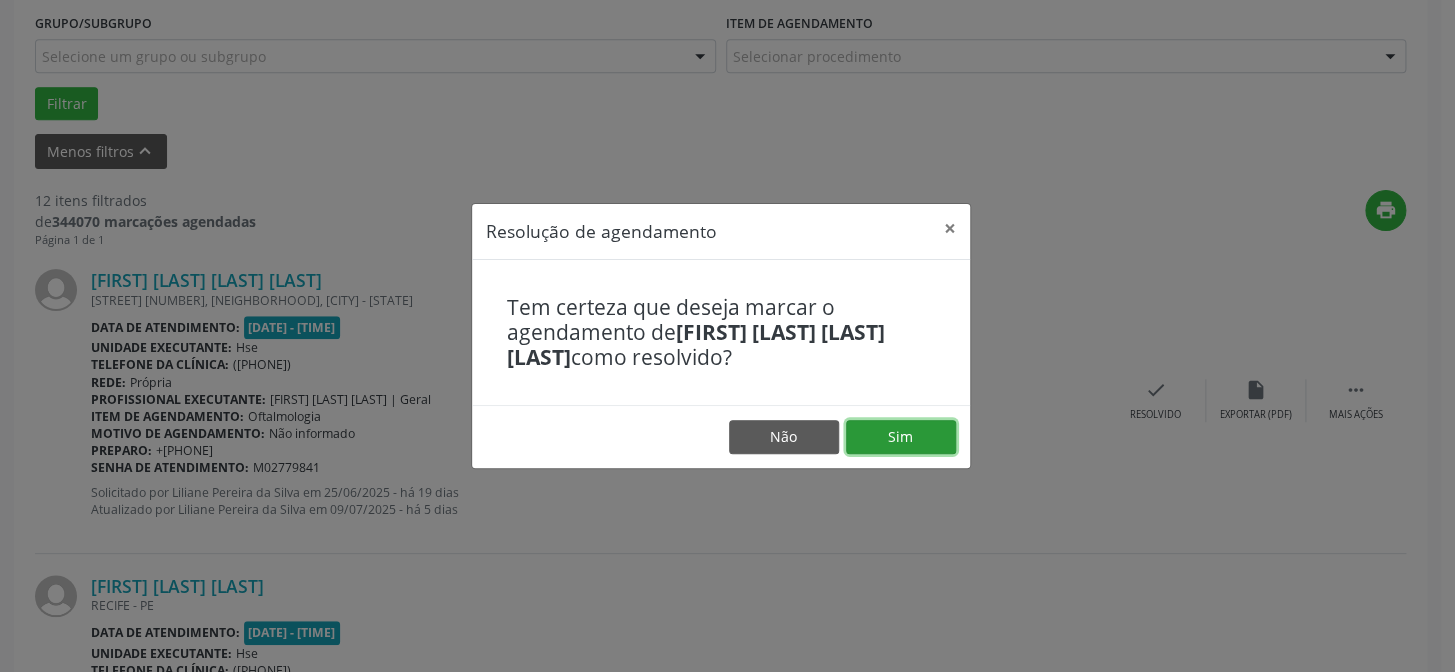 click on "Sim" at bounding box center [901, 437] 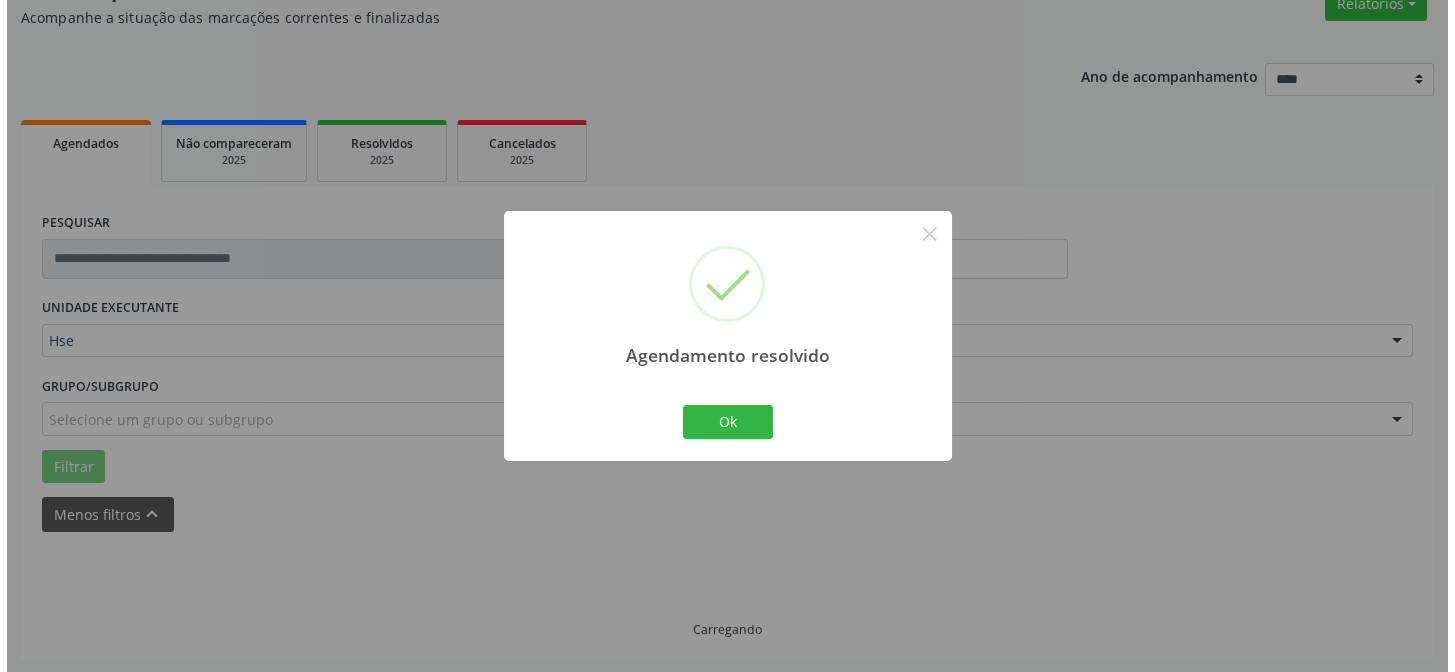 scroll, scrollTop: 542, scrollLeft: 0, axis: vertical 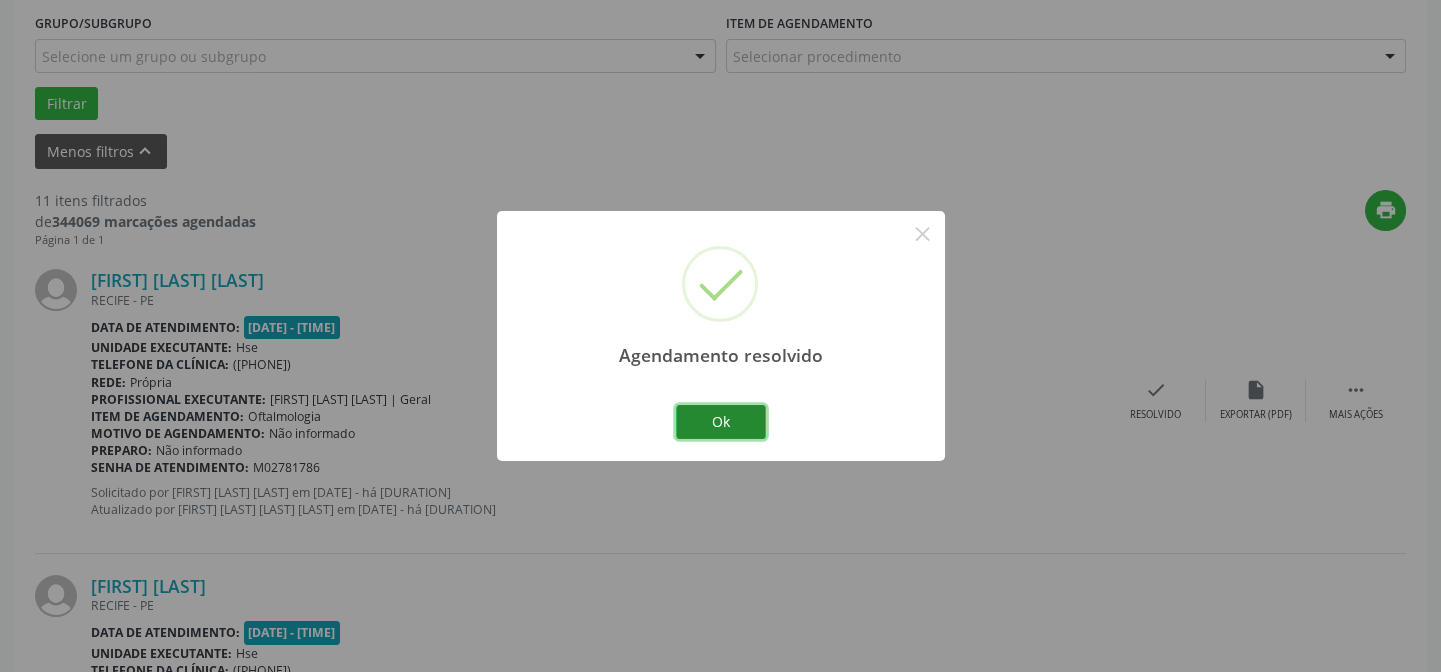 click on "Ok" at bounding box center (721, 422) 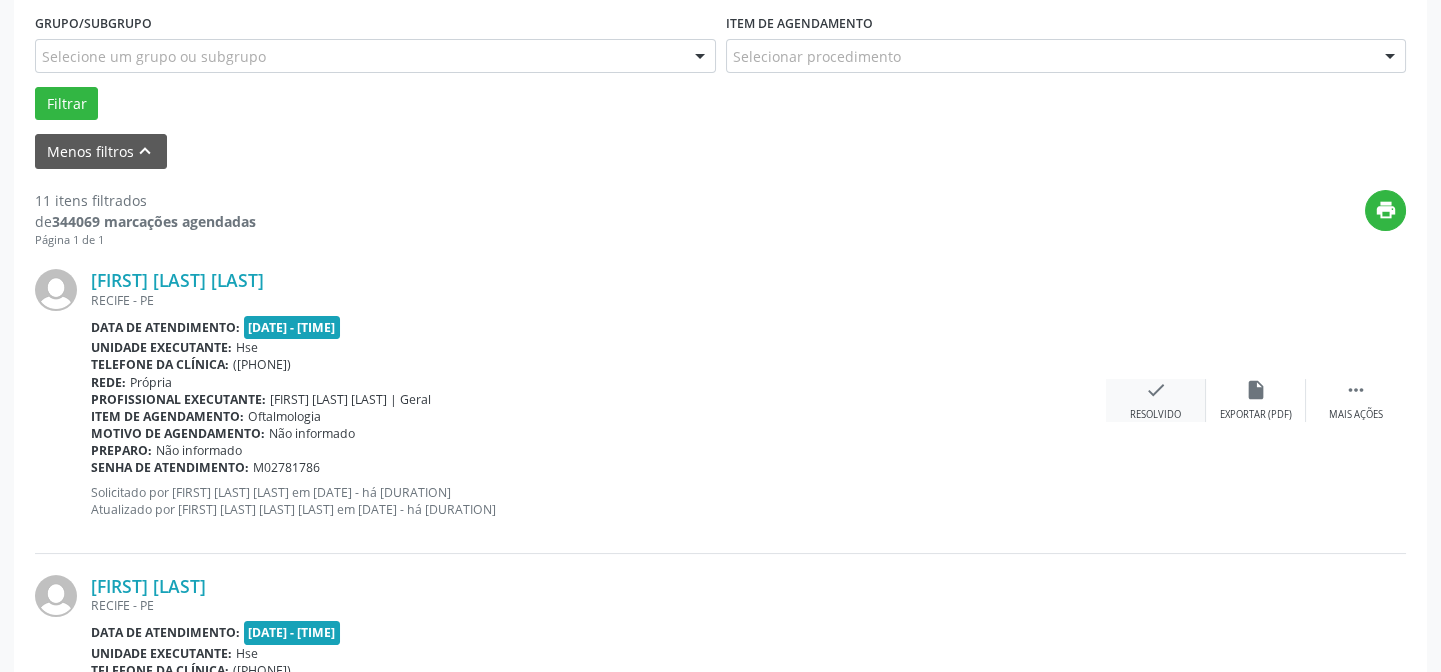 click on "check
Resolvido" at bounding box center [1156, 400] 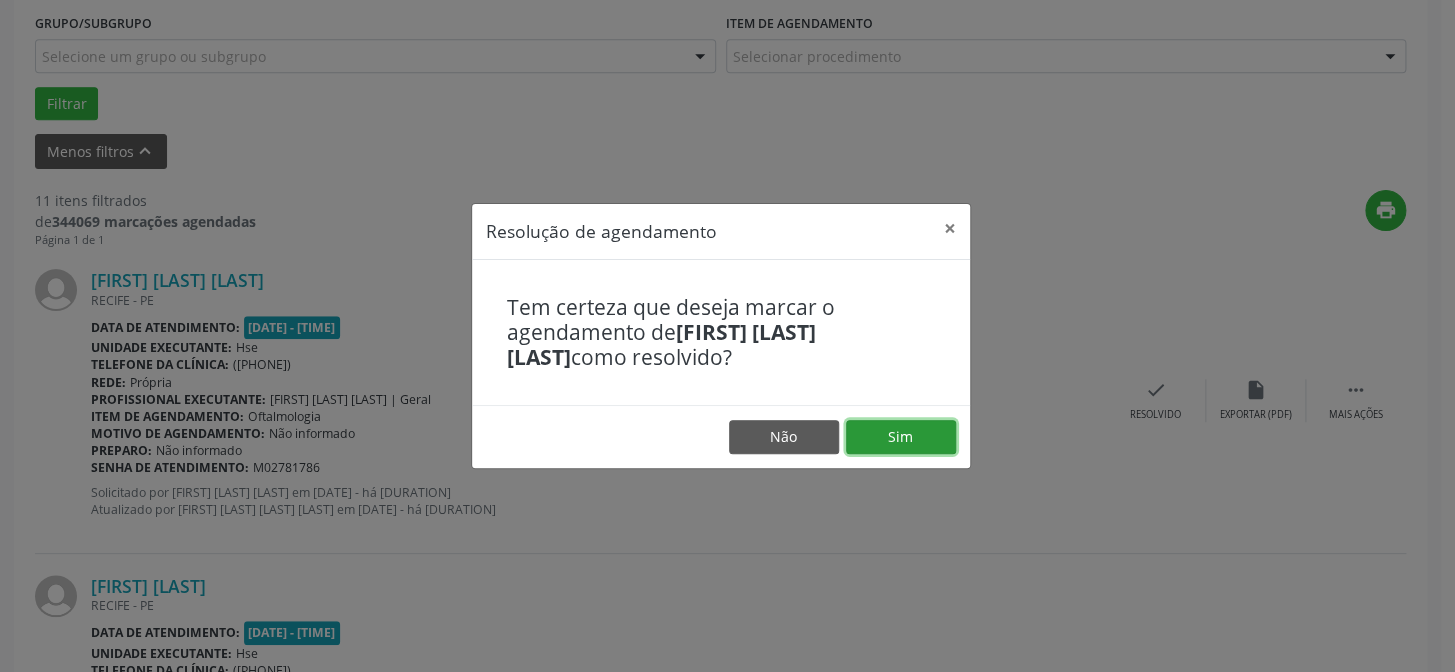 click on "Sim" at bounding box center (901, 437) 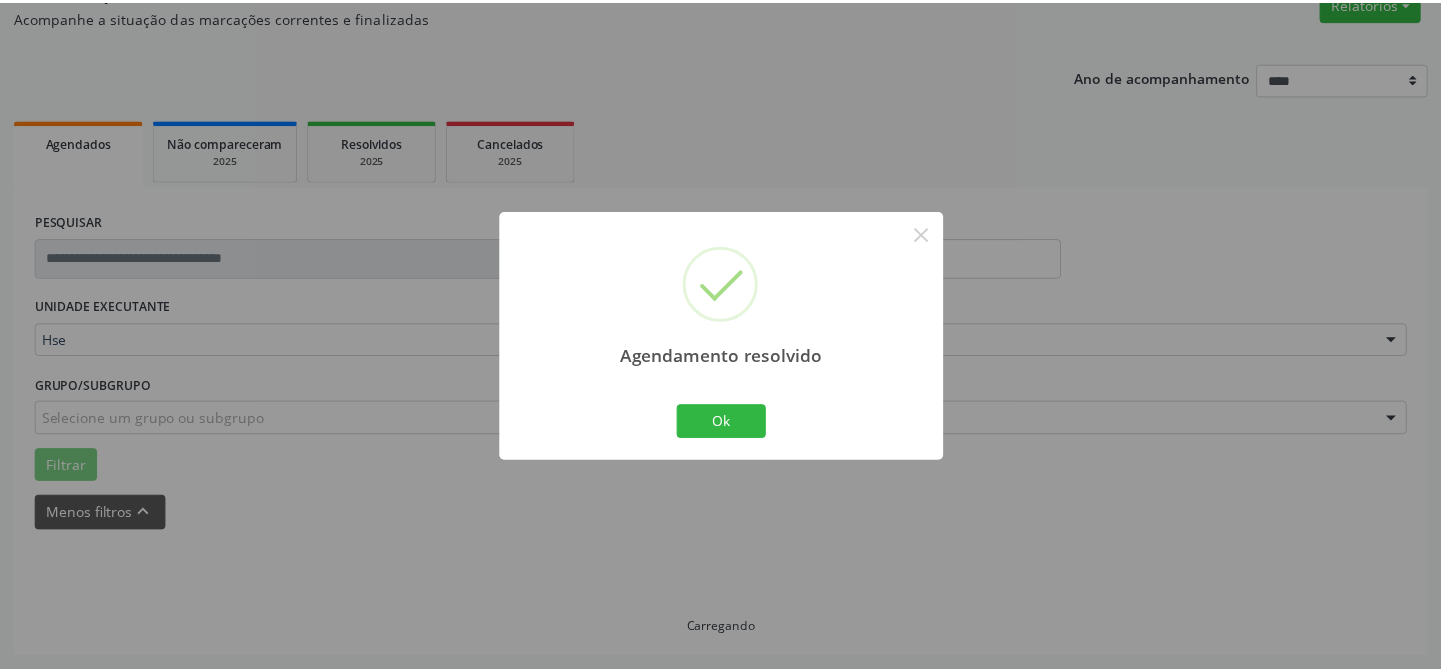 scroll, scrollTop: 179, scrollLeft: 0, axis: vertical 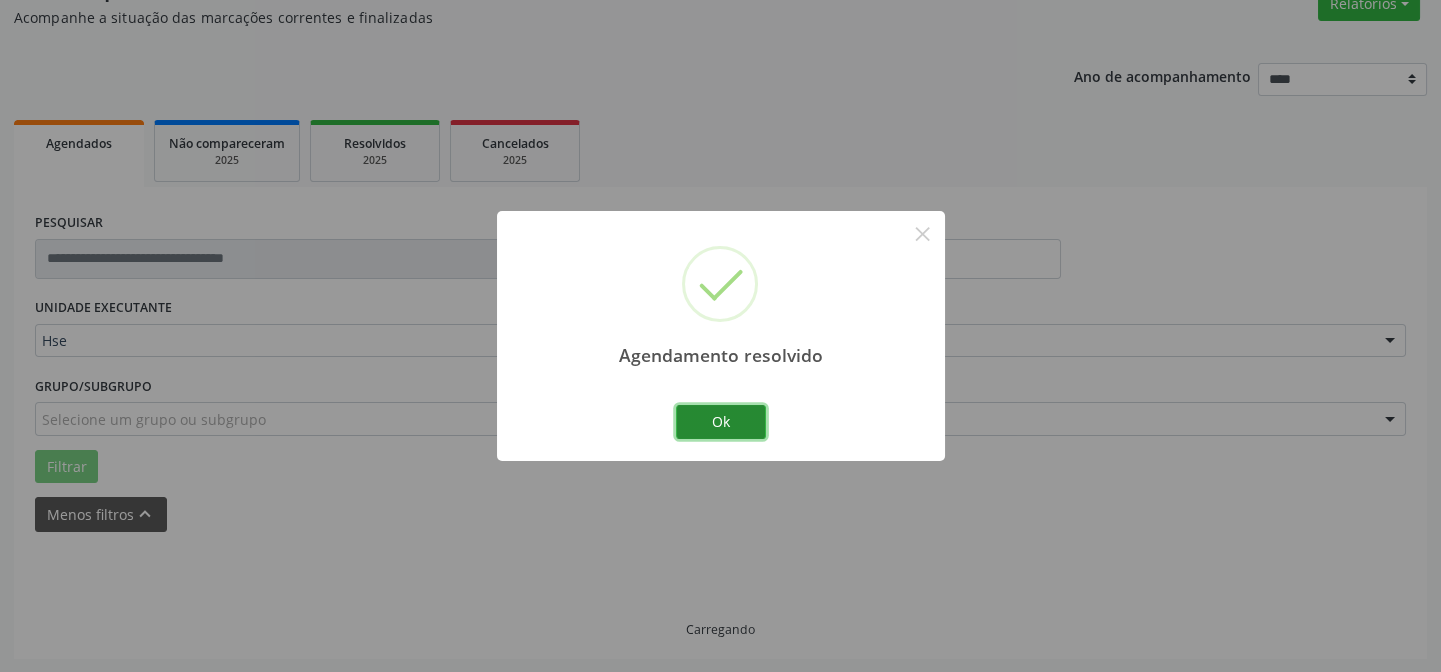 drag, startPoint x: 686, startPoint y: 437, endPoint x: 800, endPoint y: 420, distance: 115.260574 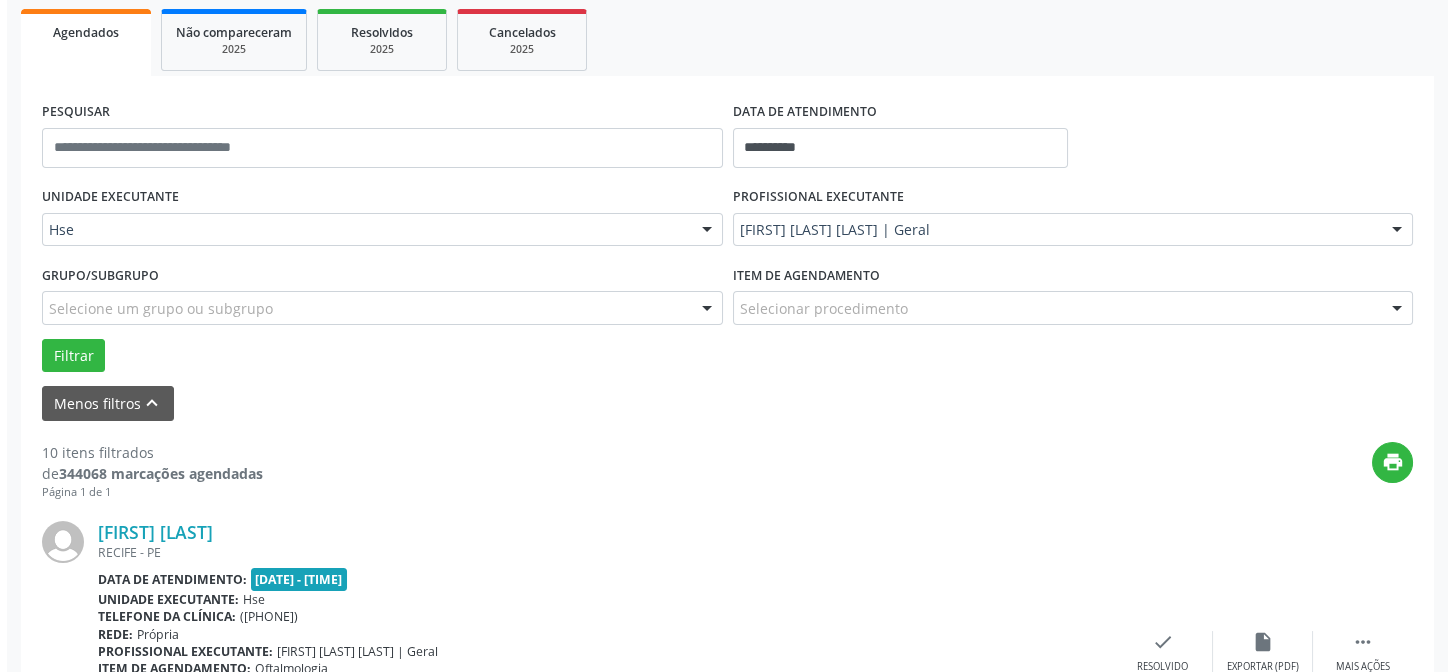scroll, scrollTop: 472, scrollLeft: 0, axis: vertical 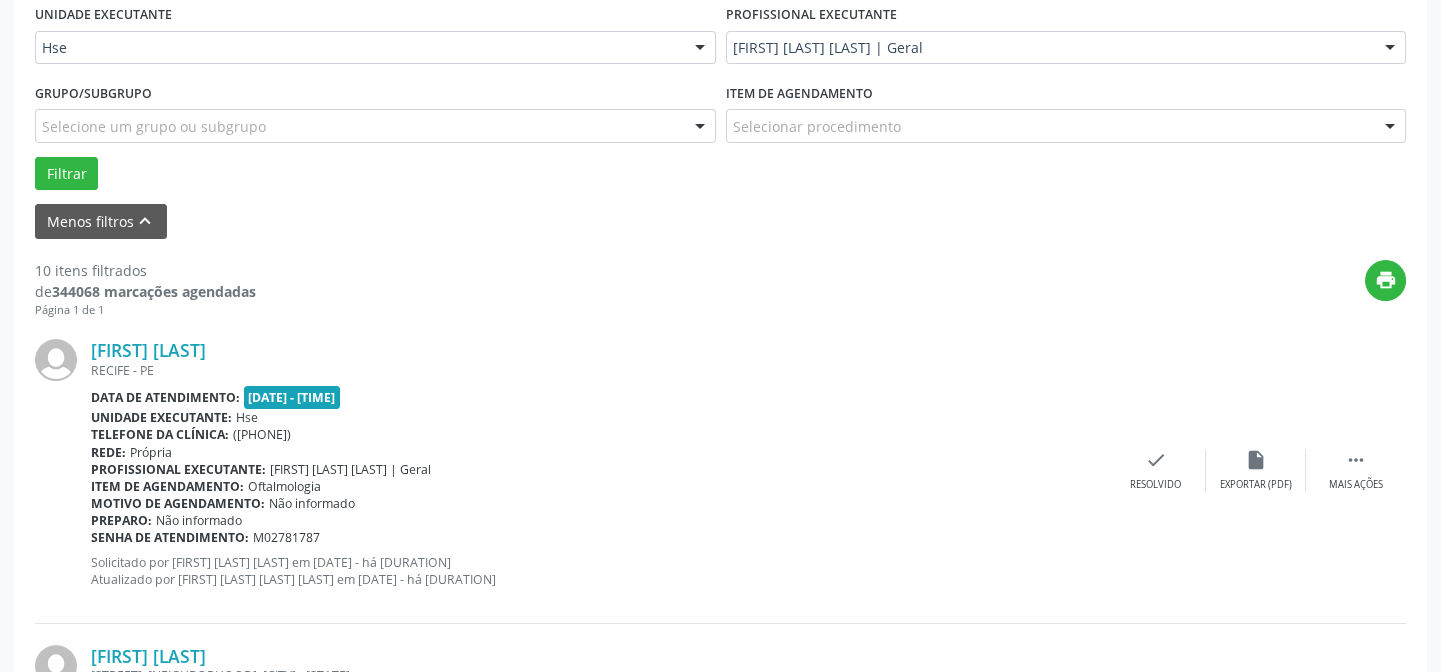 click on "Maria Betania Silva de Araujo
[CITY] - [STATE]
Data de atendimento:
11/07/2025 - 08:00
Unidade executante:
Hse
Telefone da clínica:
(81) 31834500
Rede:
Própria
Profissional executante:
Rafaella Galiza Siebra Rodrigues | Geral
Item de agendamento:
Oftalmologia
Motivo de agendamento:
Não informado
Preparo:
Não informado
Senha de atendimento:
M02781787
Solicitado por Jenyfer Thais Silva da Costa em 26/06/2025 - há 18 dias
Atualizado por Jenyfer Thais Silva da Costa em 09/07/2025 - há 5 dias

Mais ações
insert_drive_file
Exportar (PDF)
check
Resolvido" at bounding box center (720, 470) 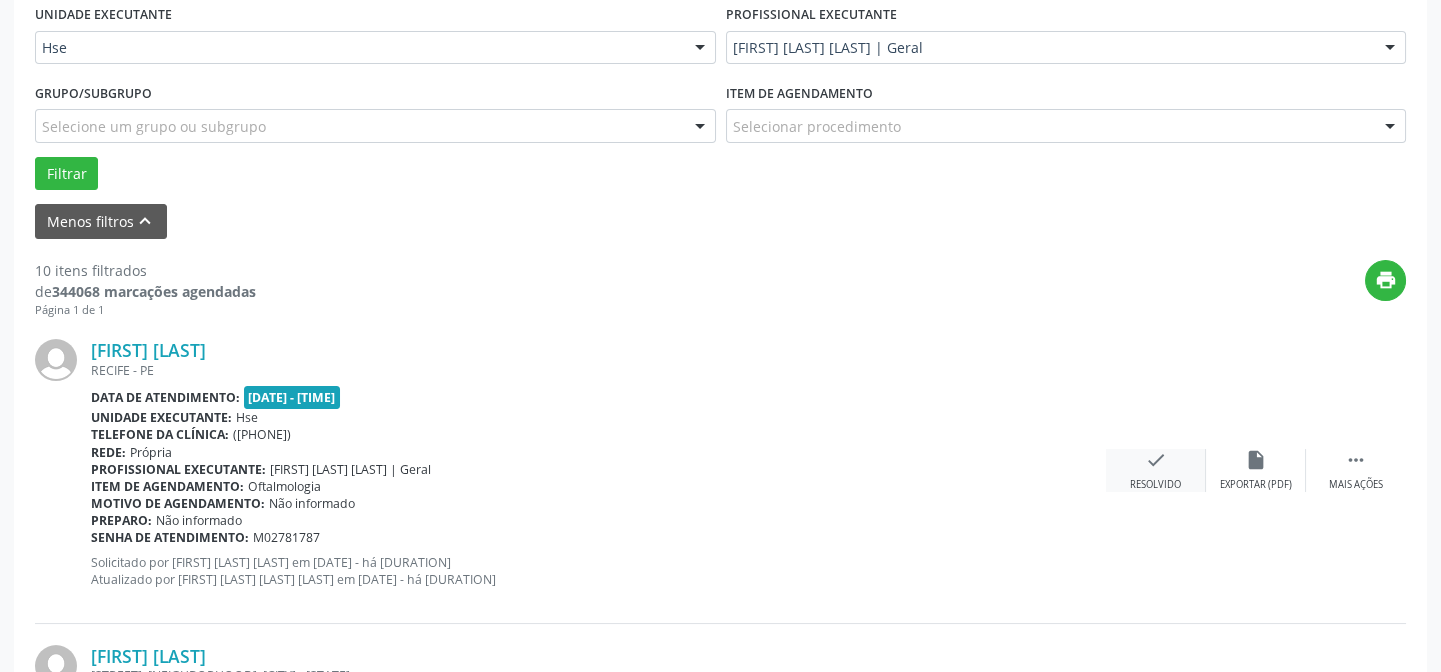 click on "check
Resolvido" at bounding box center [1156, 470] 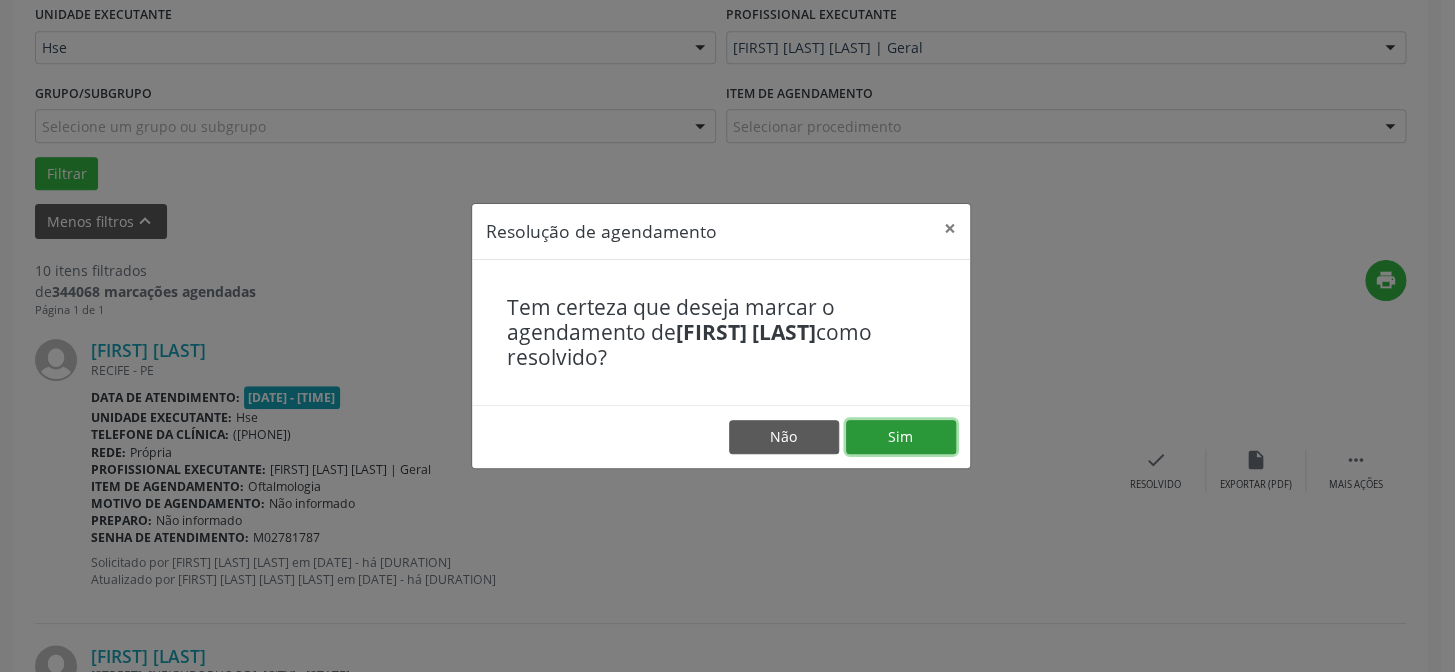 click on "Sim" at bounding box center (901, 437) 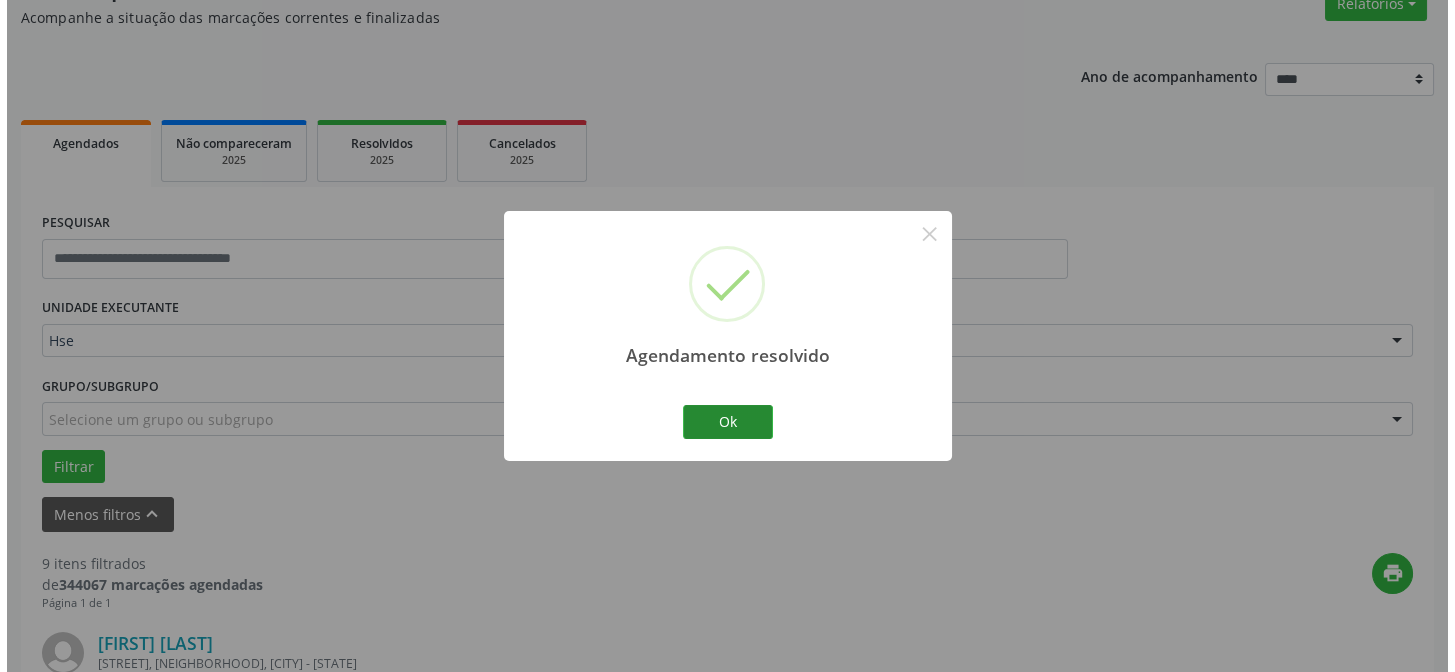 scroll, scrollTop: 472, scrollLeft: 0, axis: vertical 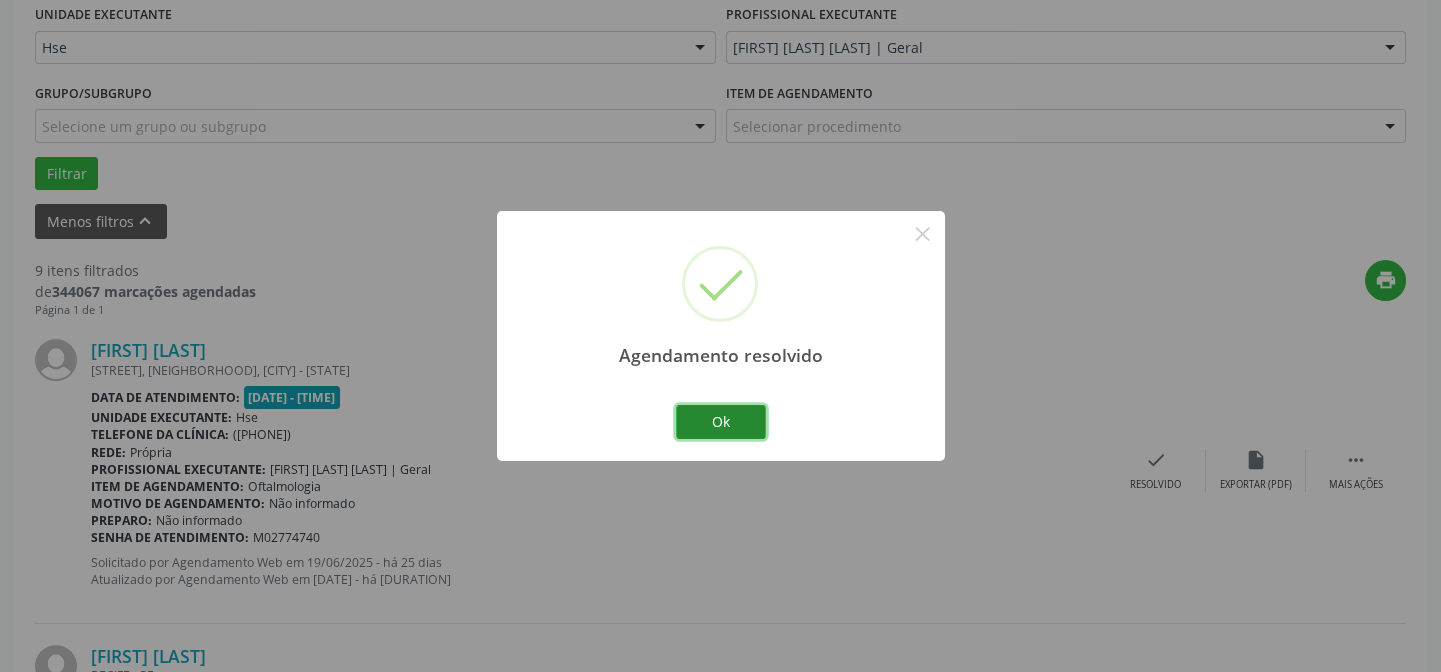 click on "Ok" at bounding box center (721, 422) 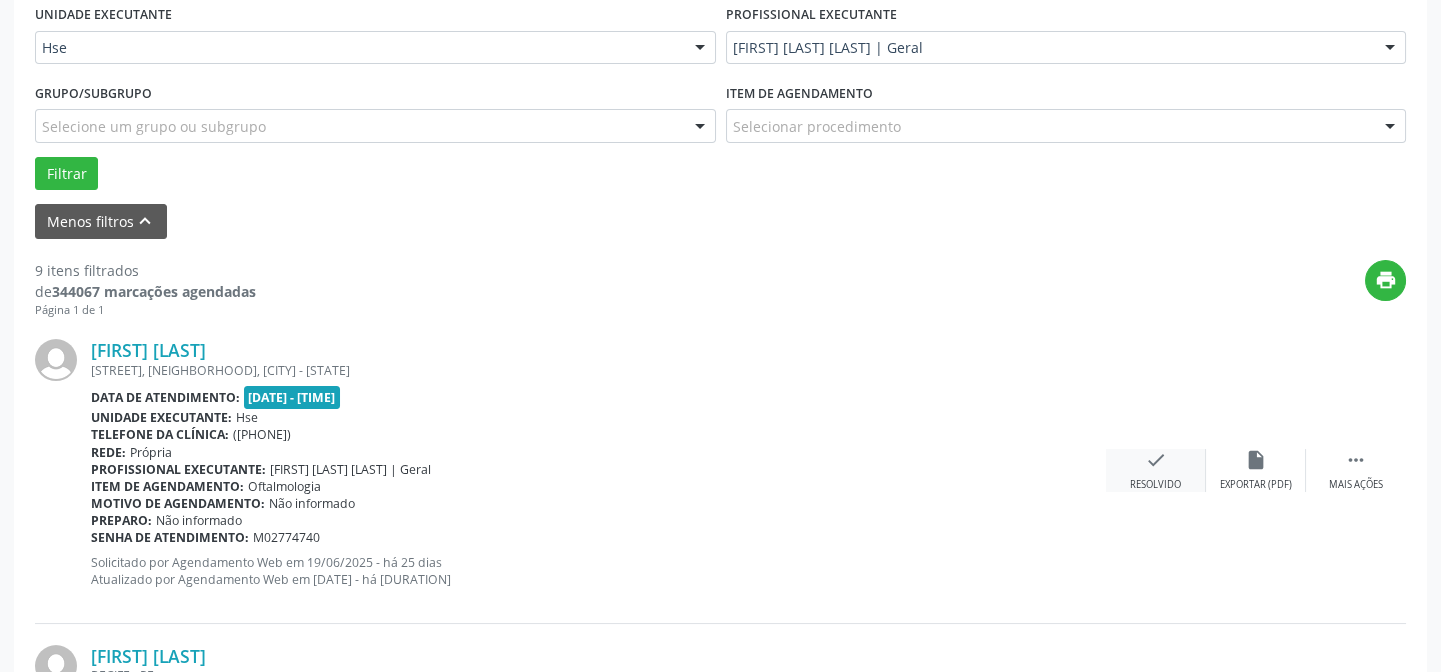 click on "check
Resolvido" at bounding box center (1156, 470) 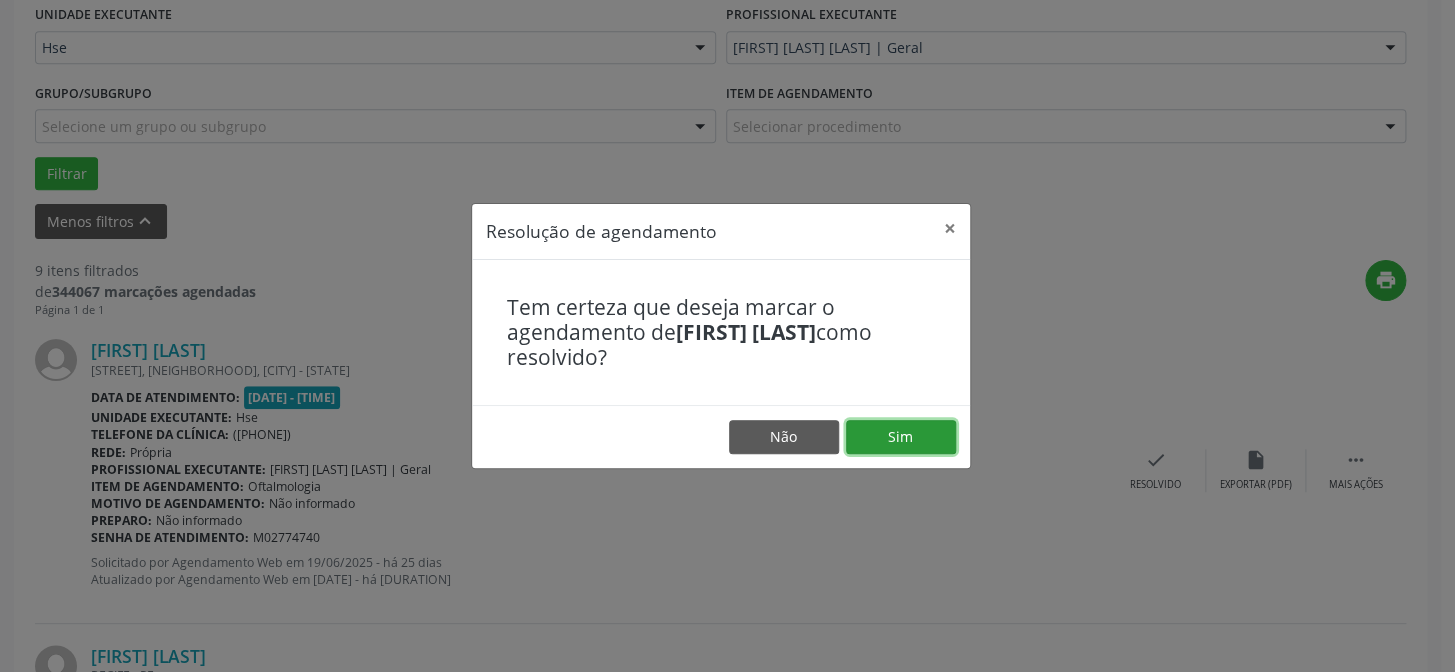 click on "Sim" at bounding box center (901, 437) 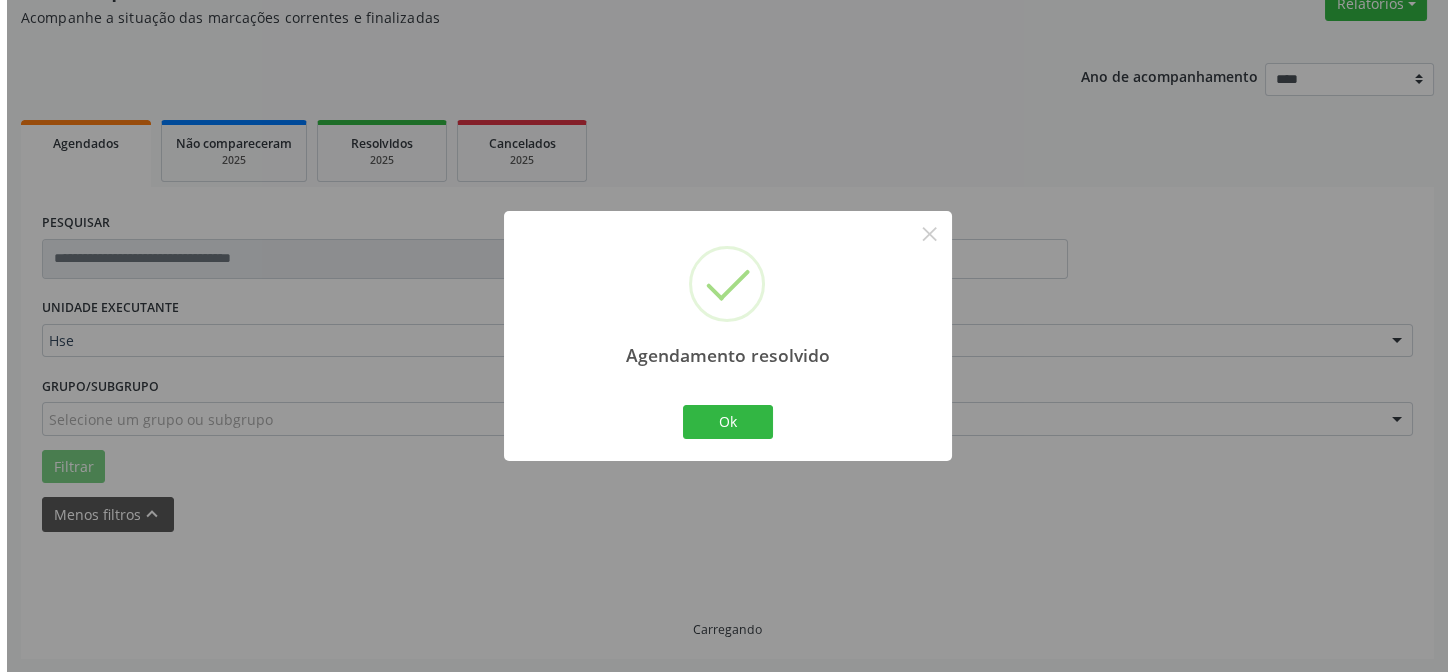 scroll, scrollTop: 472, scrollLeft: 0, axis: vertical 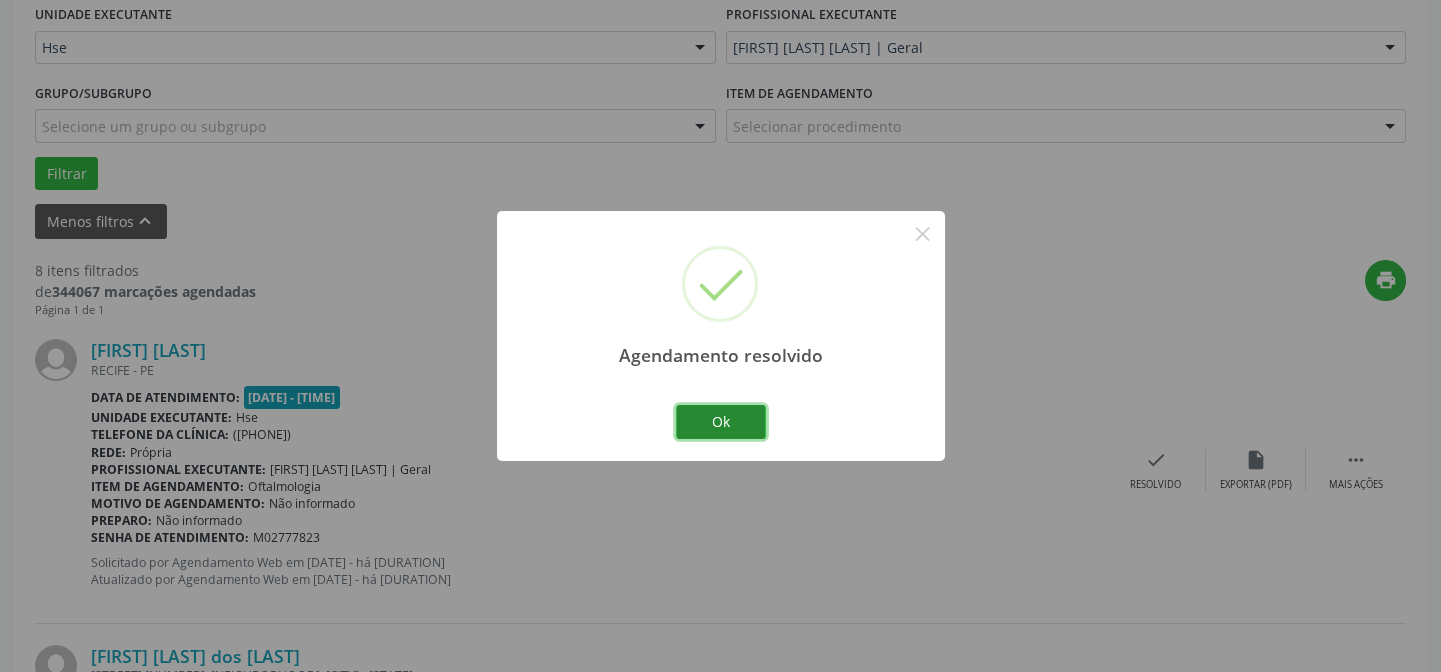 click on "Ok" at bounding box center [721, 422] 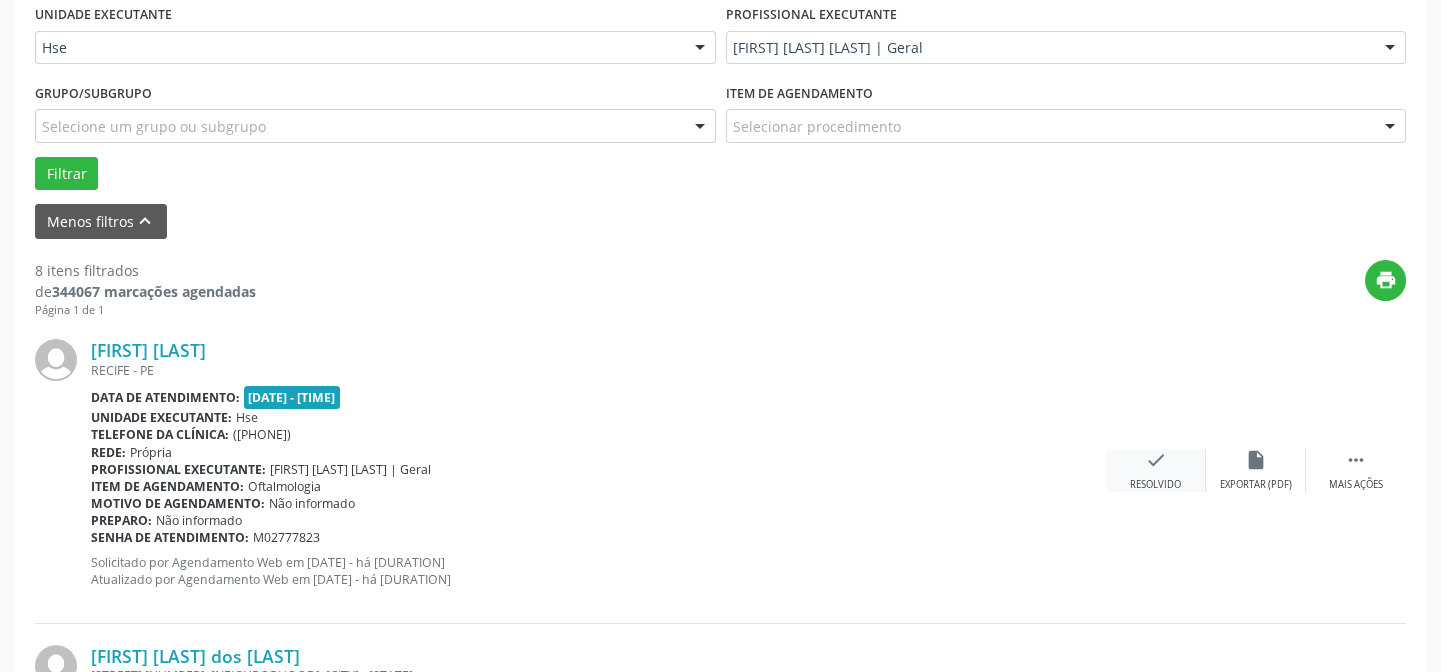 click on "check
Resolvido" at bounding box center [1156, 470] 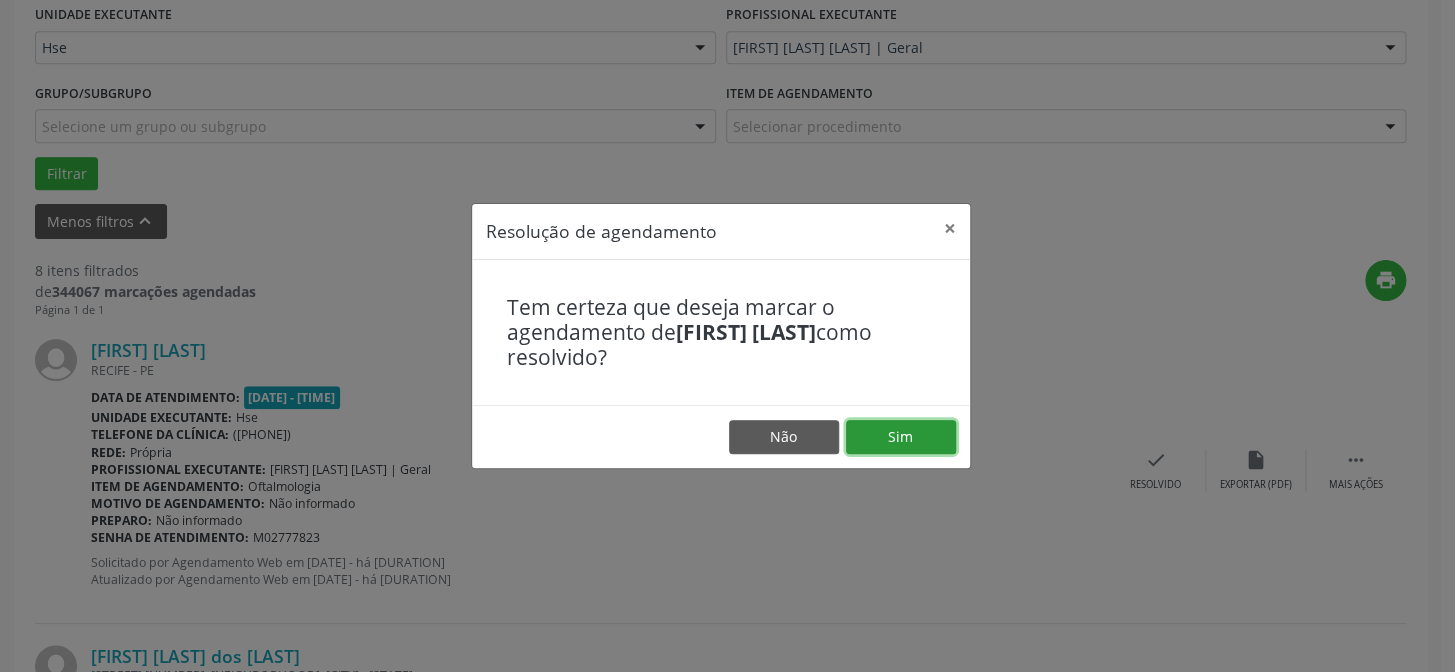 click on "Sim" at bounding box center [901, 437] 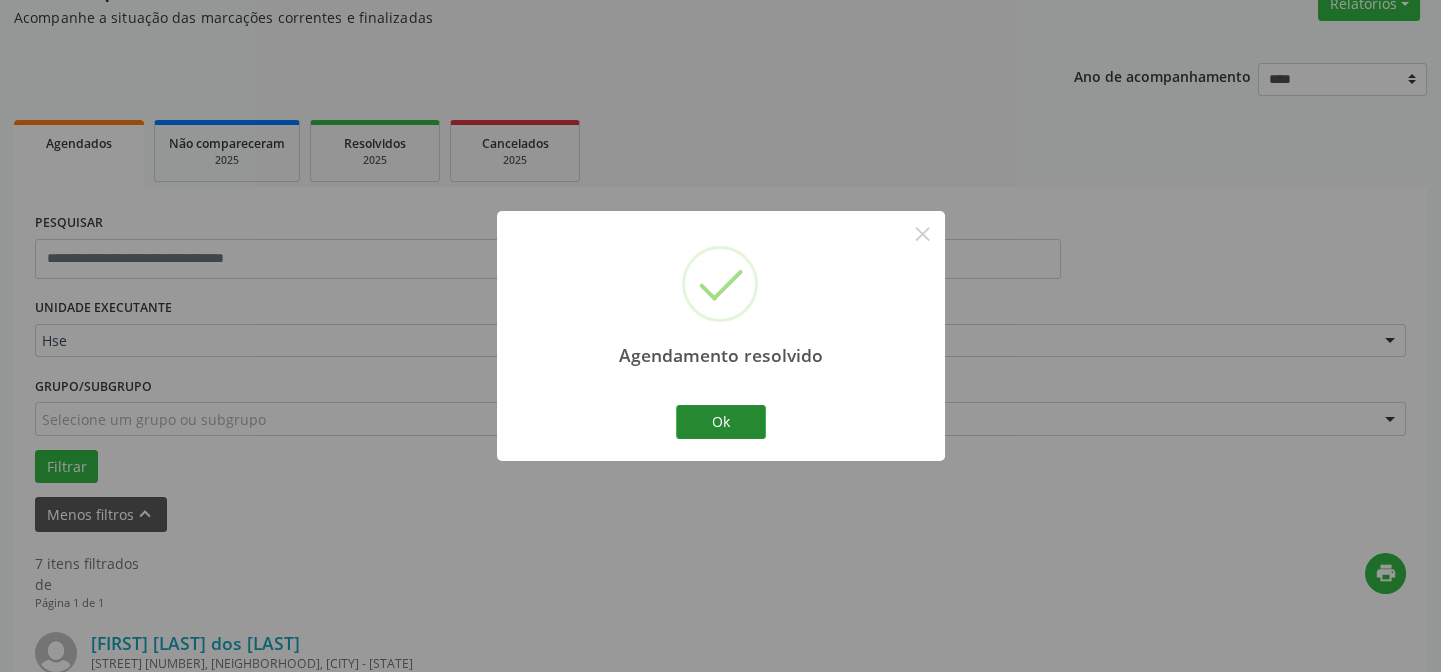 scroll, scrollTop: 472, scrollLeft: 0, axis: vertical 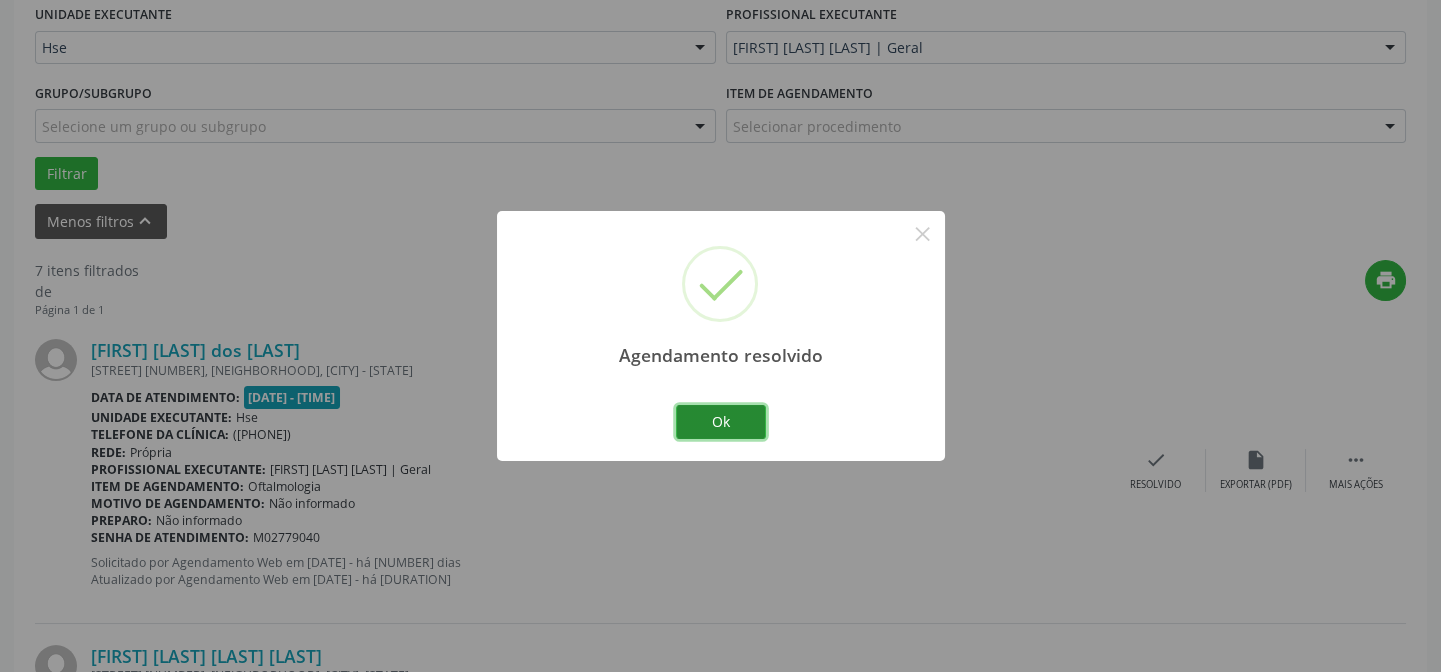 click on "Ok" at bounding box center (721, 422) 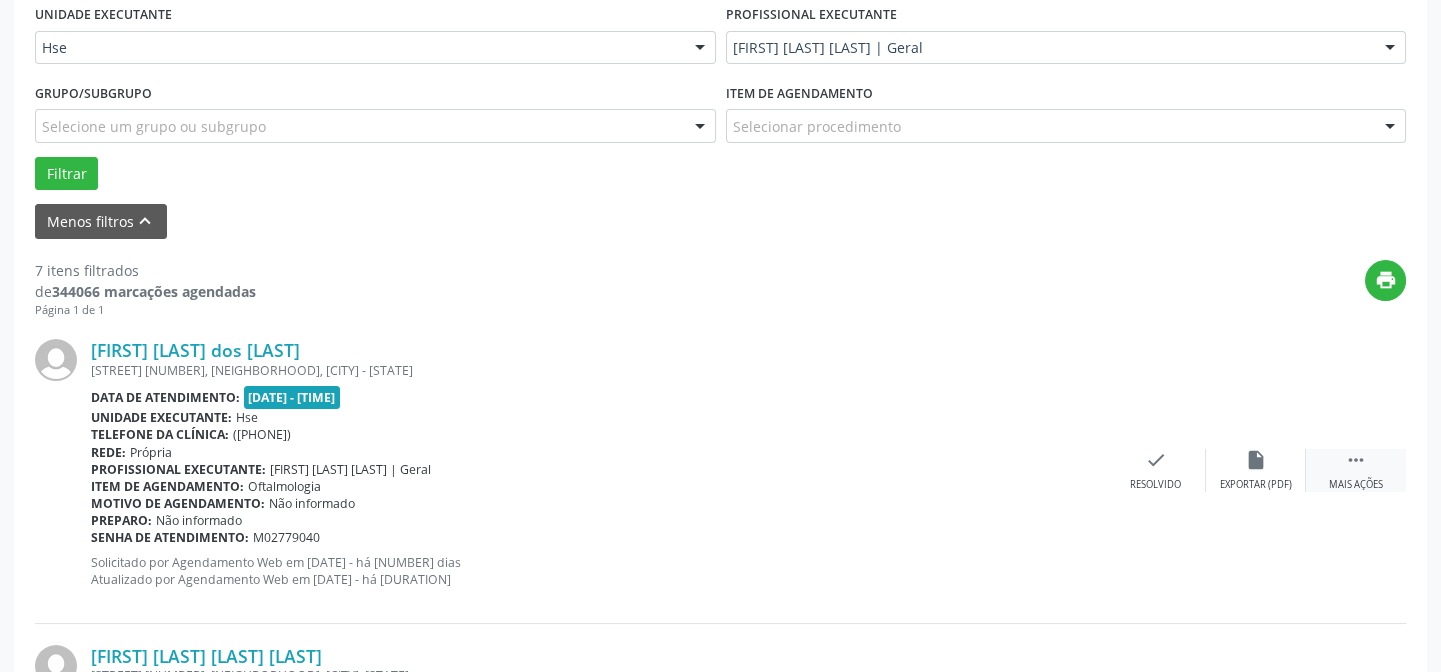 click on "Mais ações" at bounding box center [1356, 485] 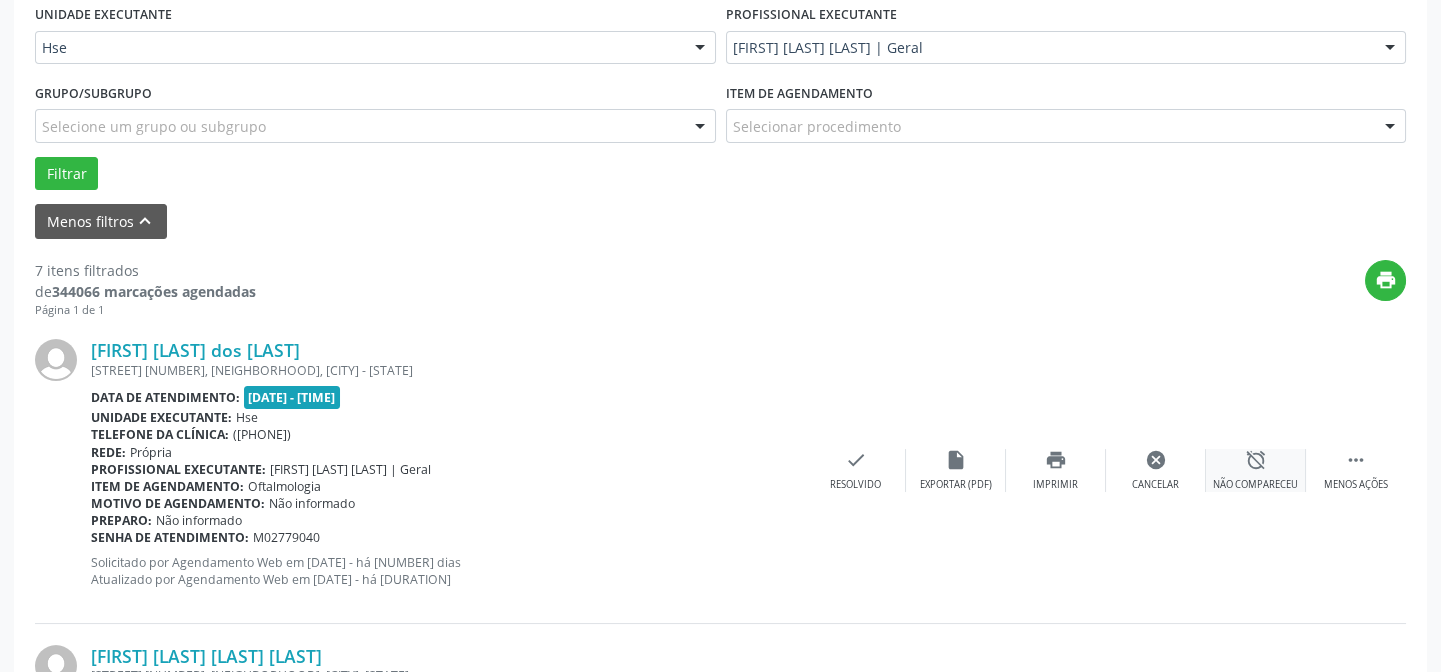 click on "alarm_off
Não compareceu" at bounding box center (1256, 470) 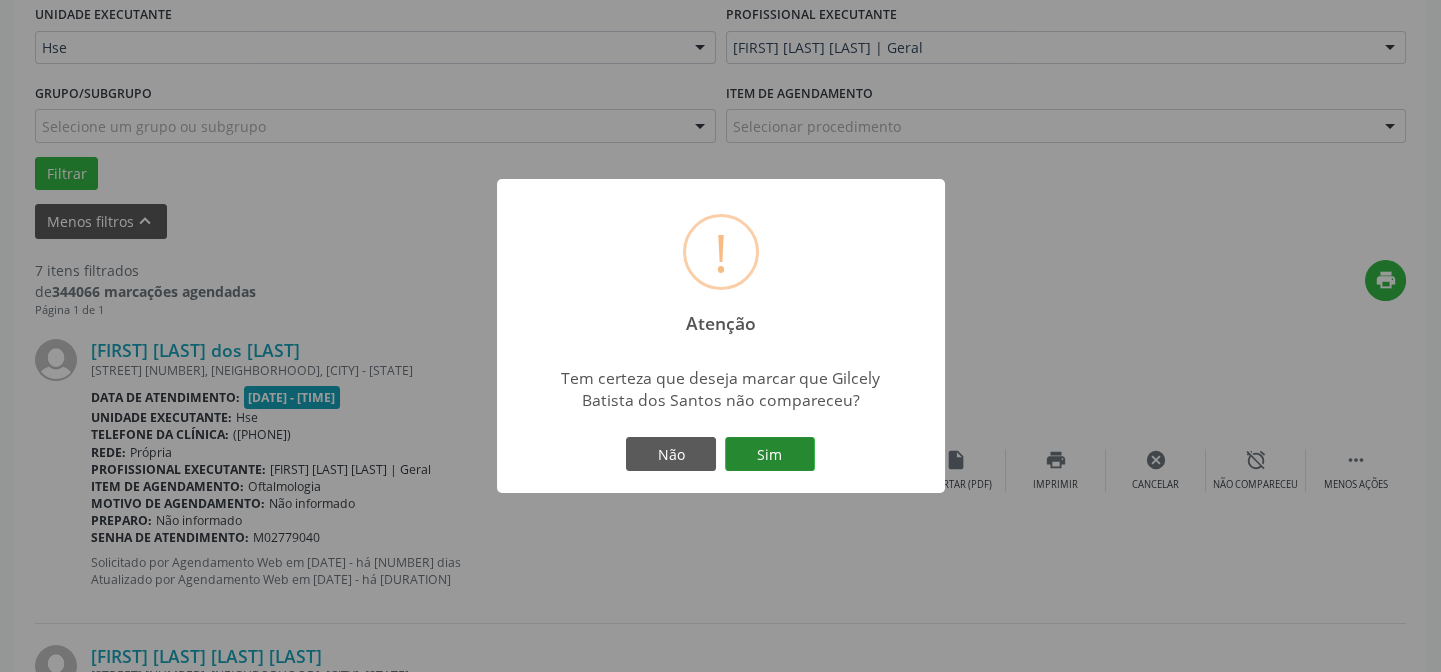 click on "Sim" at bounding box center [770, 454] 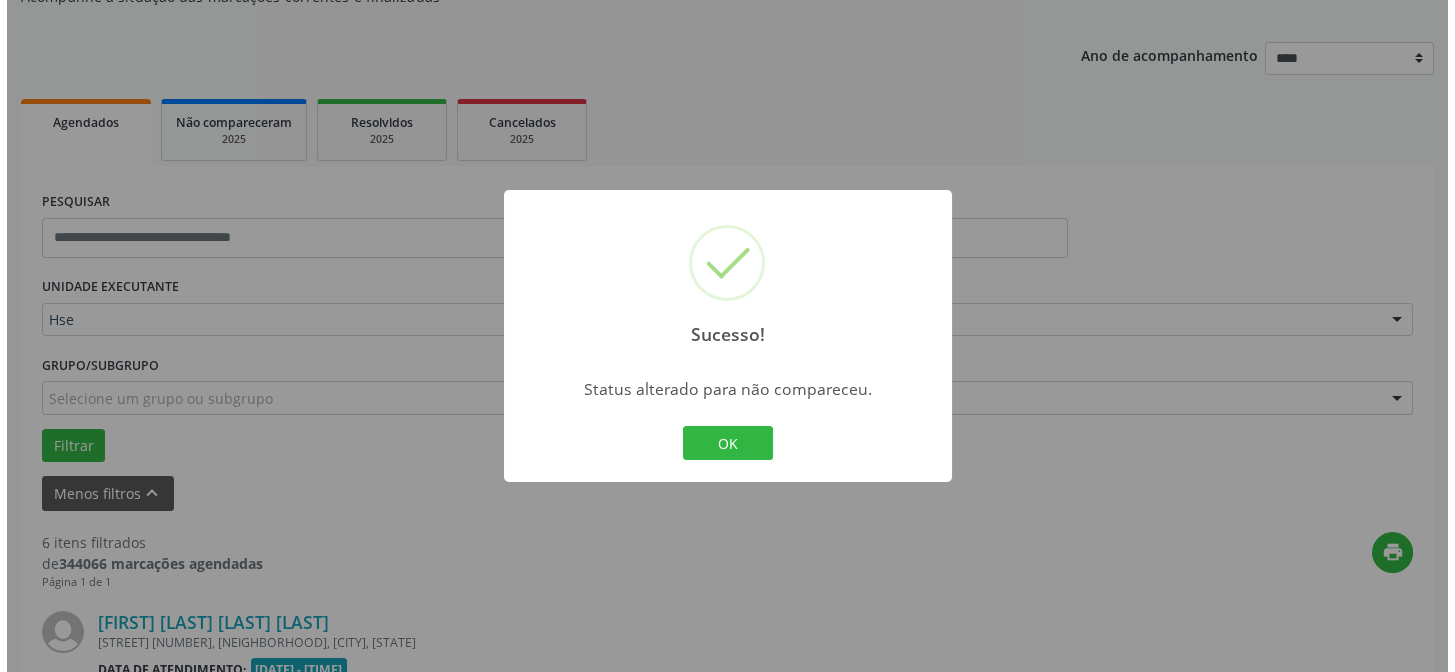 scroll, scrollTop: 472, scrollLeft: 0, axis: vertical 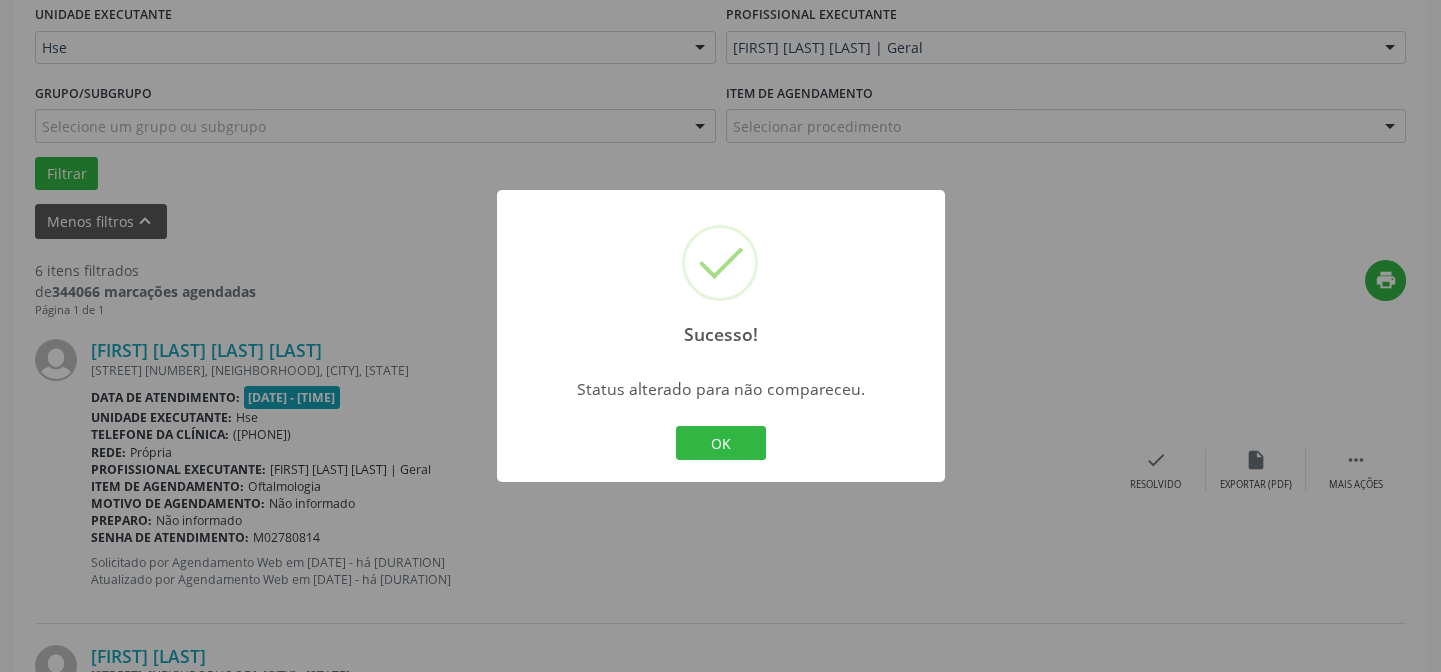 click on "Sucesso! × Status alterado para não compareceu. OK Cancel" at bounding box center [721, 336] 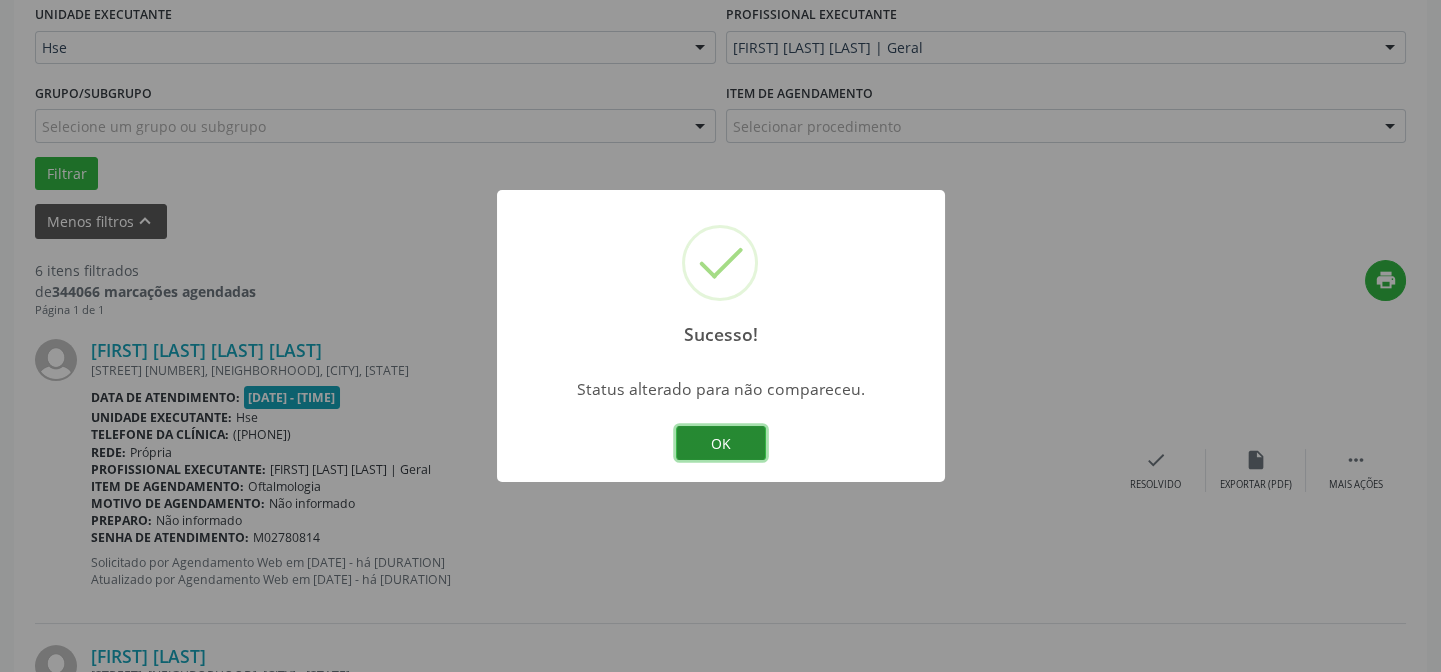 click on "OK" at bounding box center (721, 443) 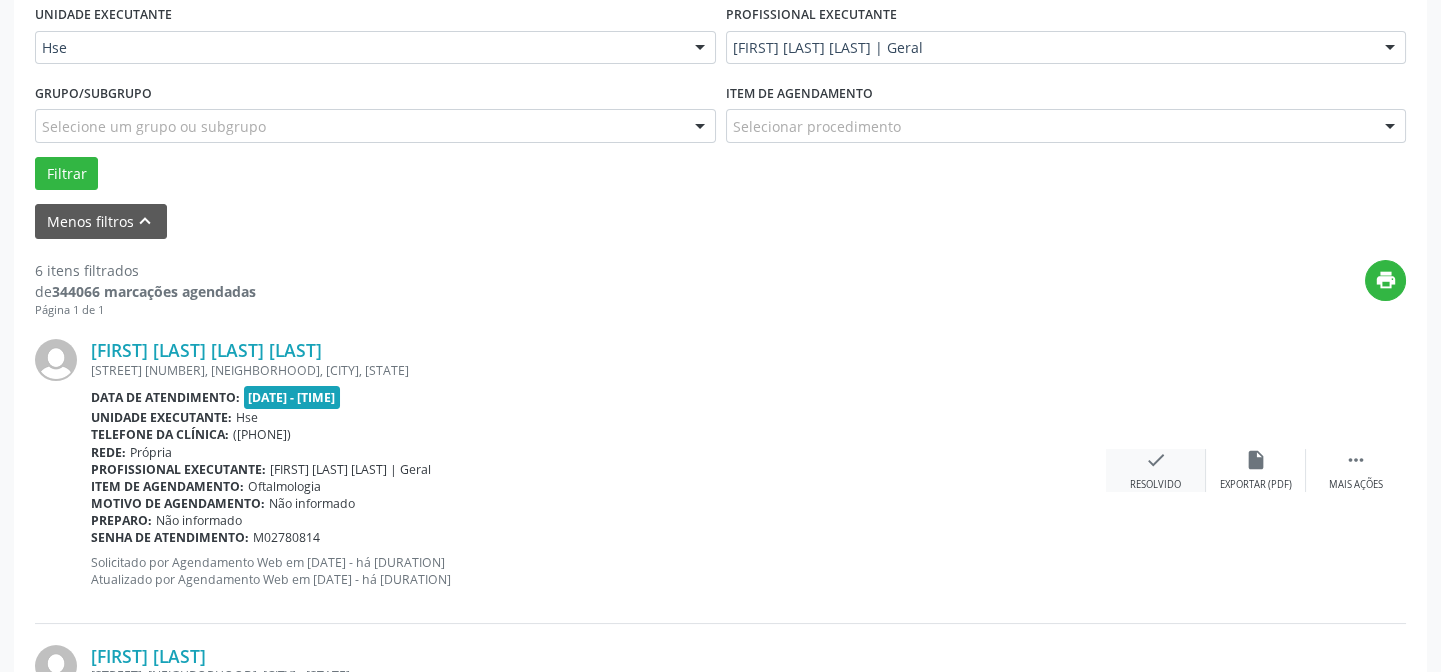 click on "check" at bounding box center [1156, 460] 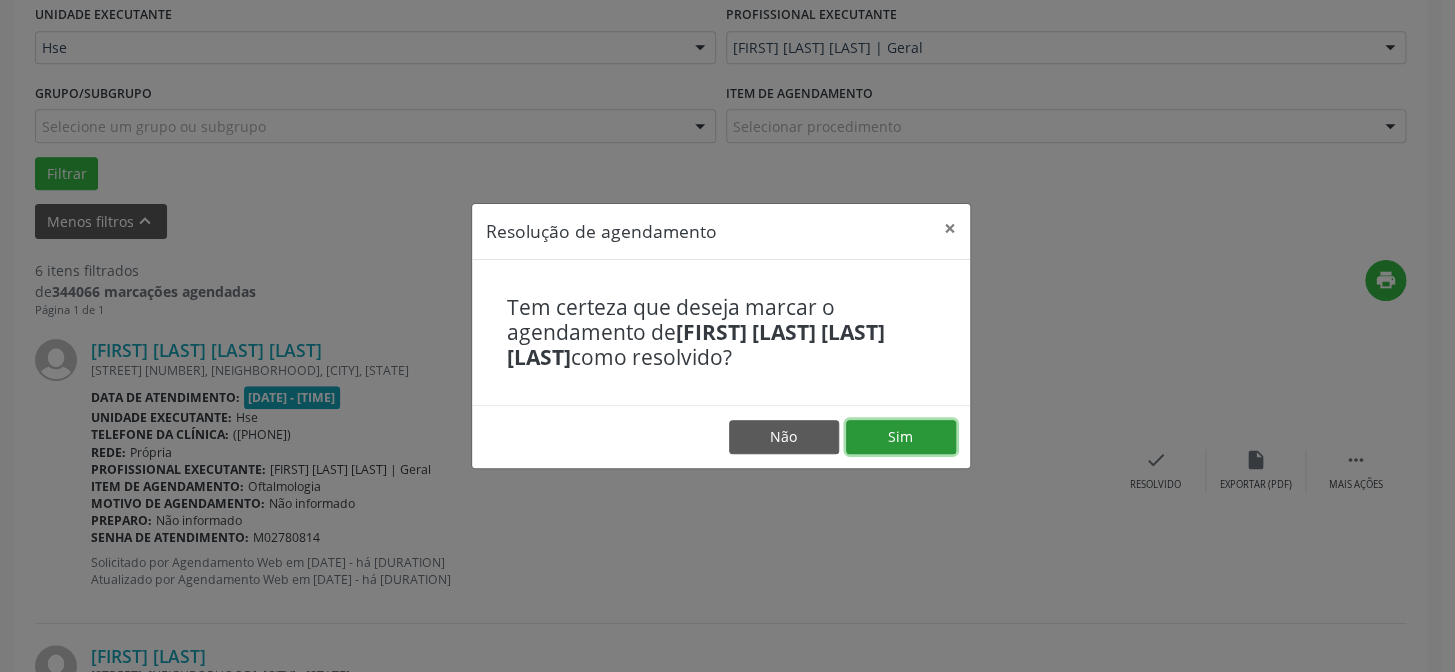 click on "Sim" at bounding box center [901, 437] 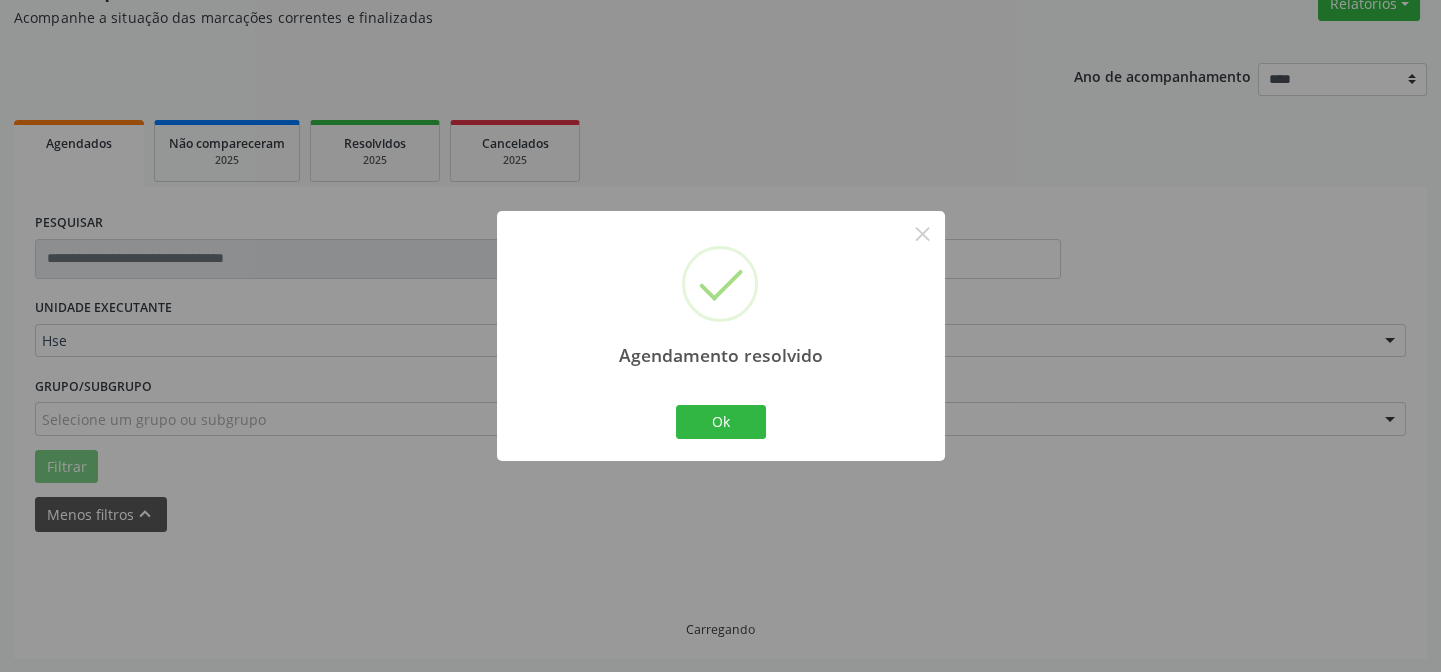 scroll, scrollTop: 200, scrollLeft: 0, axis: vertical 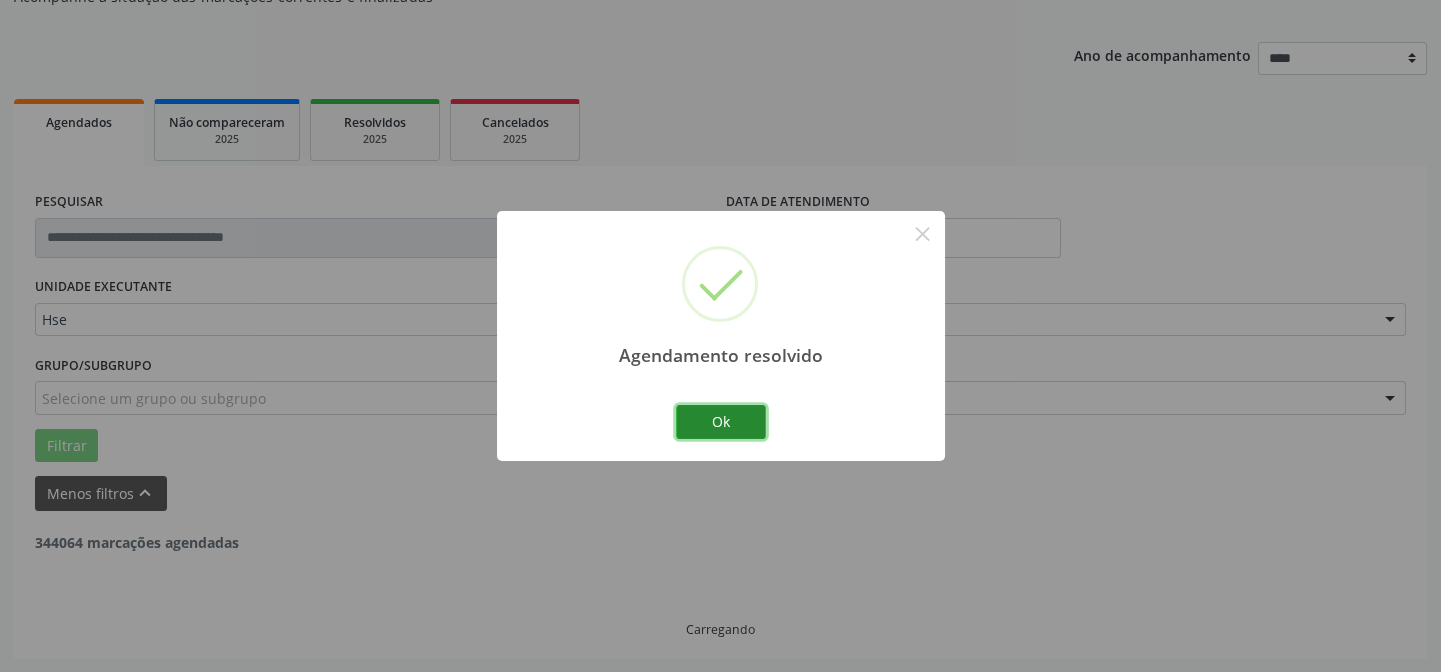click on "Ok" at bounding box center (721, 422) 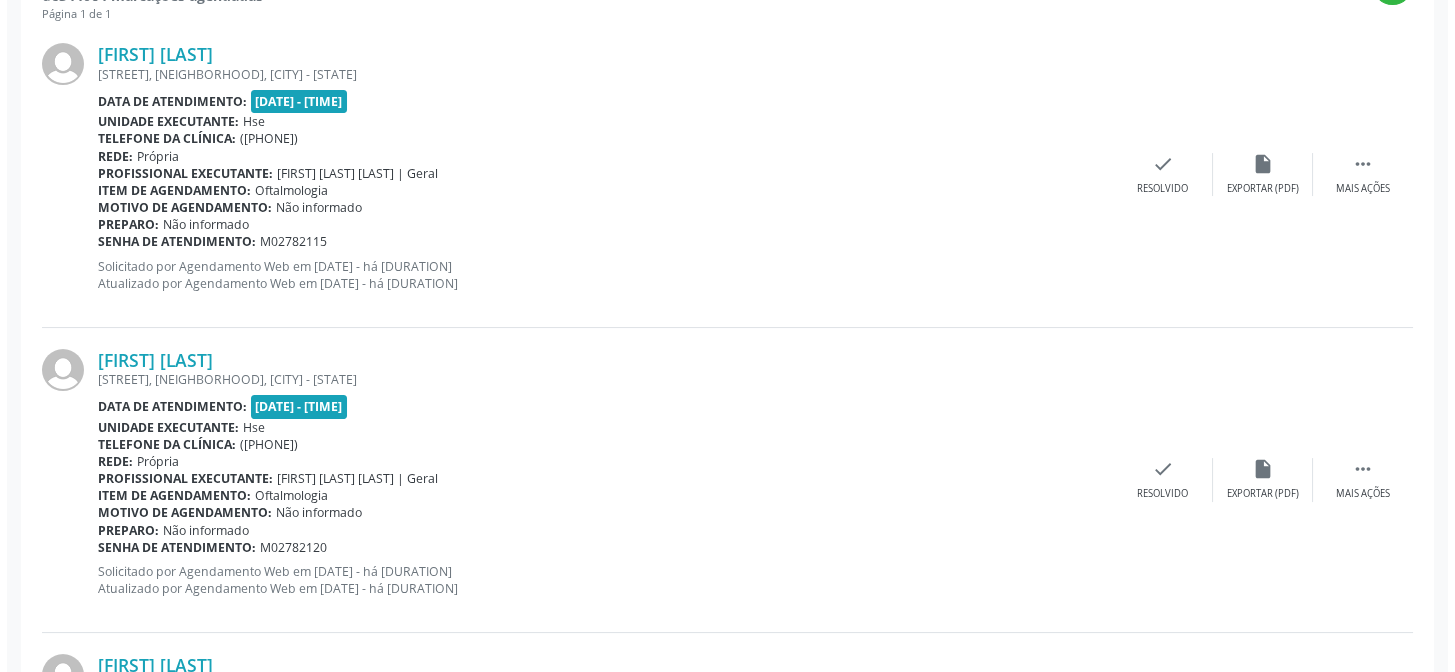 scroll, scrollTop: 677, scrollLeft: 0, axis: vertical 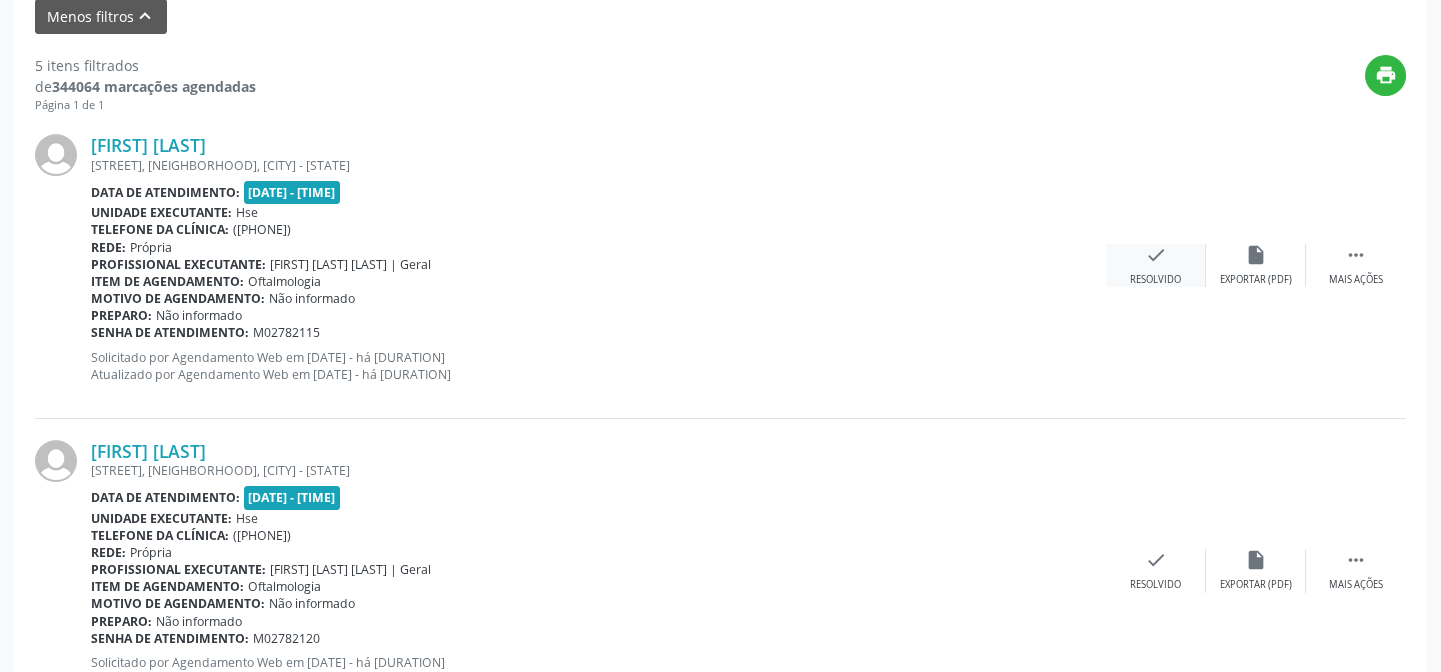 click on "check
Resolvido" at bounding box center [1156, 265] 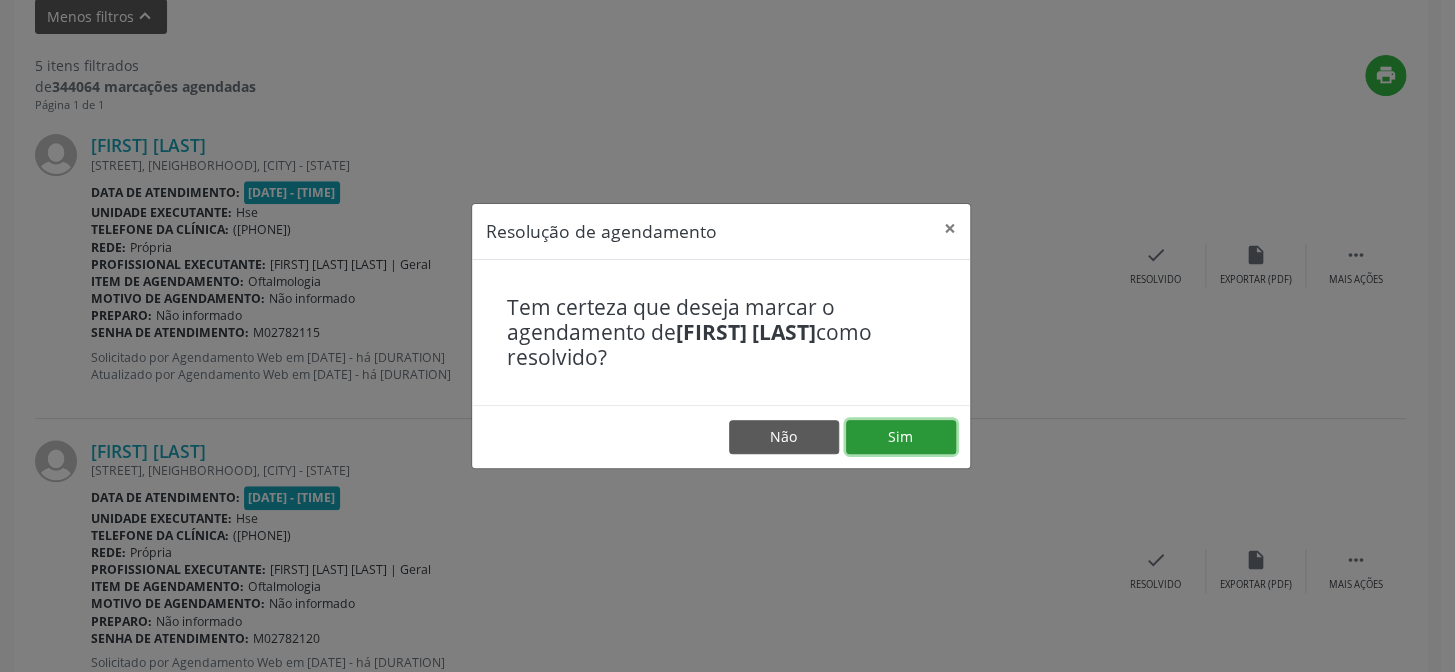 click on "Sim" at bounding box center (901, 437) 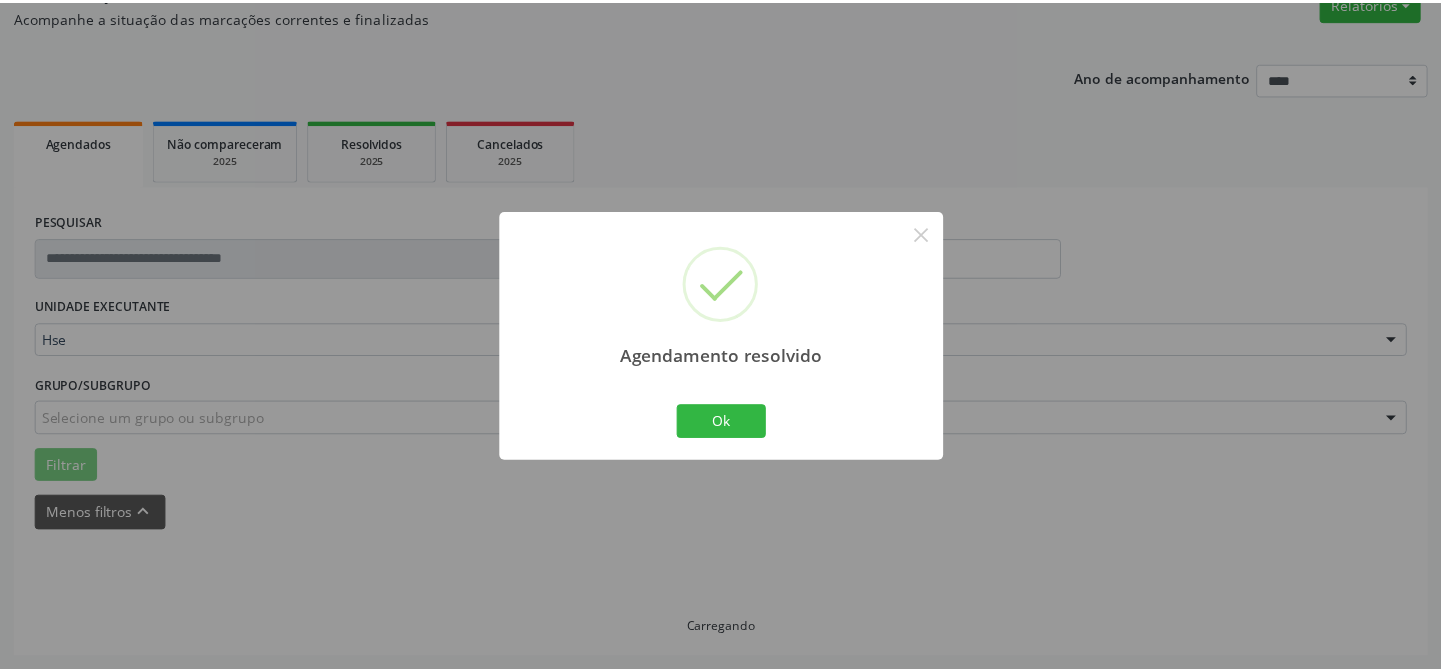 scroll, scrollTop: 179, scrollLeft: 0, axis: vertical 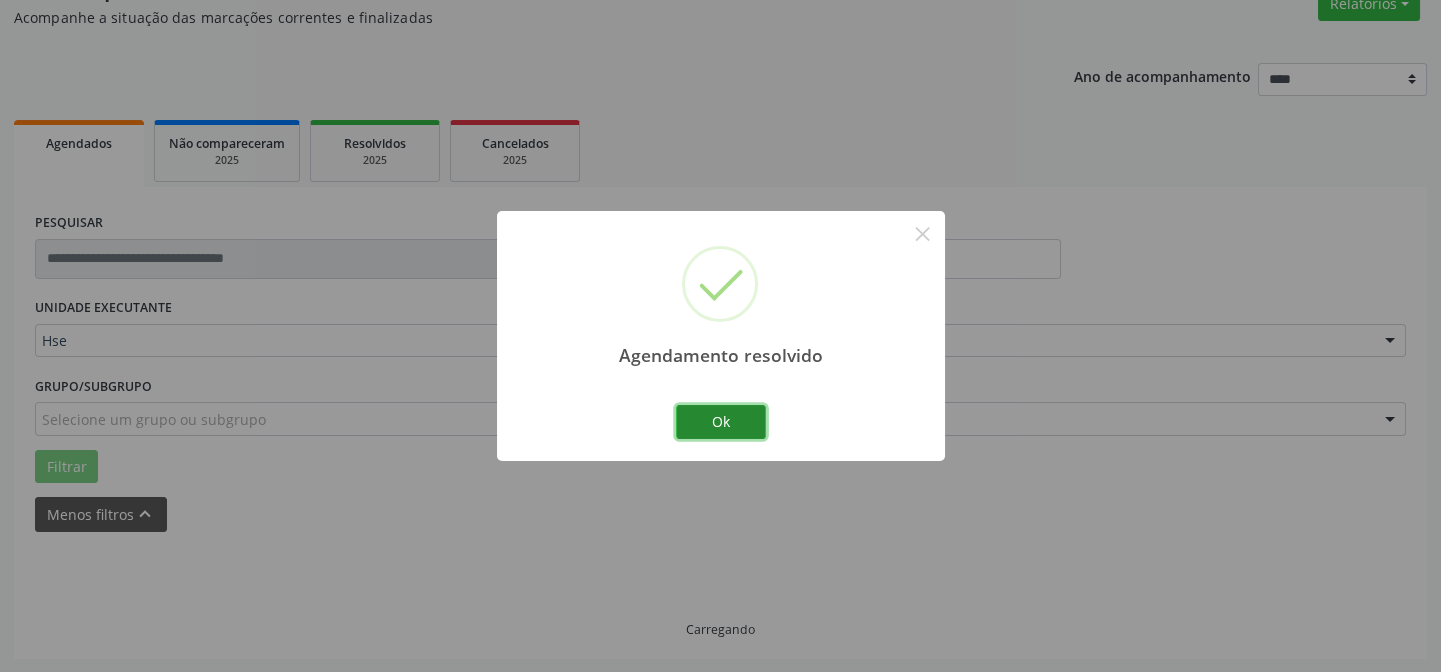 click on "Ok" at bounding box center (721, 422) 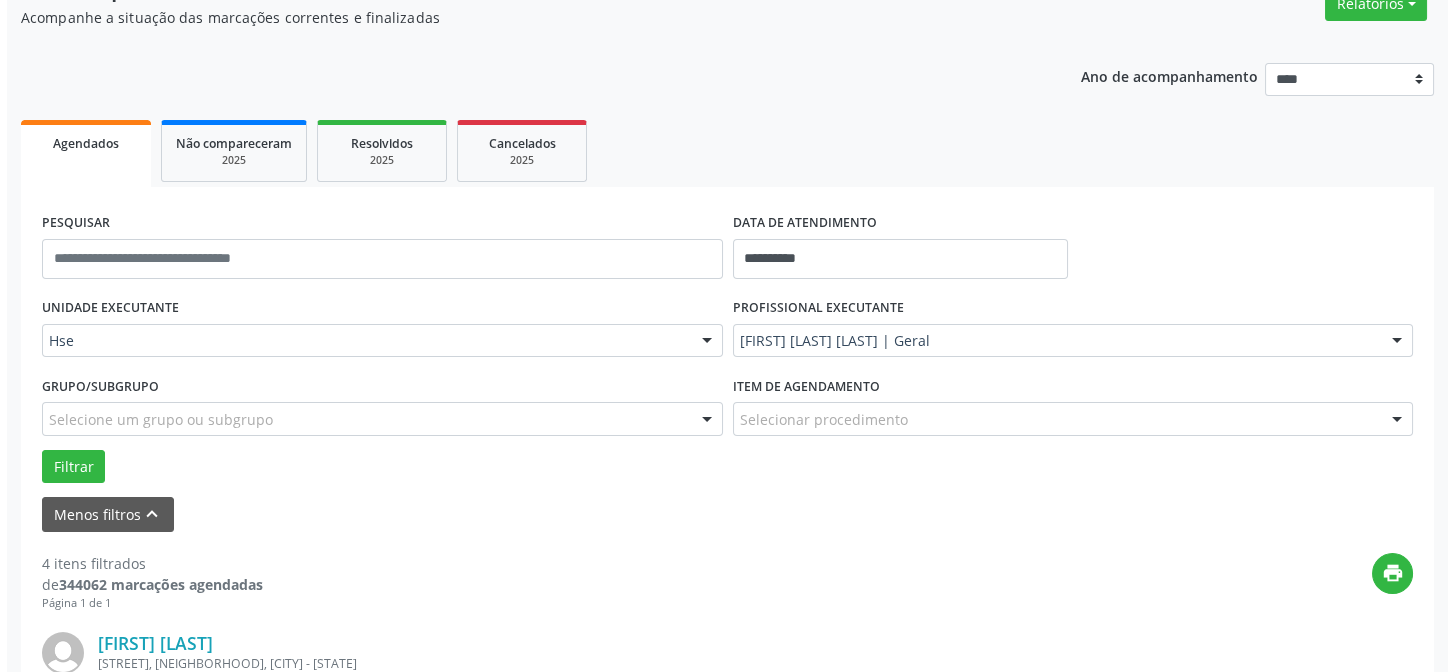 scroll, scrollTop: 542, scrollLeft: 0, axis: vertical 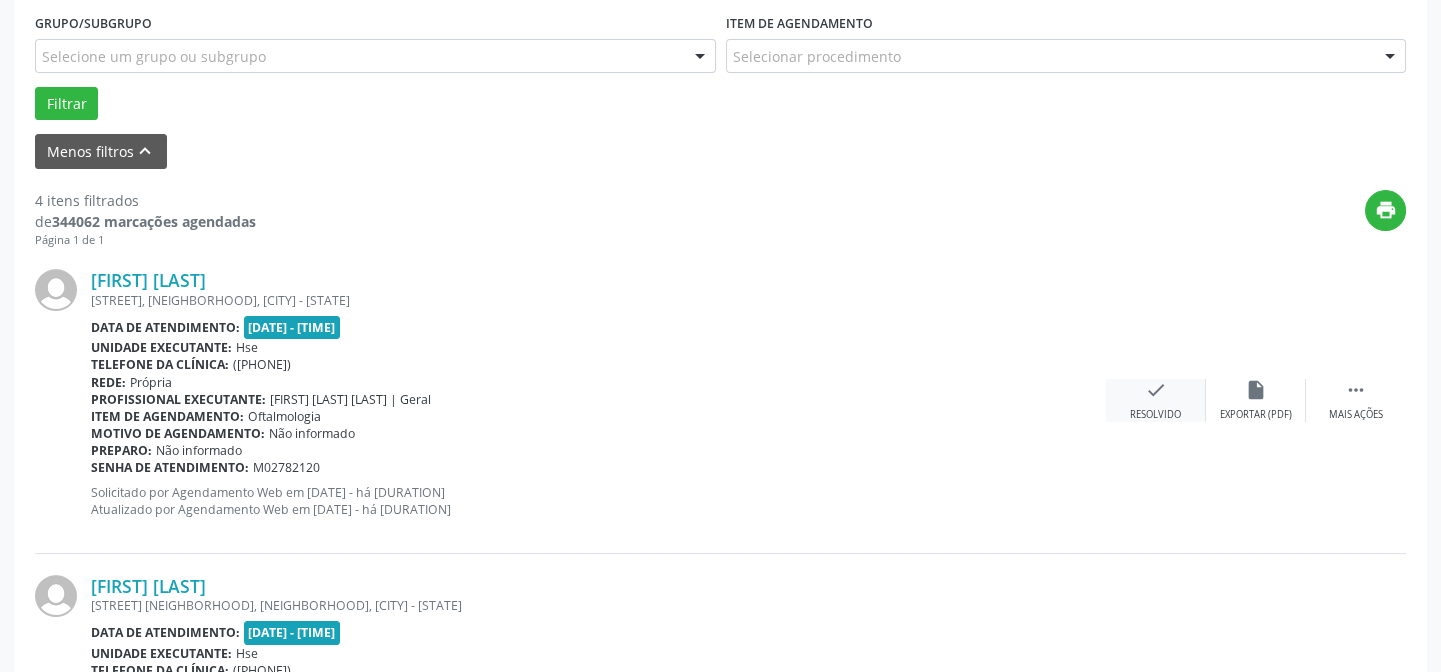 click on "check
Resolvido" at bounding box center [1156, 400] 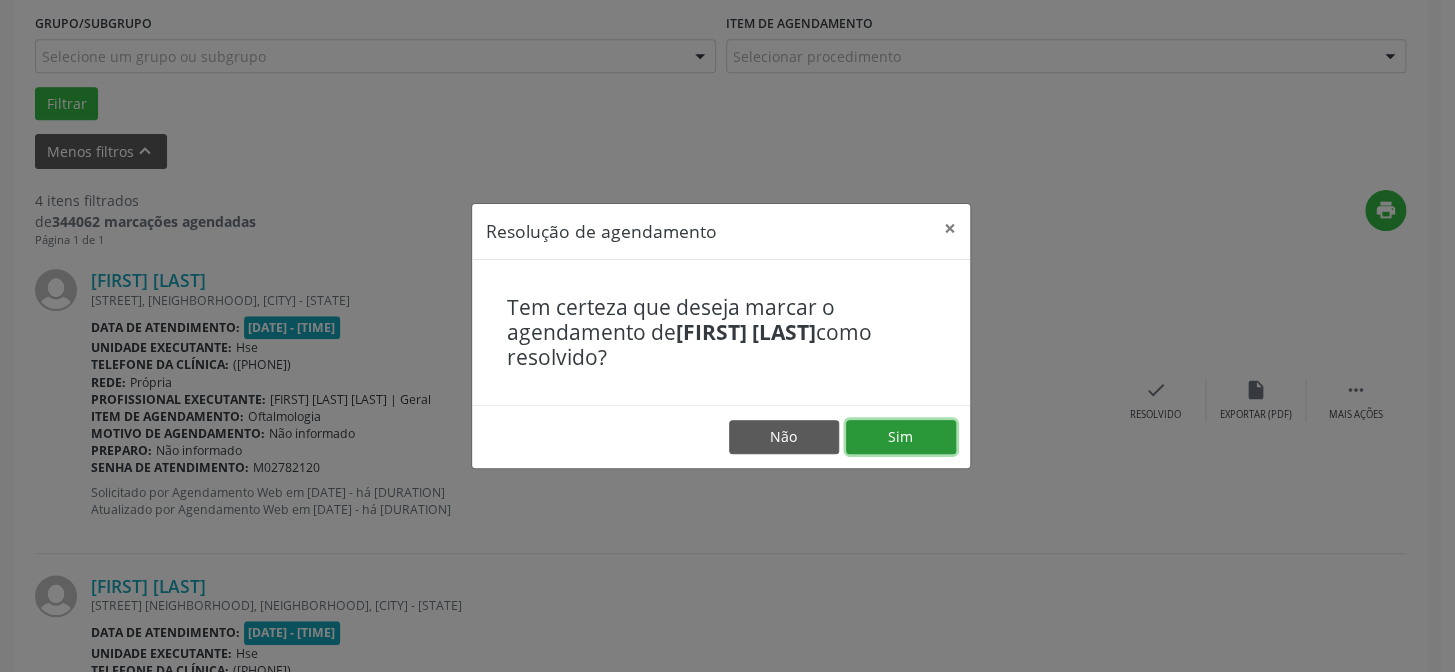 click on "Sim" at bounding box center [901, 437] 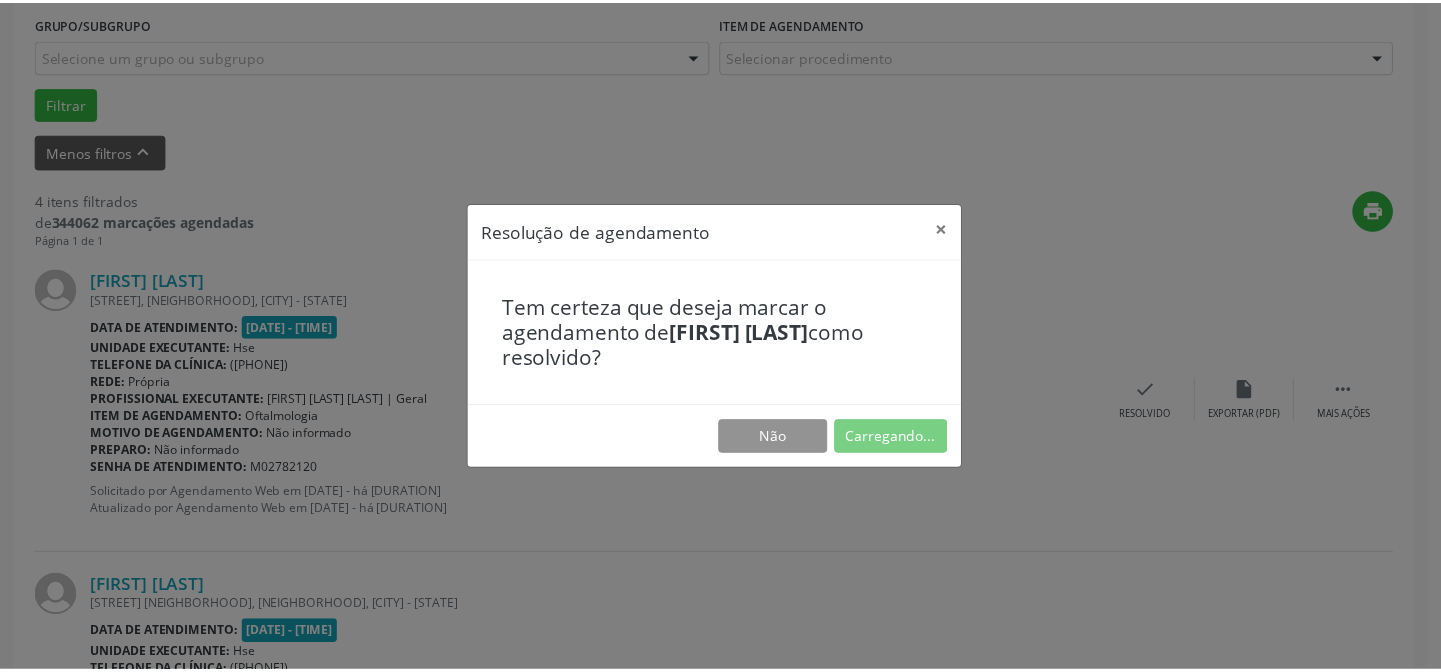 scroll, scrollTop: 179, scrollLeft: 0, axis: vertical 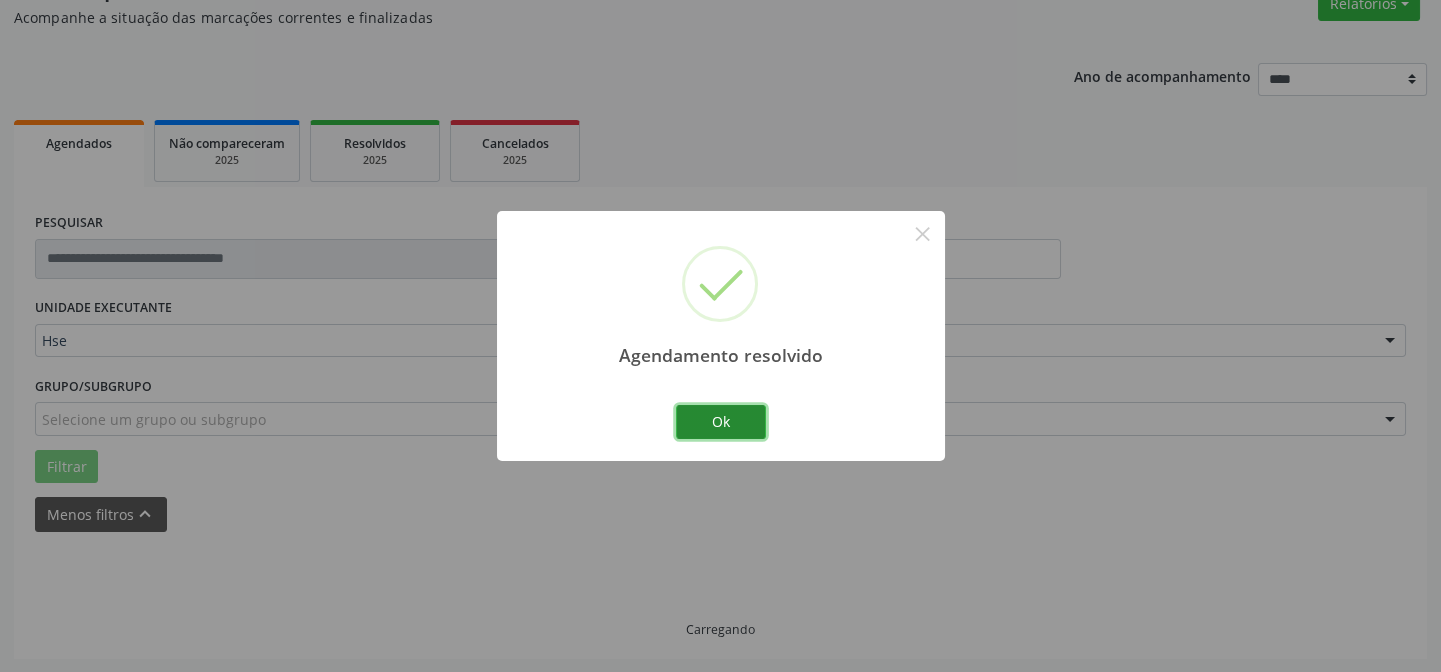 click on "Ok" at bounding box center (721, 422) 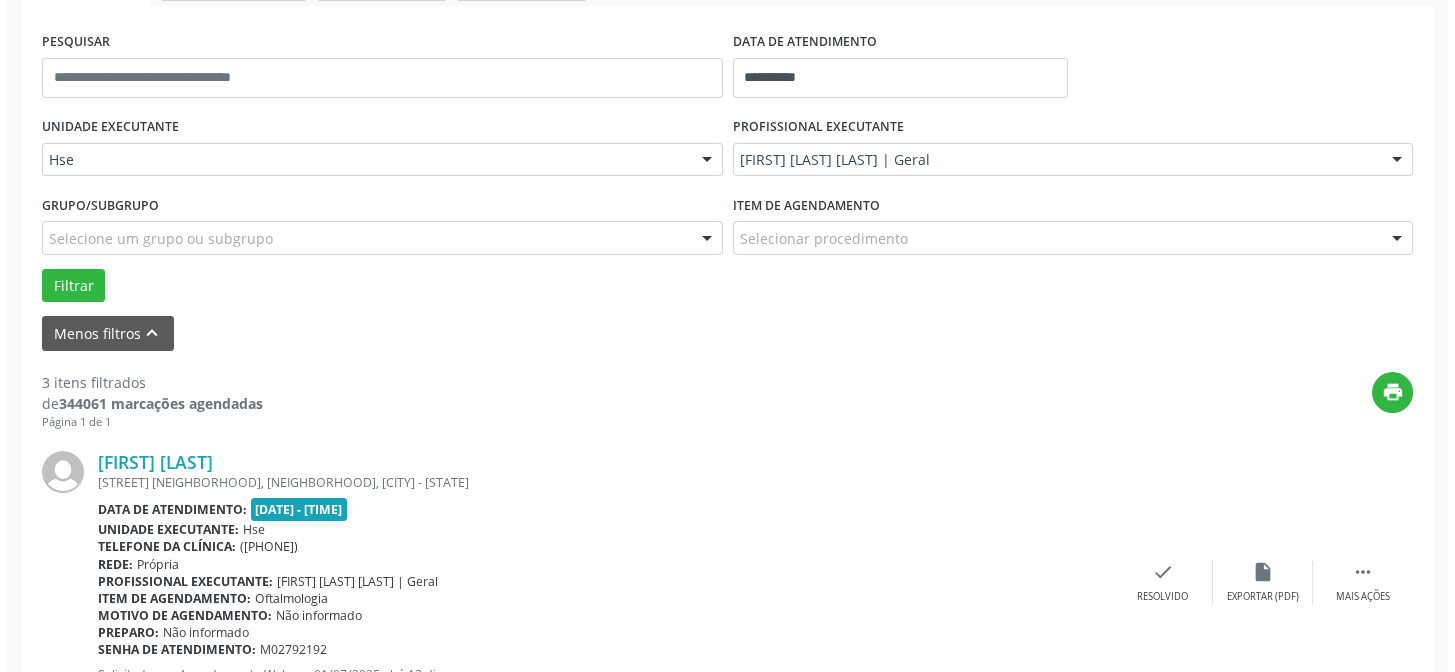 scroll, scrollTop: 542, scrollLeft: 0, axis: vertical 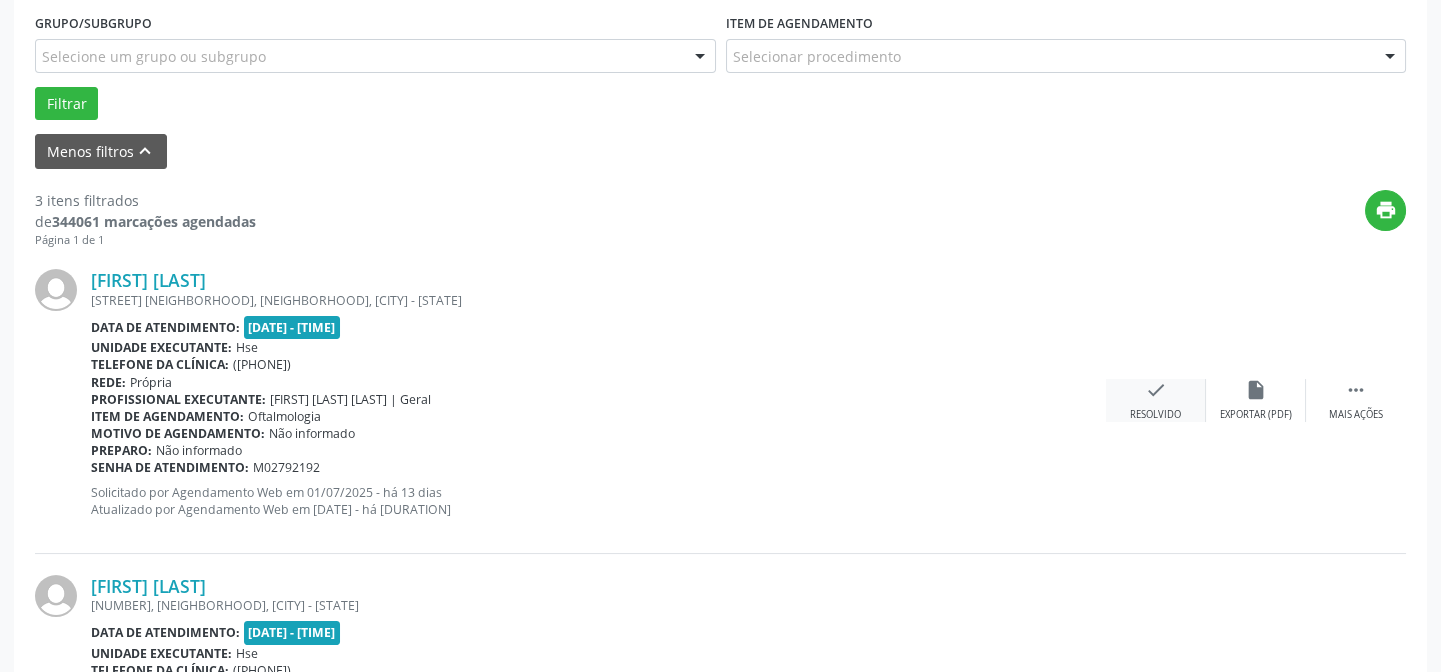 click on "check" at bounding box center [1156, 390] 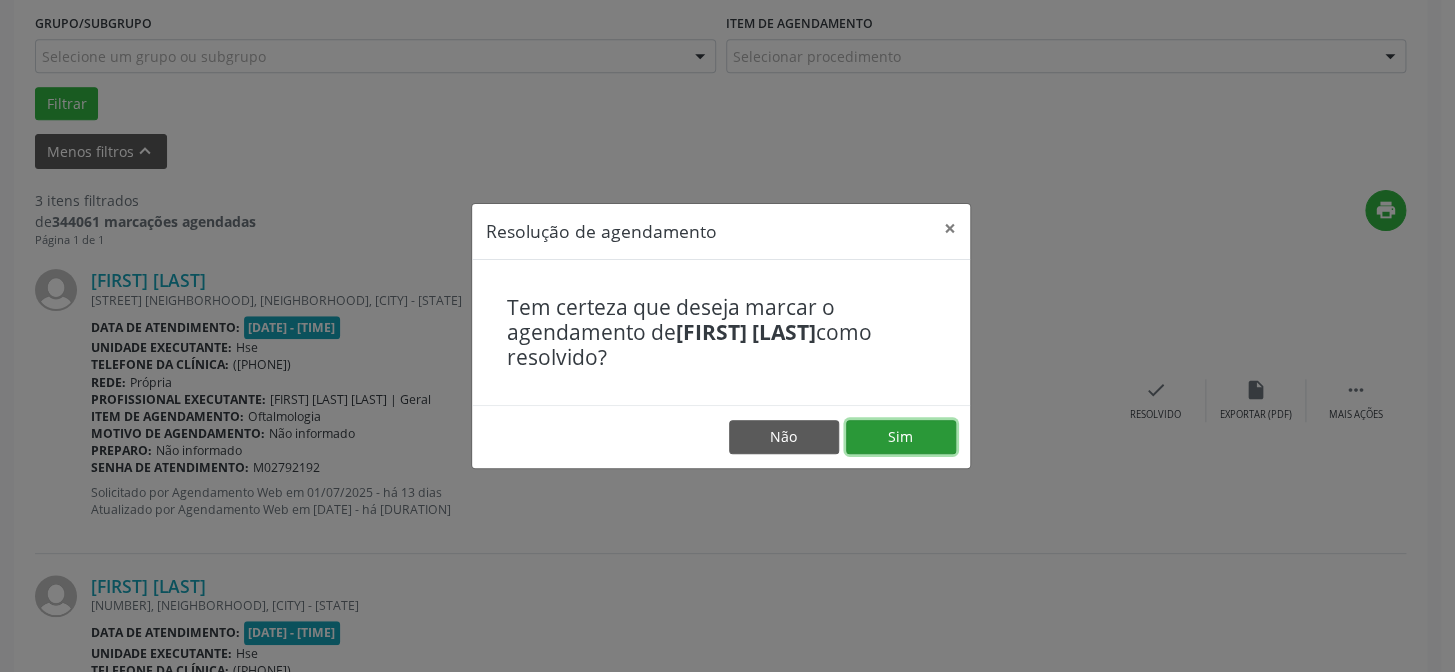 click on "Sim" at bounding box center [901, 437] 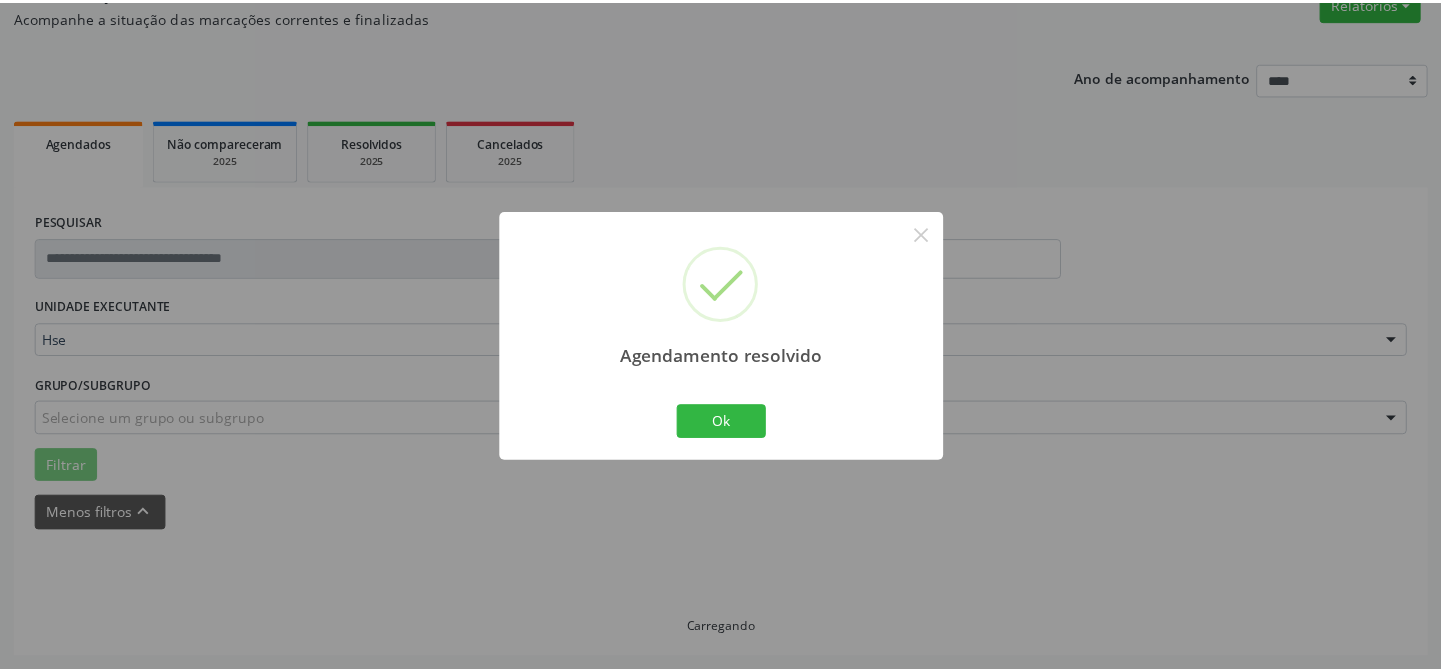 scroll, scrollTop: 179, scrollLeft: 0, axis: vertical 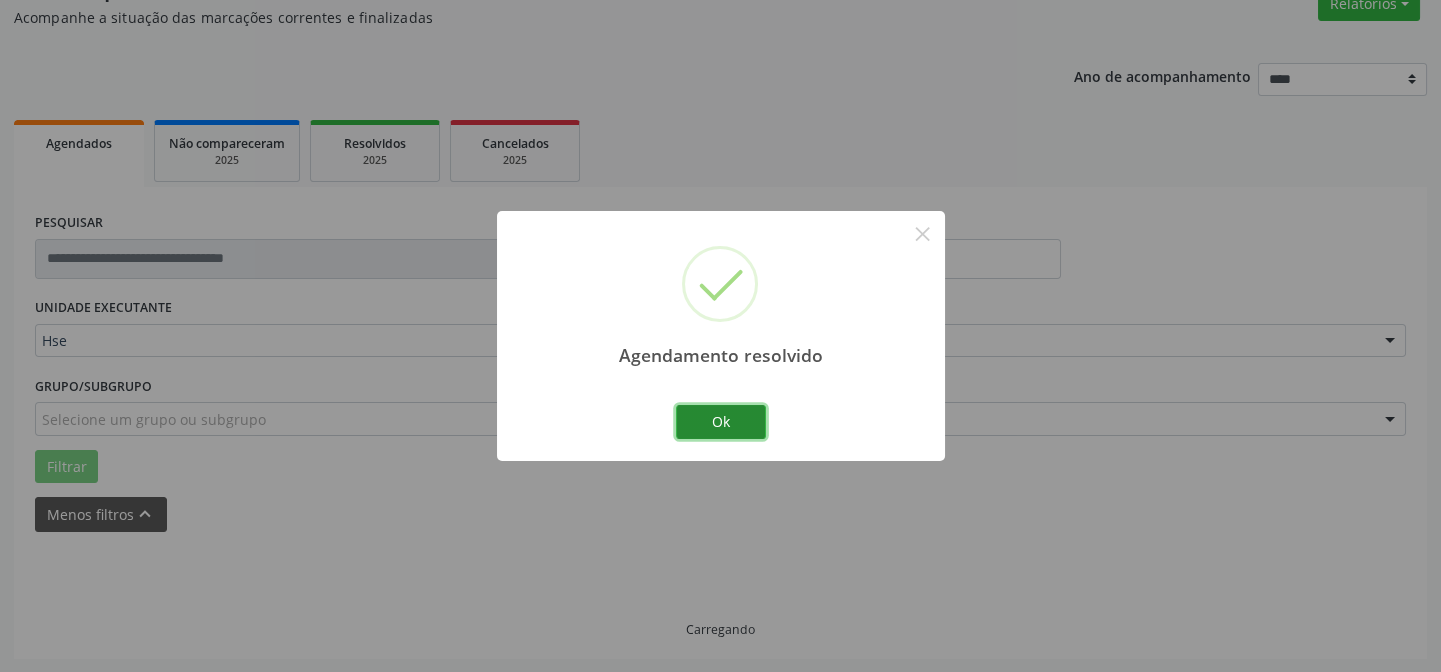 click on "Ok" at bounding box center (721, 422) 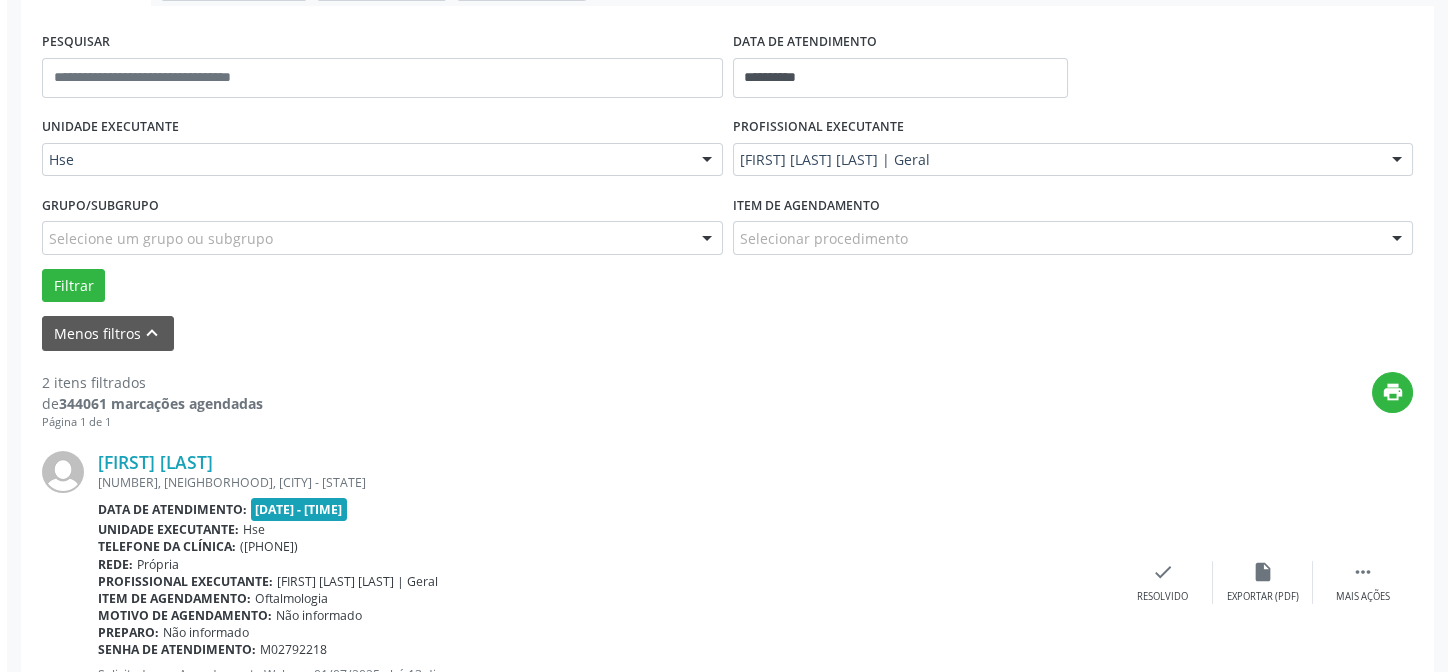 scroll, scrollTop: 451, scrollLeft: 0, axis: vertical 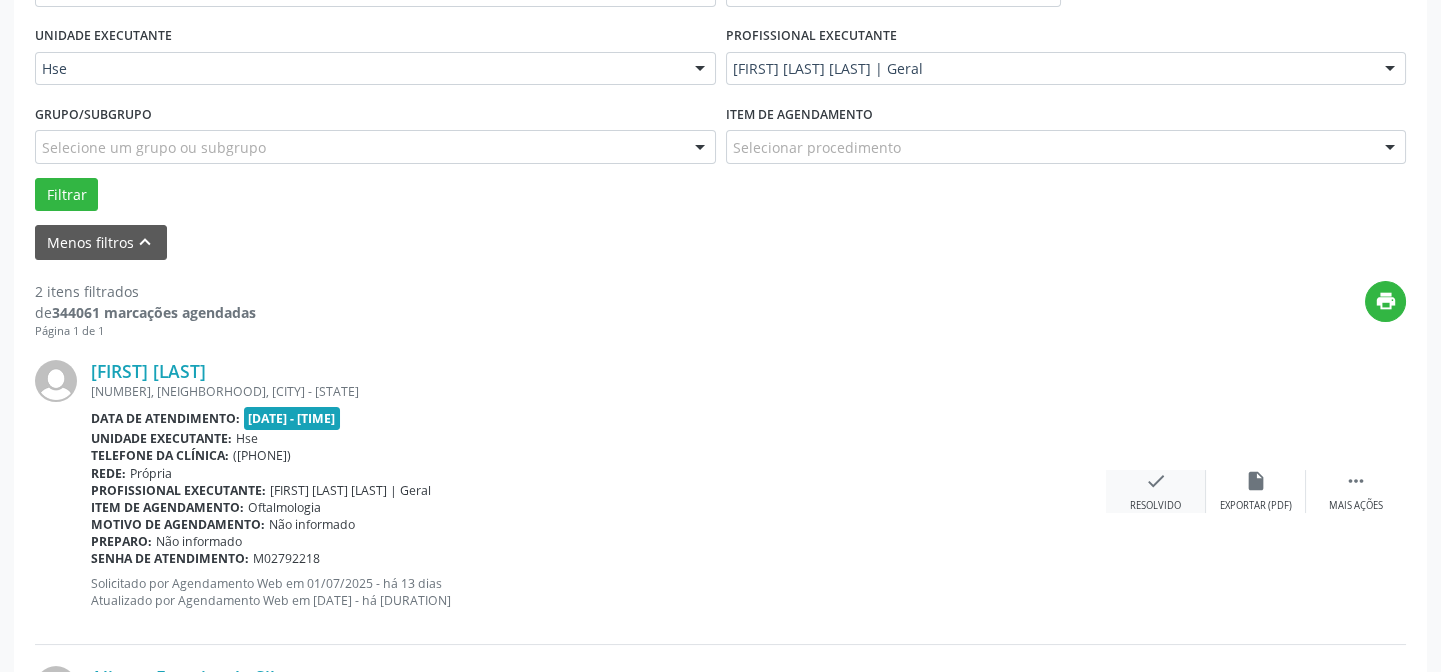 click on "check
Resolvido" at bounding box center [1156, 491] 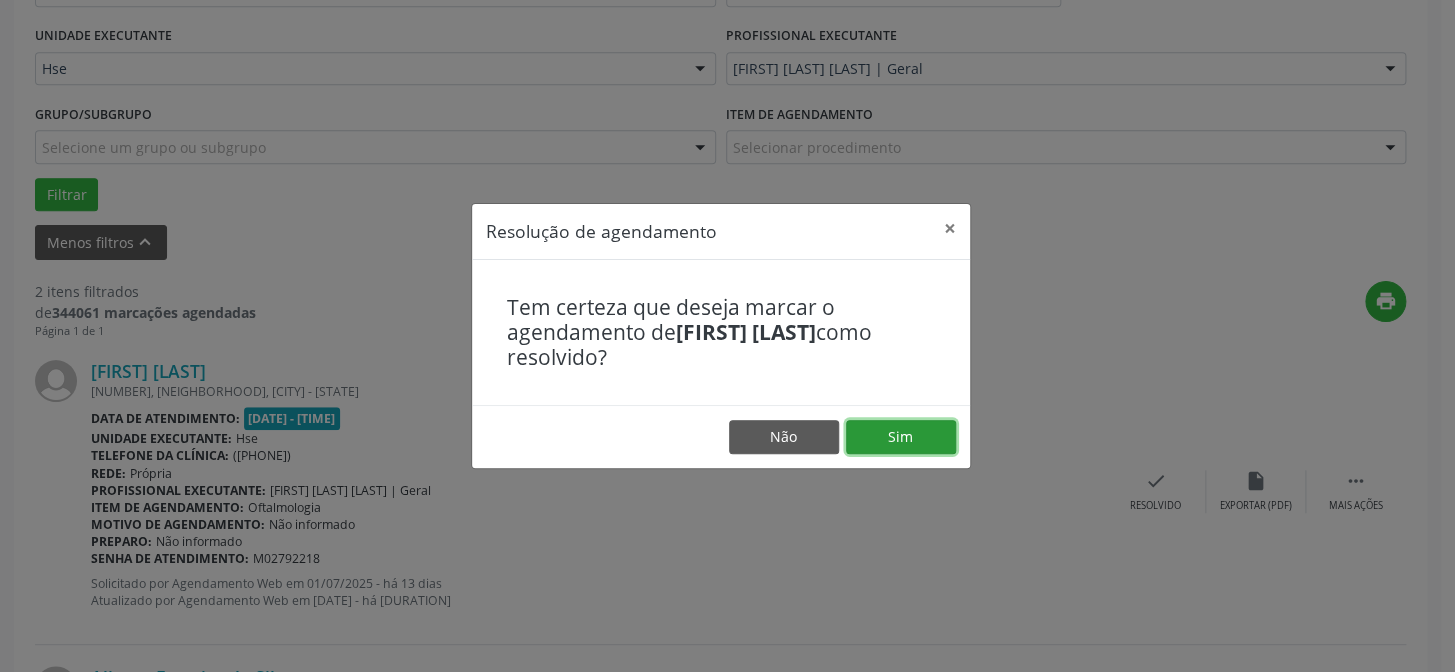 click on "Sim" at bounding box center (901, 437) 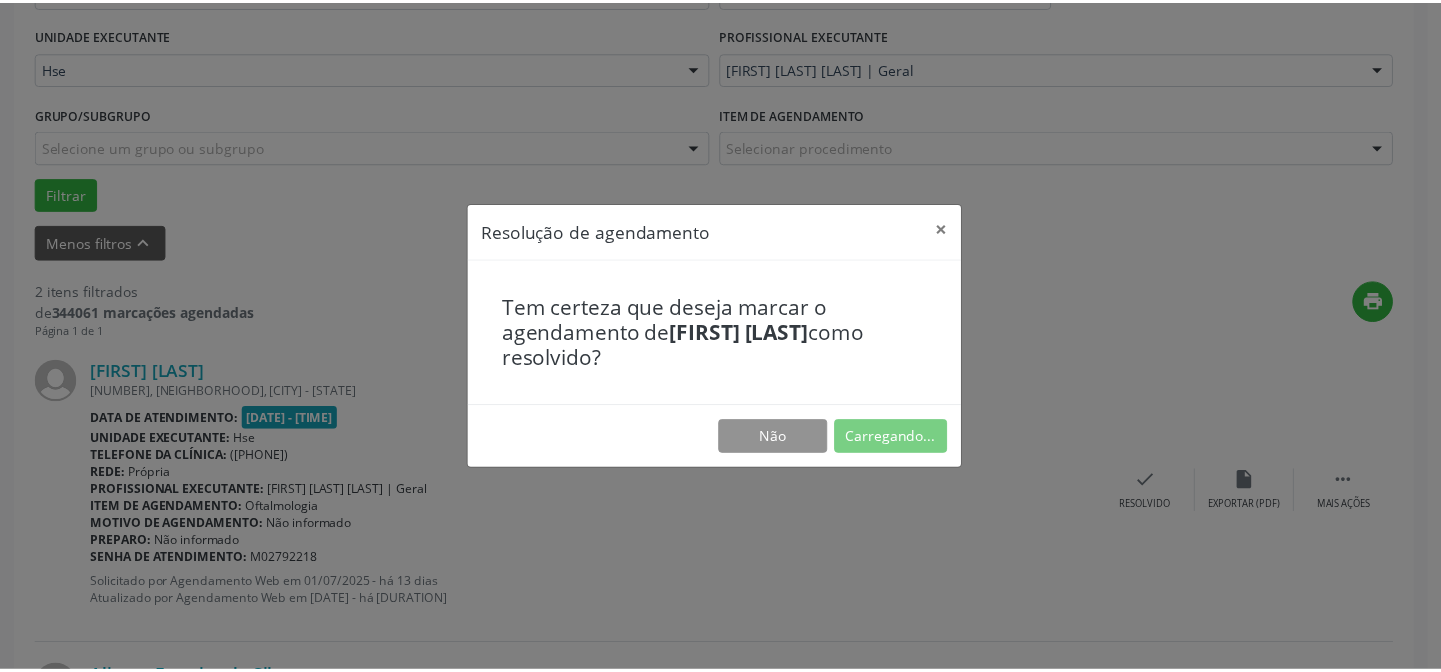 scroll, scrollTop: 179, scrollLeft: 0, axis: vertical 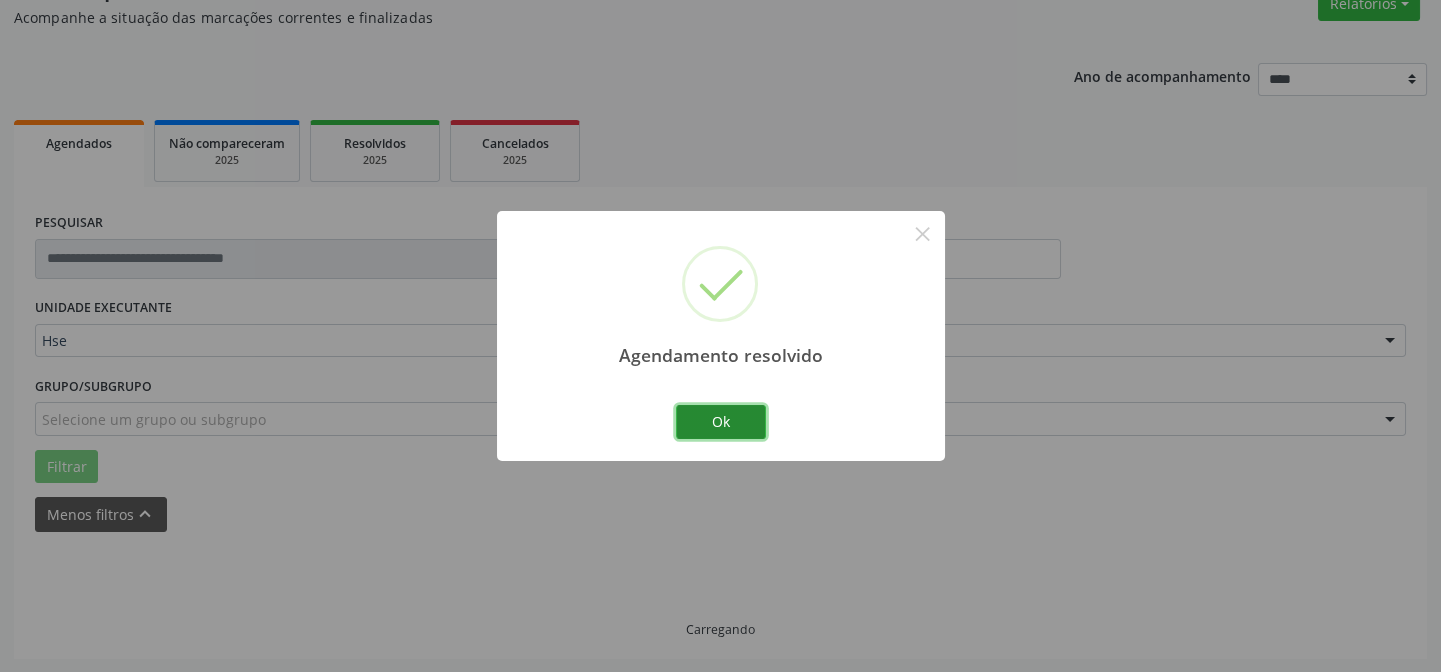 click on "Ok" at bounding box center (721, 422) 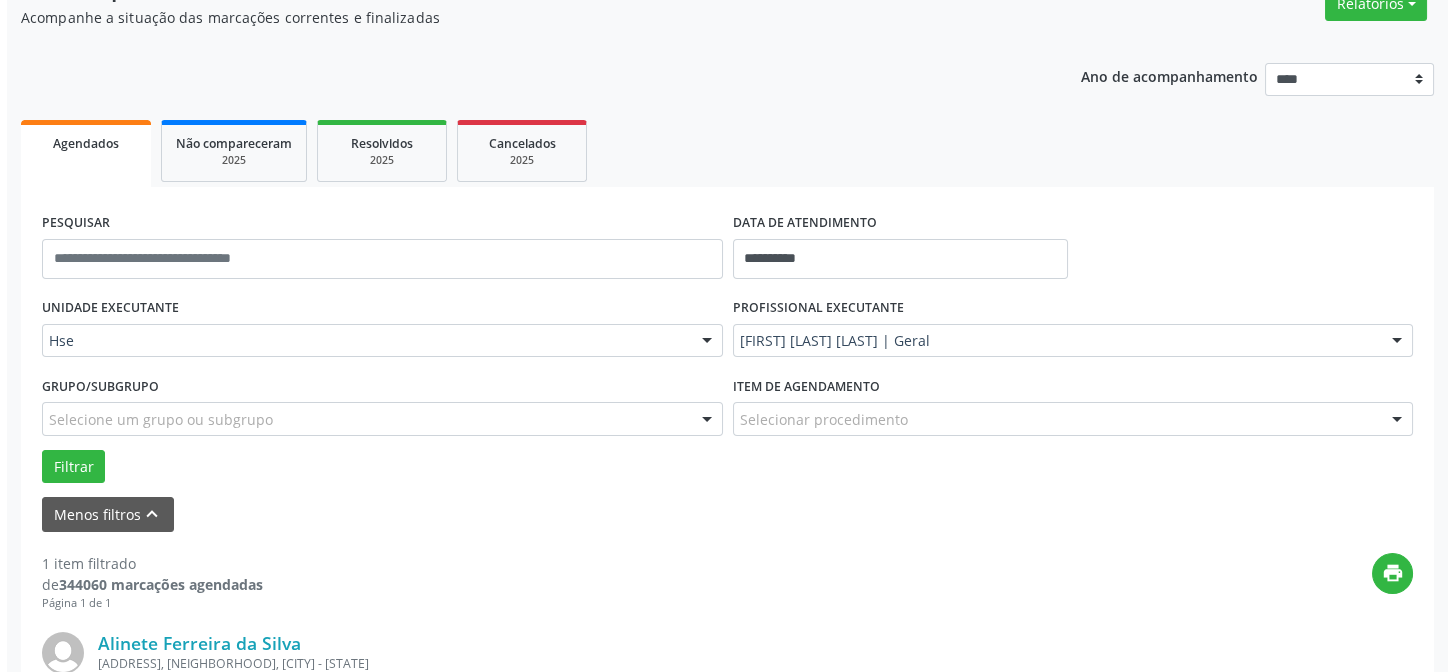 scroll, scrollTop: 451, scrollLeft: 0, axis: vertical 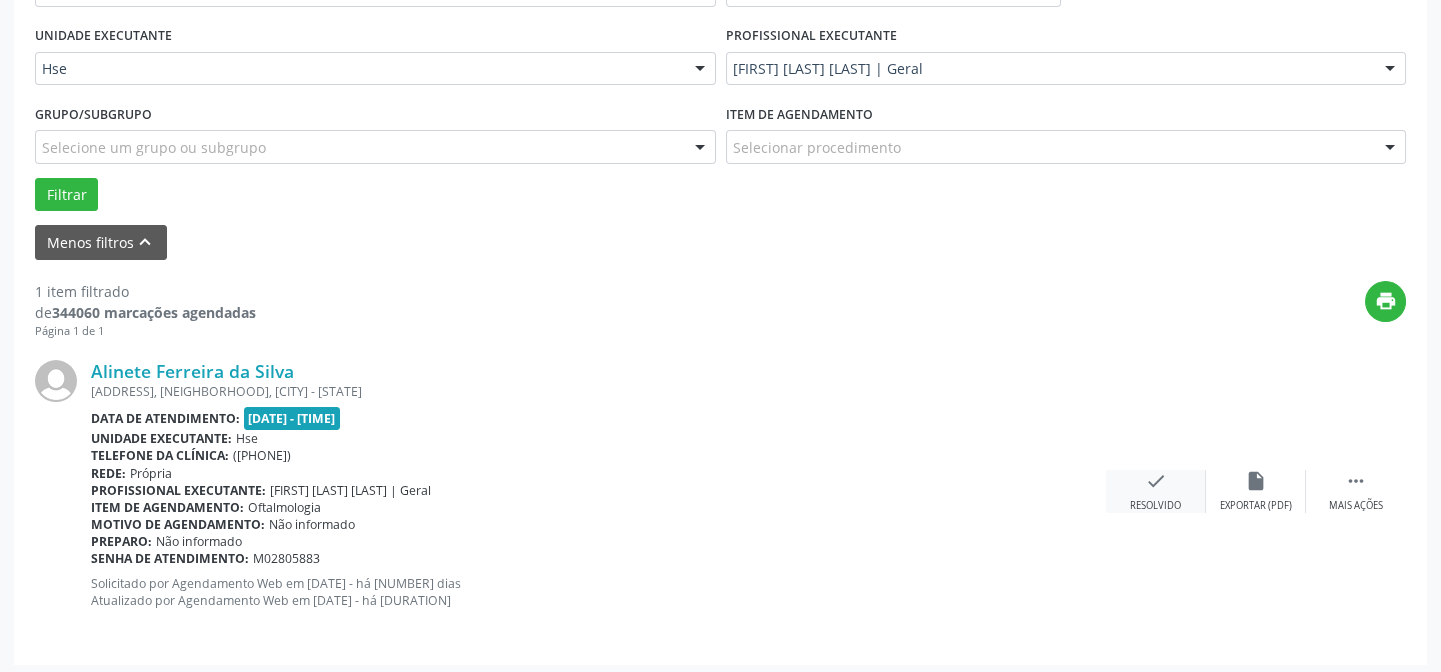 click on "check" at bounding box center (1156, 481) 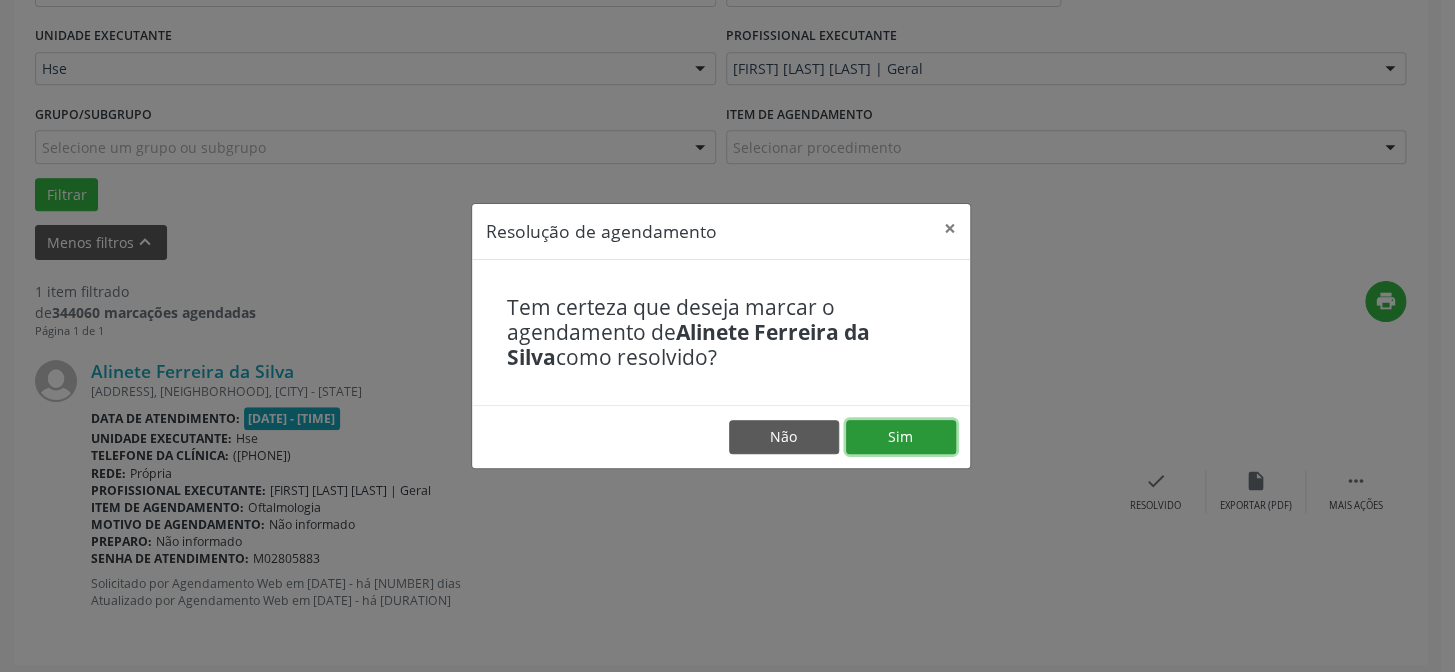 click on "Sim" at bounding box center (901, 437) 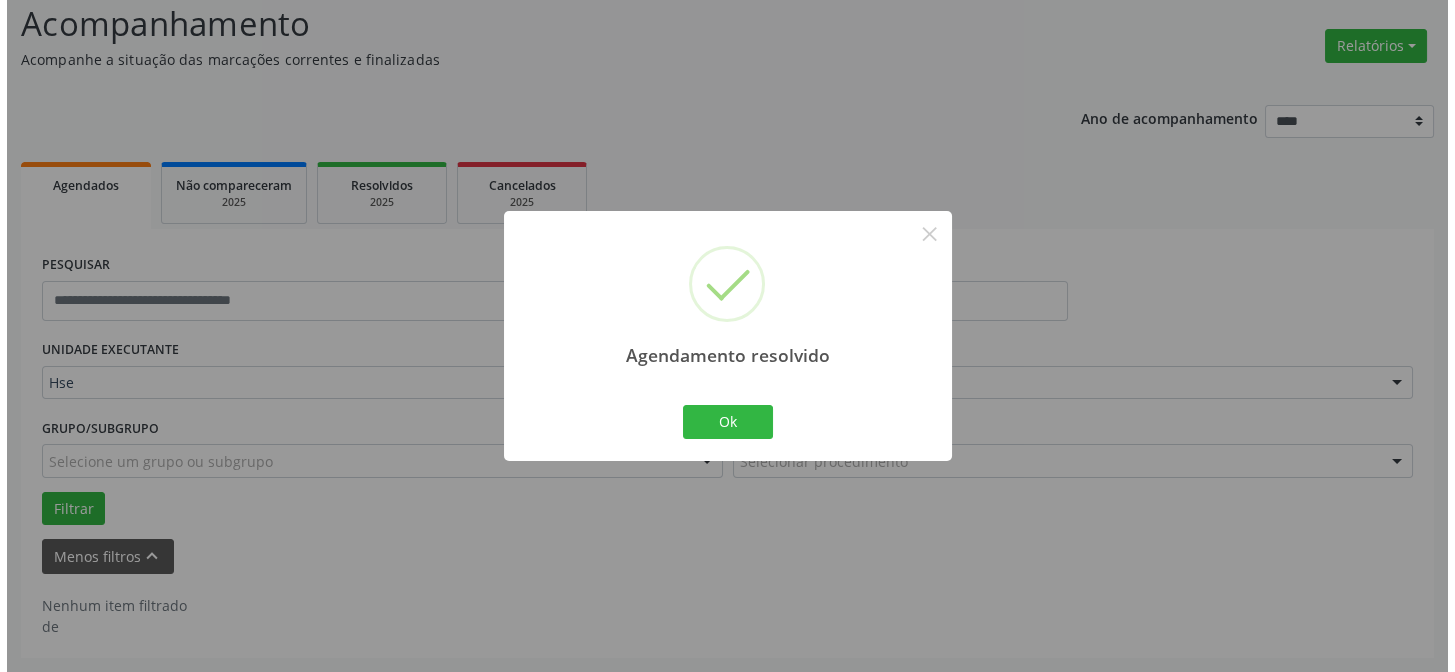 scroll, scrollTop: 135, scrollLeft: 0, axis: vertical 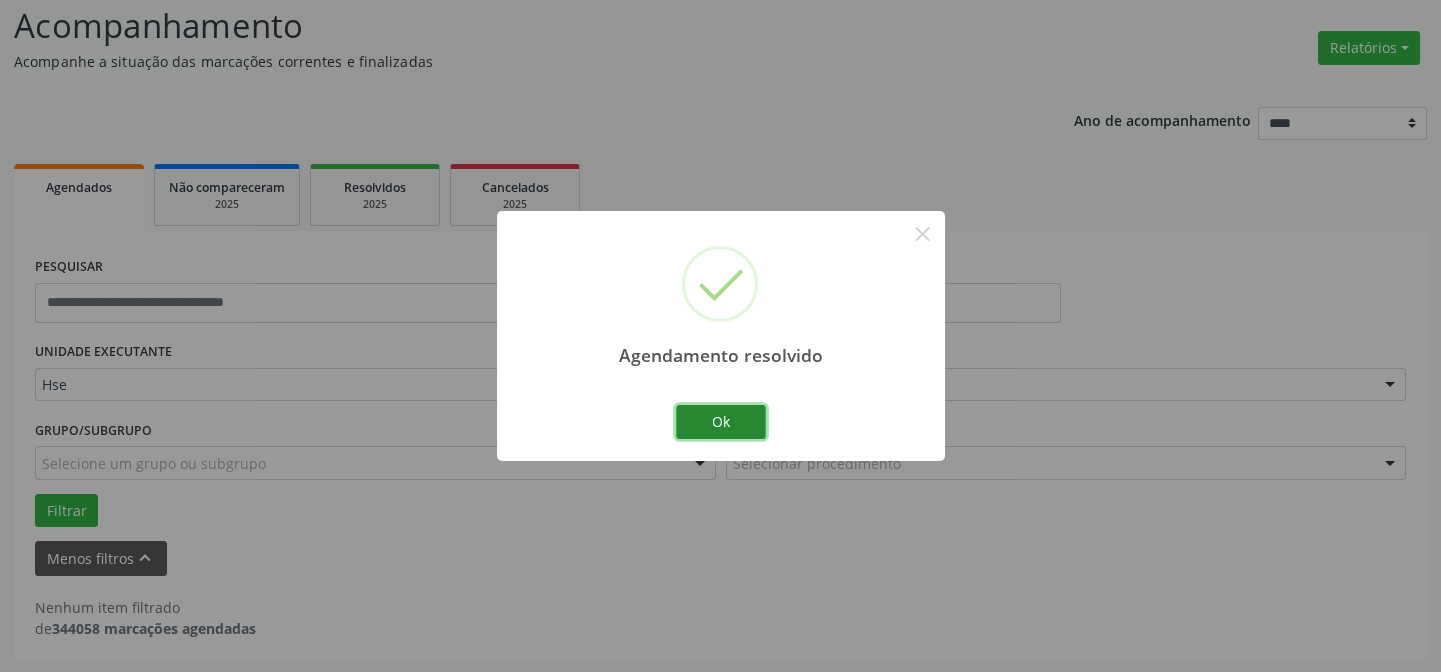 click on "Ok" at bounding box center [721, 422] 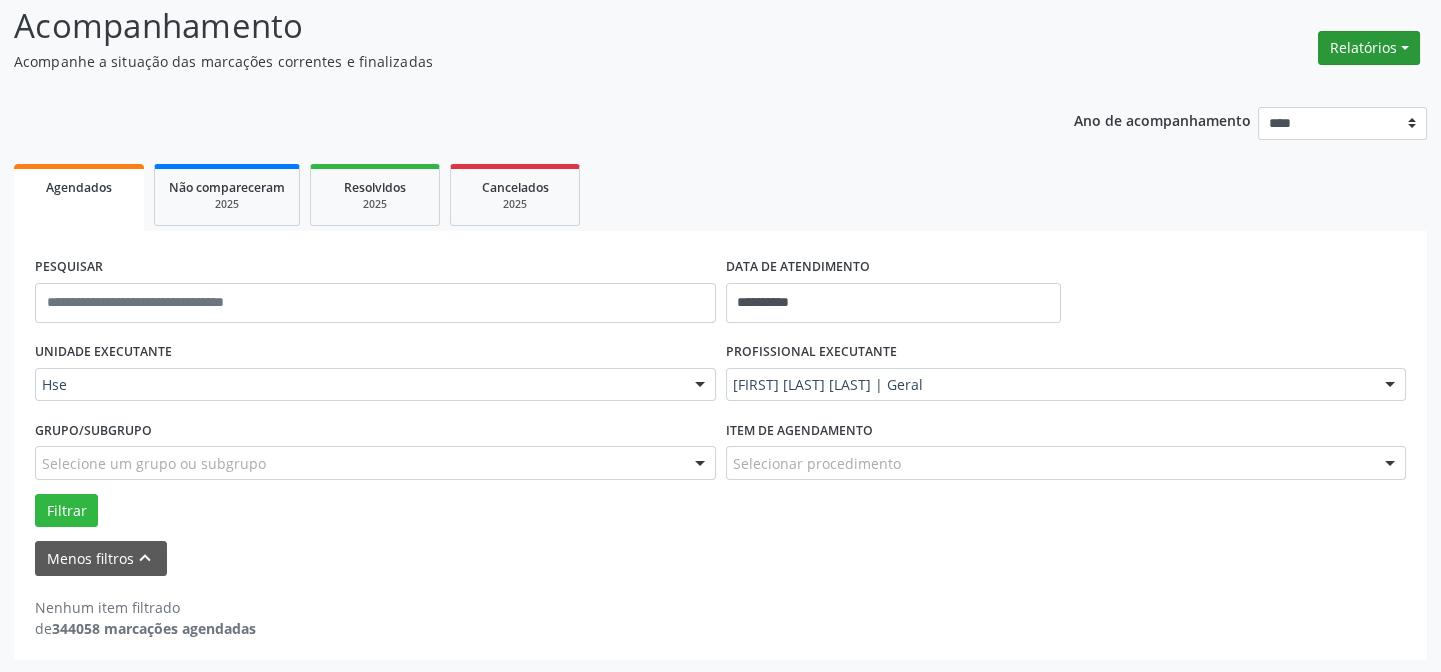 click on "Relatórios" at bounding box center (1369, 48) 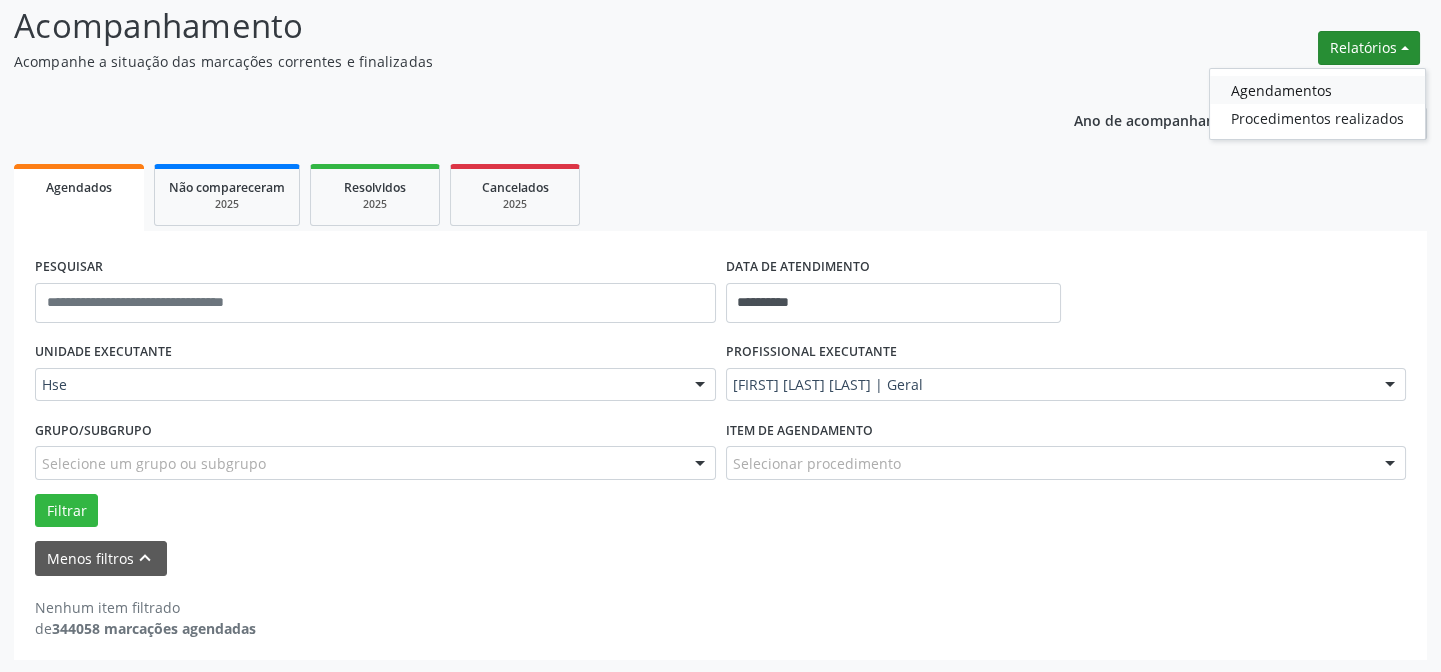 click on "Agendamentos" at bounding box center [1317, 90] 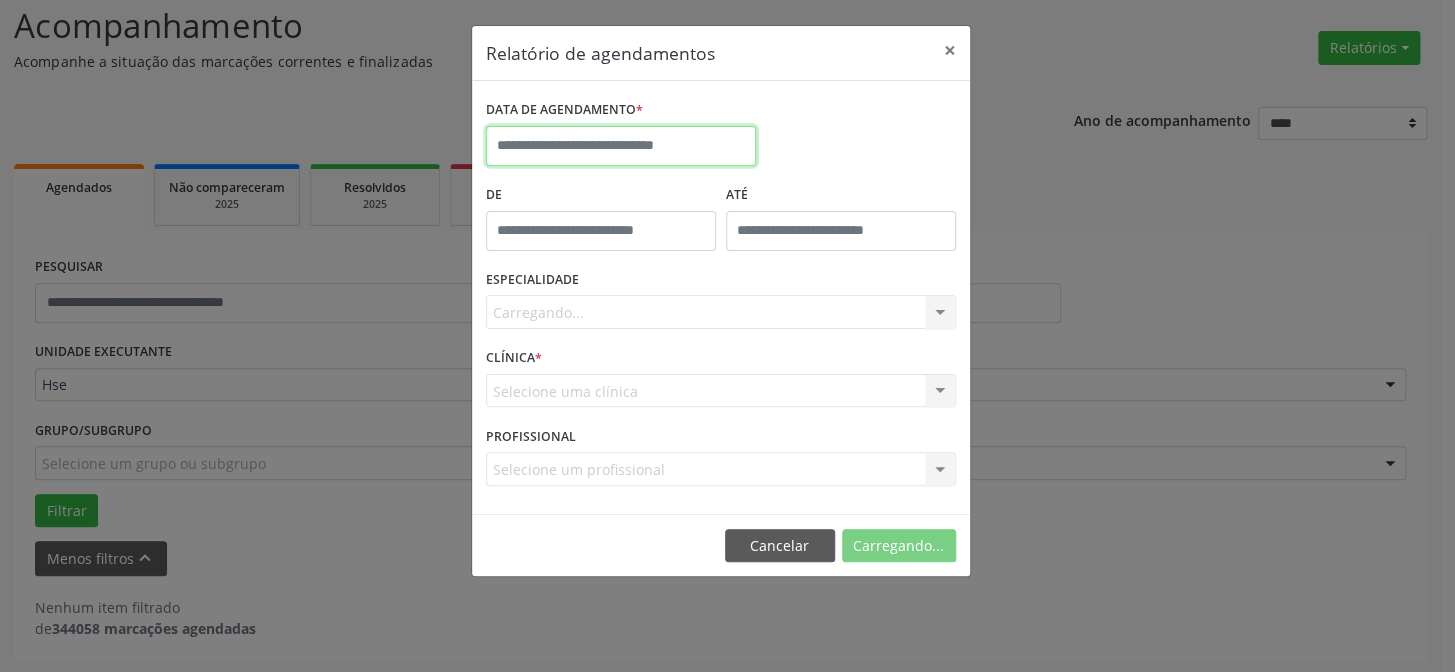 click at bounding box center [621, 146] 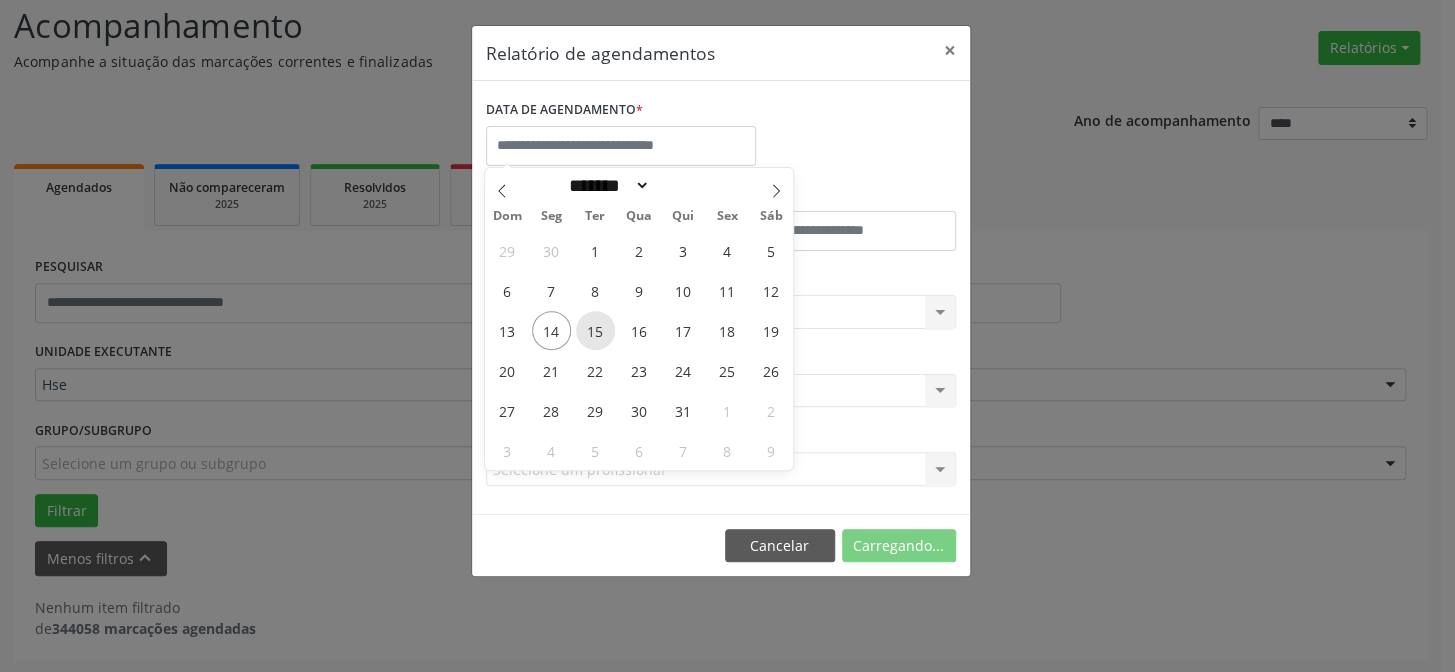 click on "15" at bounding box center (595, 330) 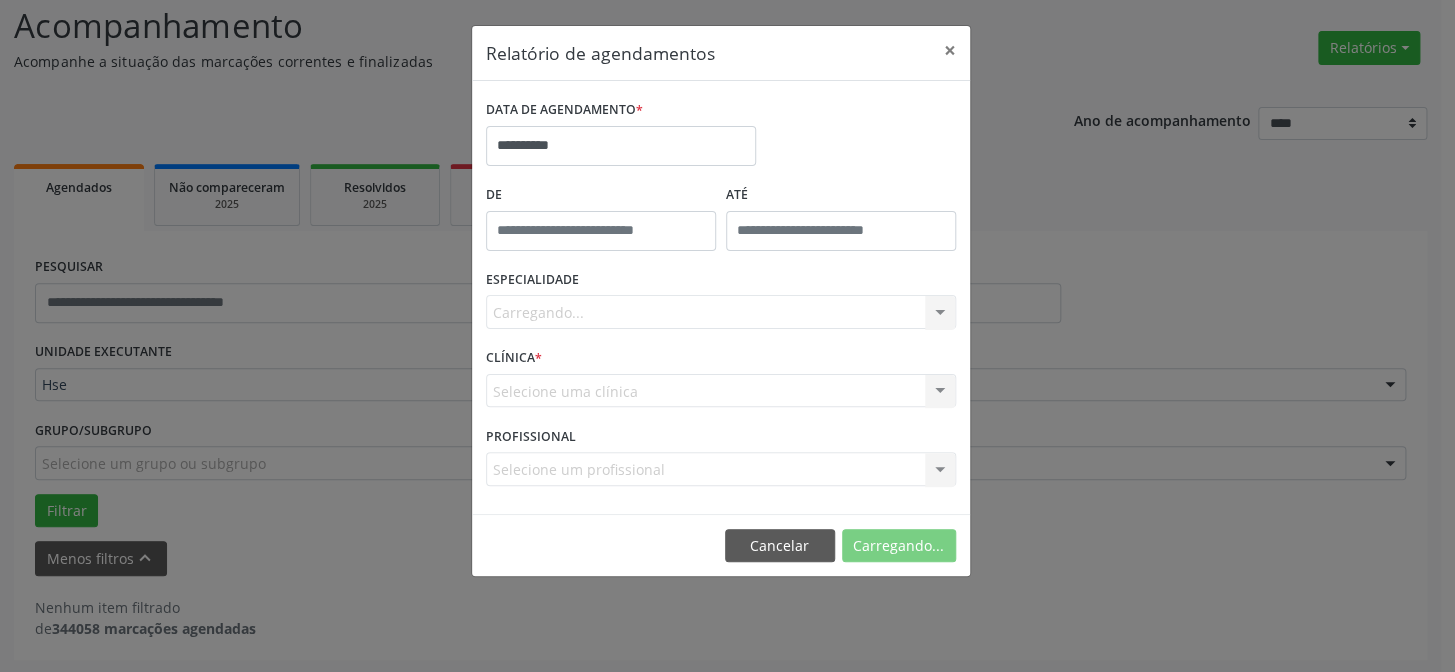 click on "Carregando...
Nenhum resultado encontrado para: "   "
Não há nenhuma opção para ser exibida." at bounding box center (721, 312) 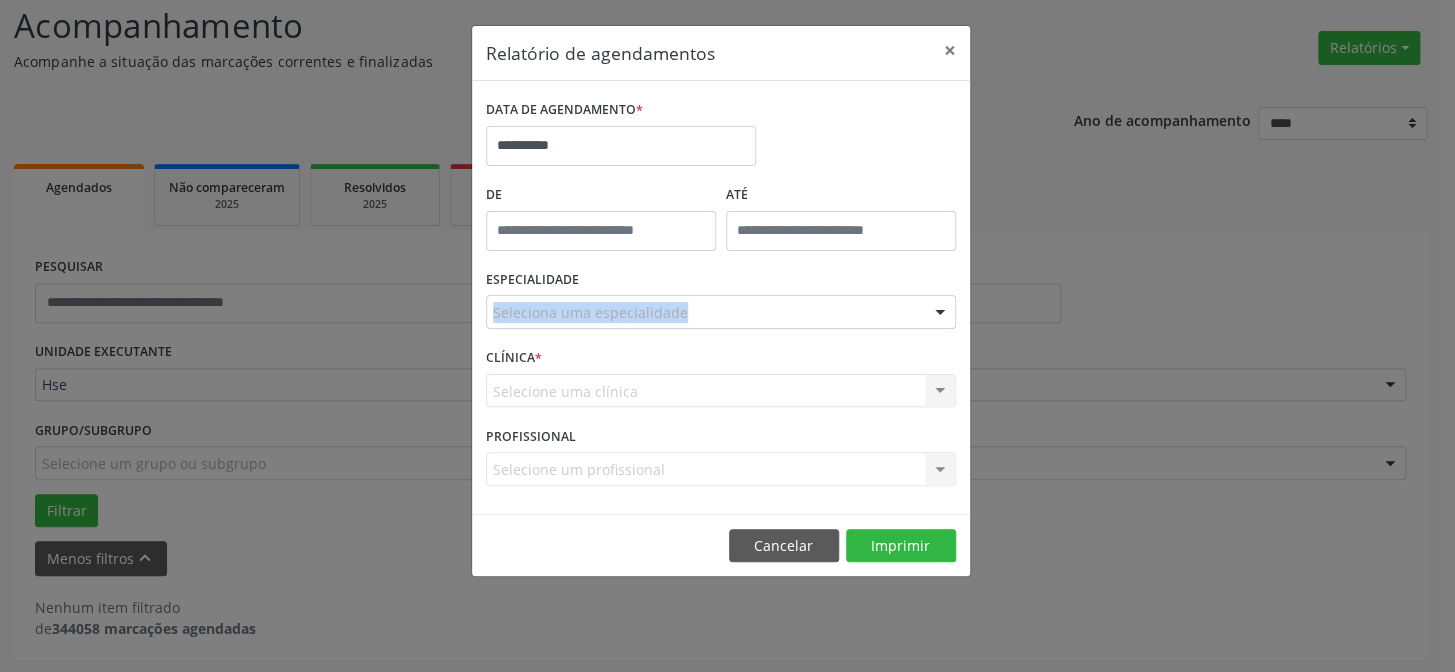 click on "Seleciona uma especialidade" at bounding box center (721, 312) 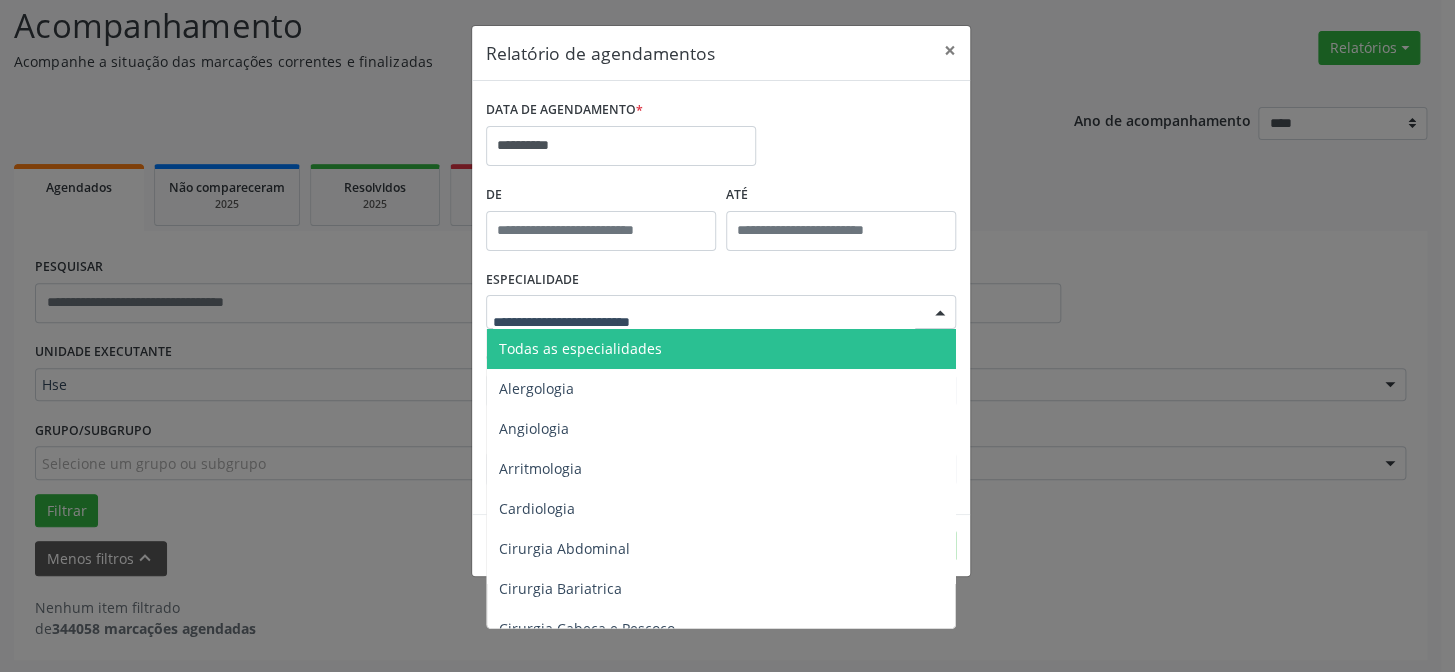 click on "**********" at bounding box center (721, 137) 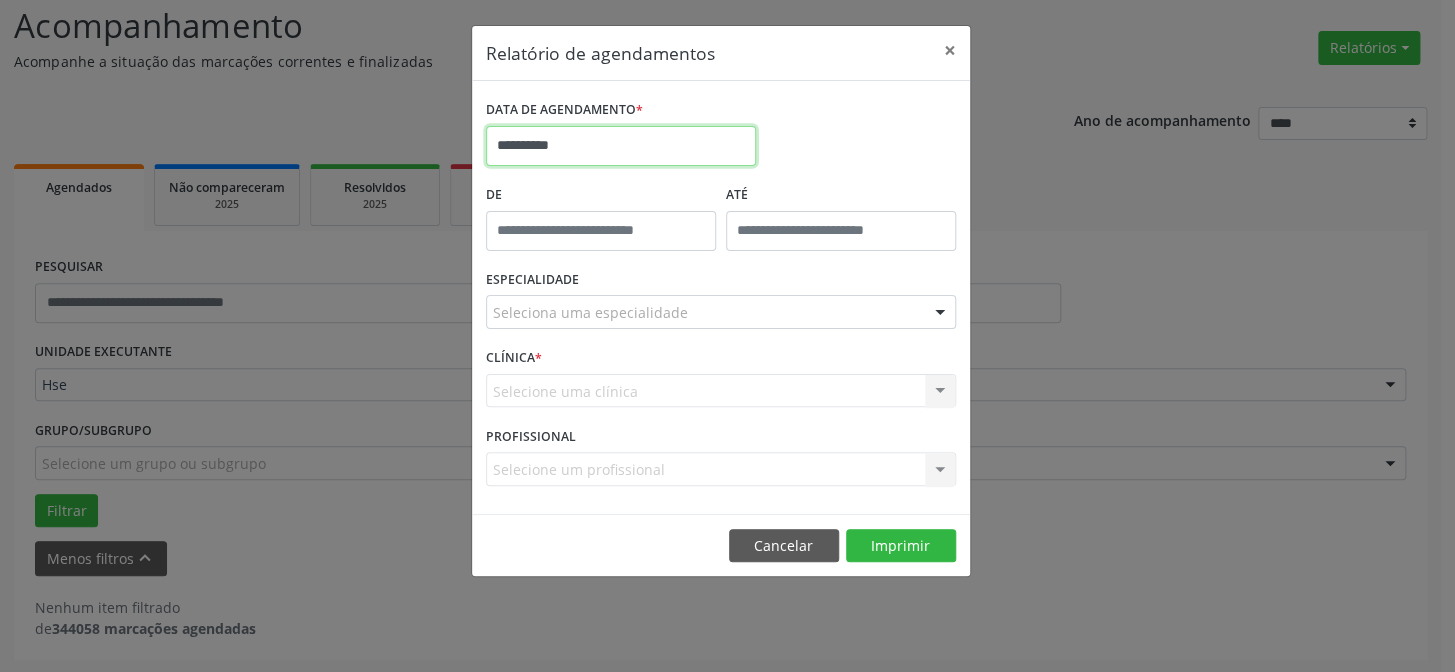 click on "**********" at bounding box center [621, 146] 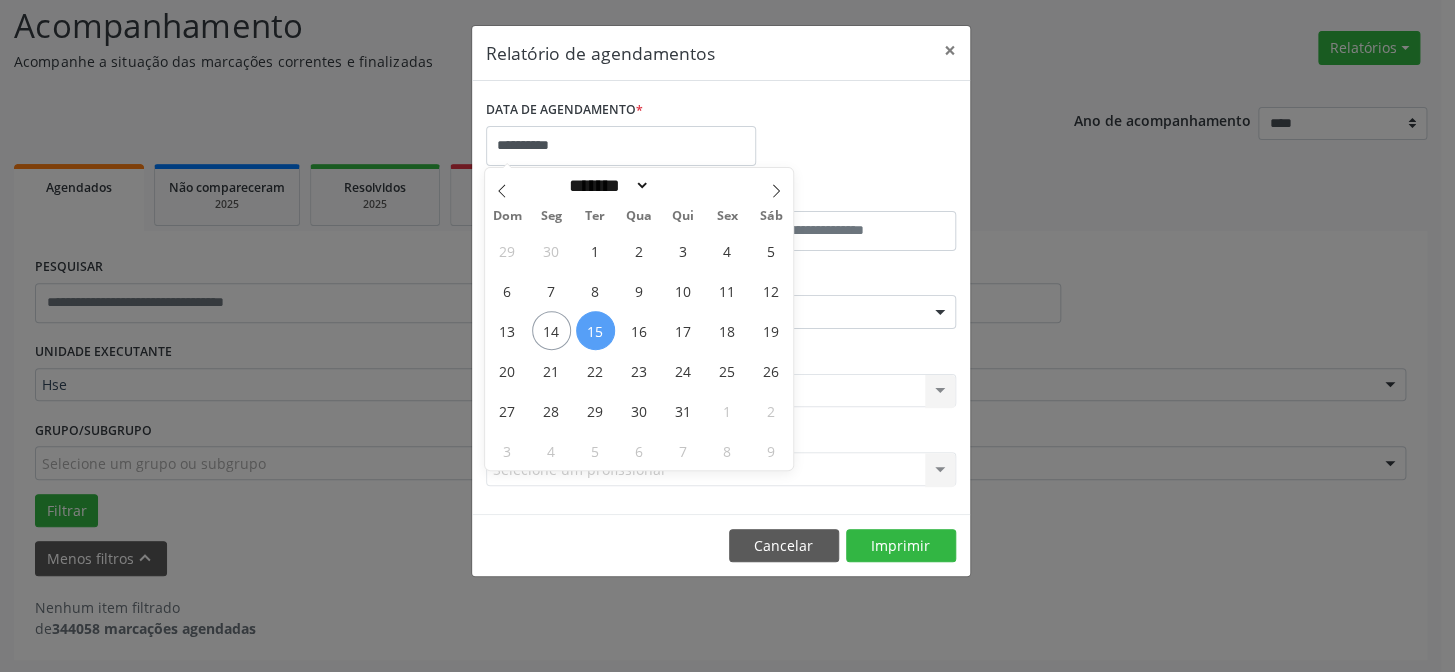click on "**********" at bounding box center (721, 137) 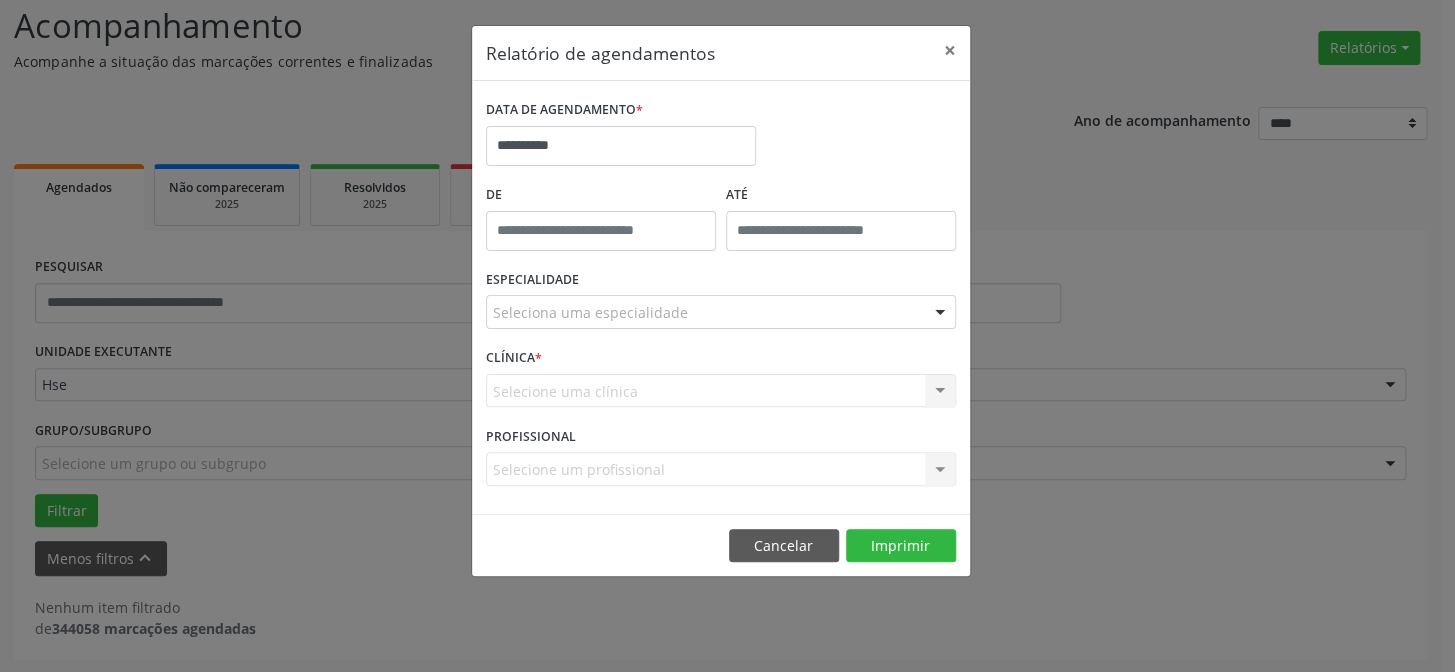 click on "Seleciona uma especialidade" at bounding box center [721, 312] 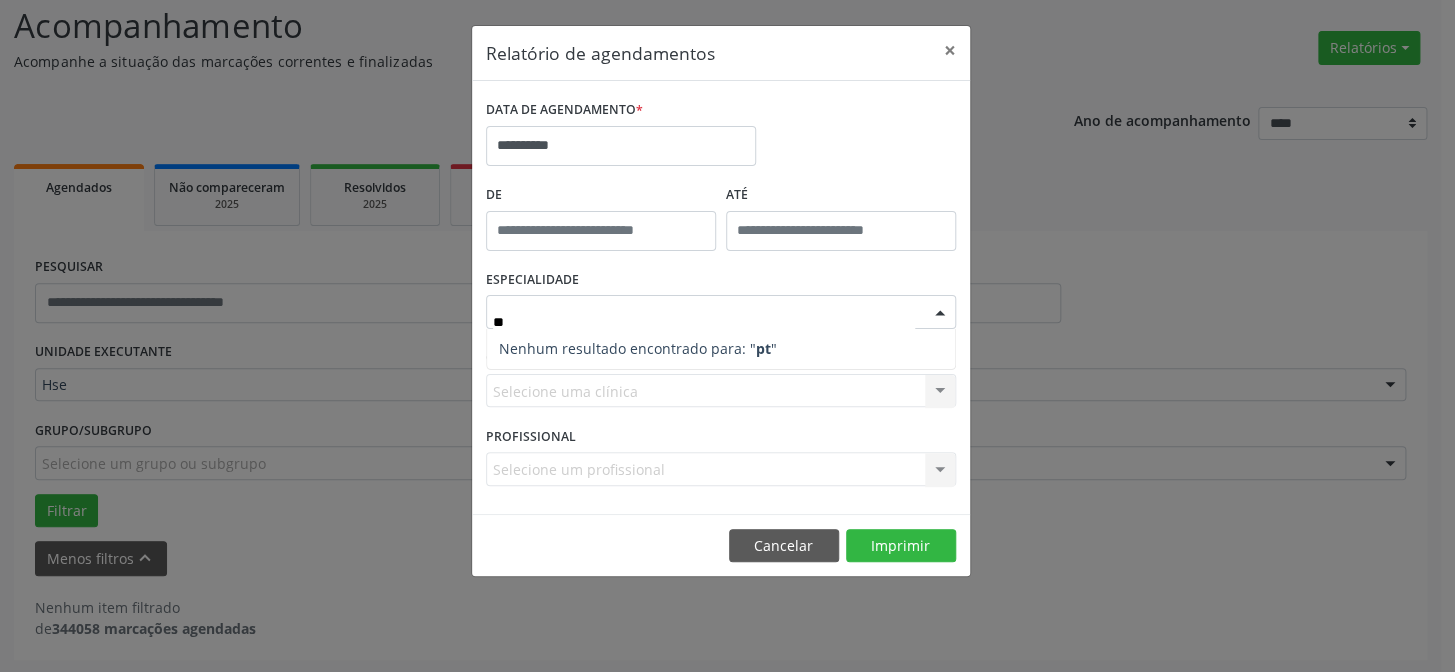 type on "*" 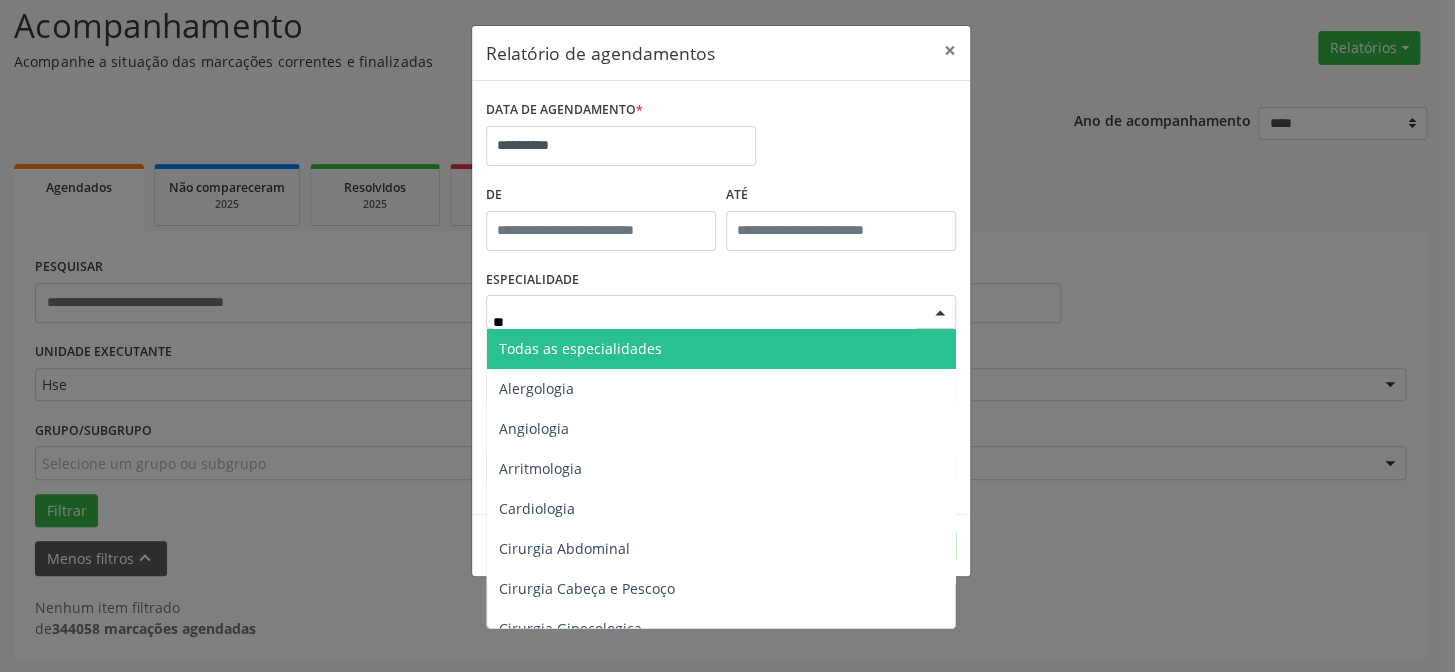 type on "***" 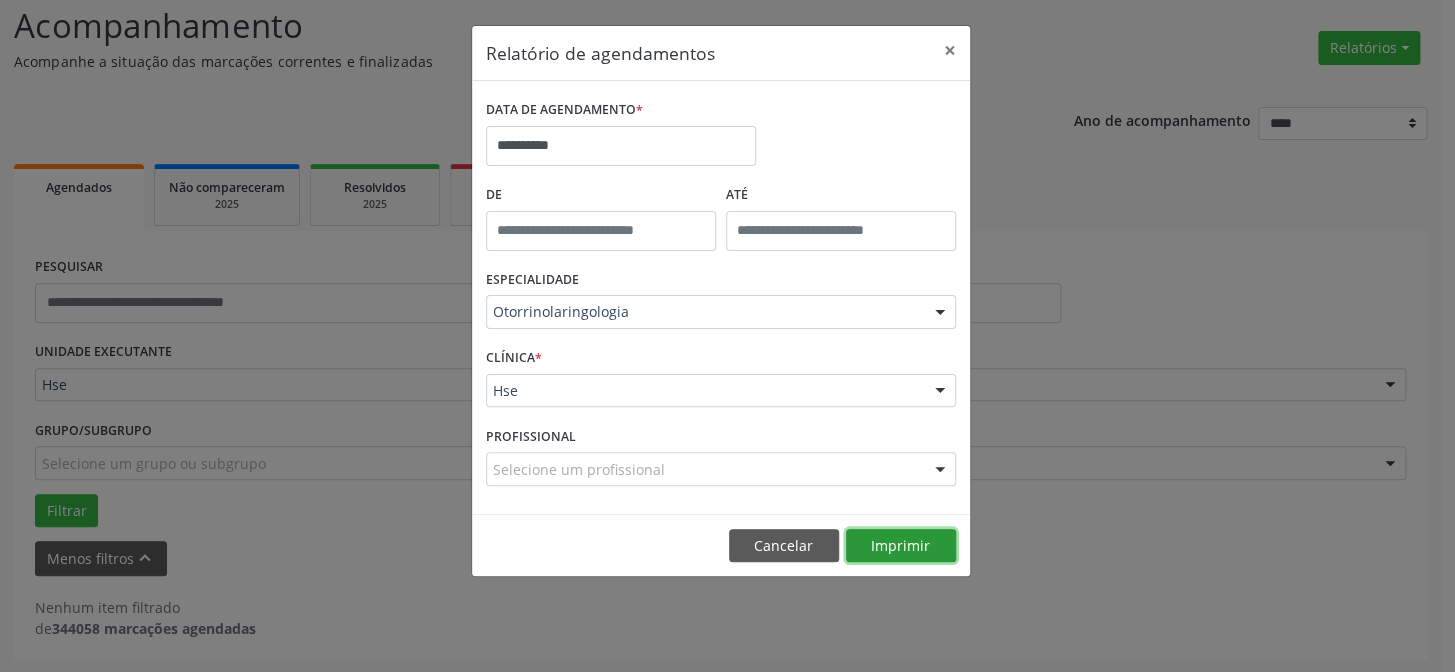 click on "Imprimir" at bounding box center [901, 546] 